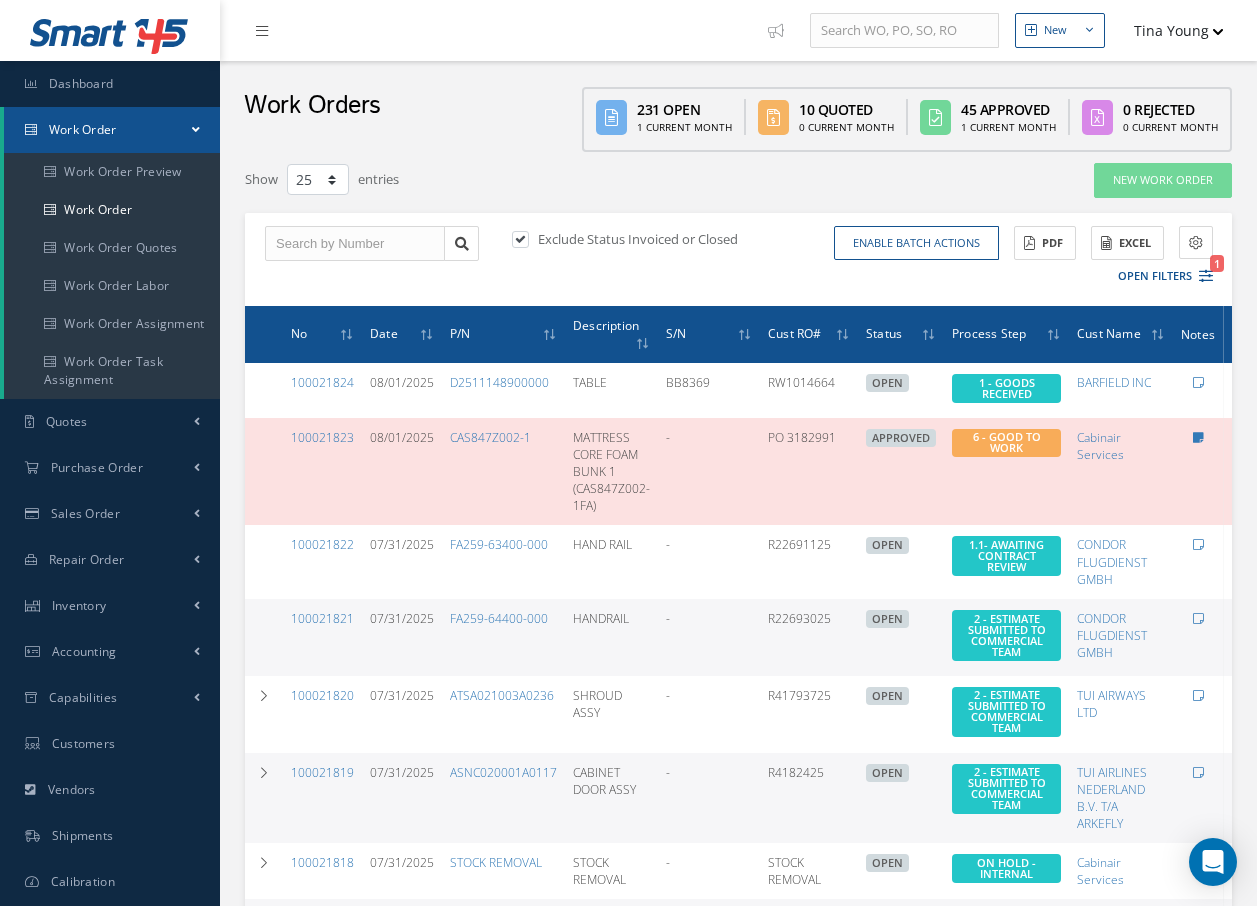 select on "25" 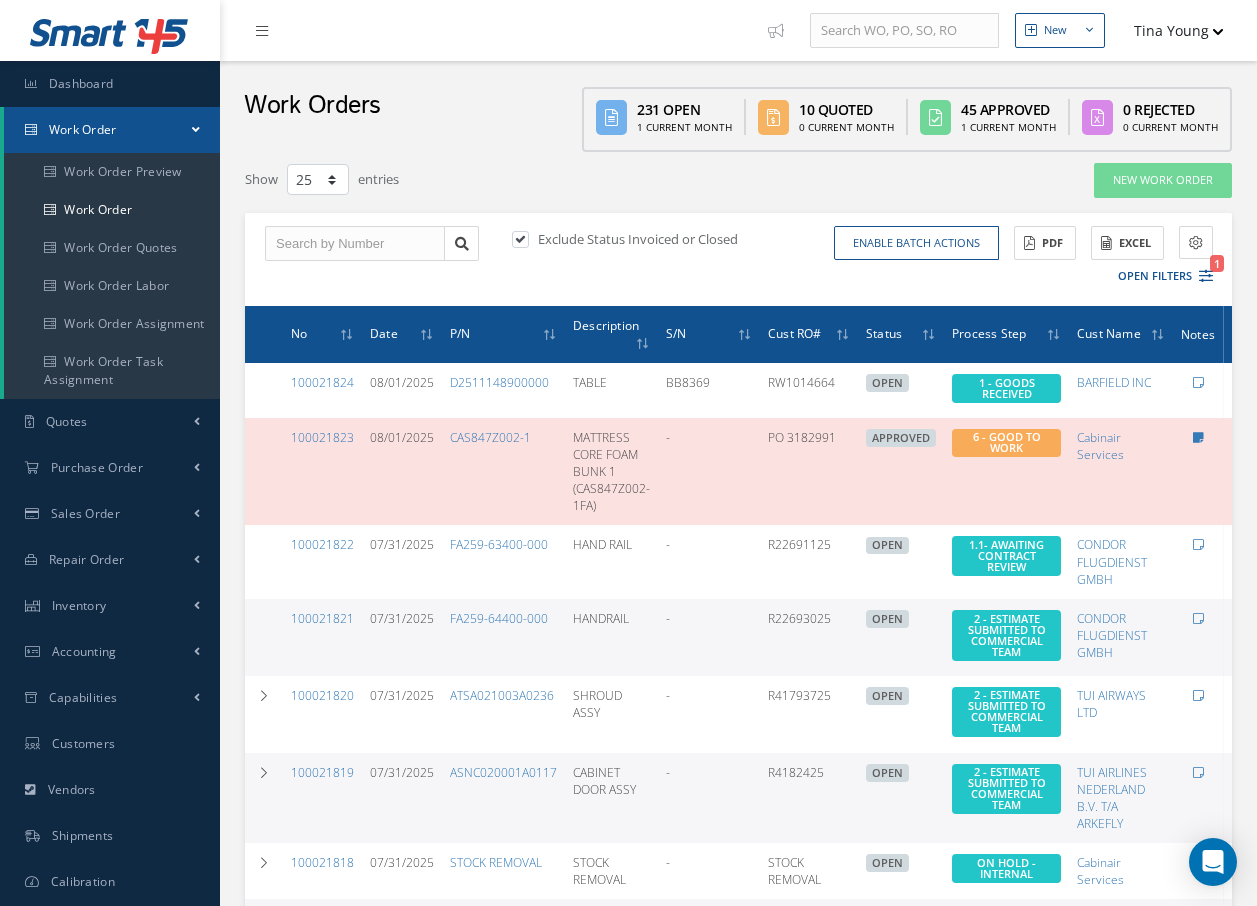 click on "Work Order" at bounding box center [83, 129] 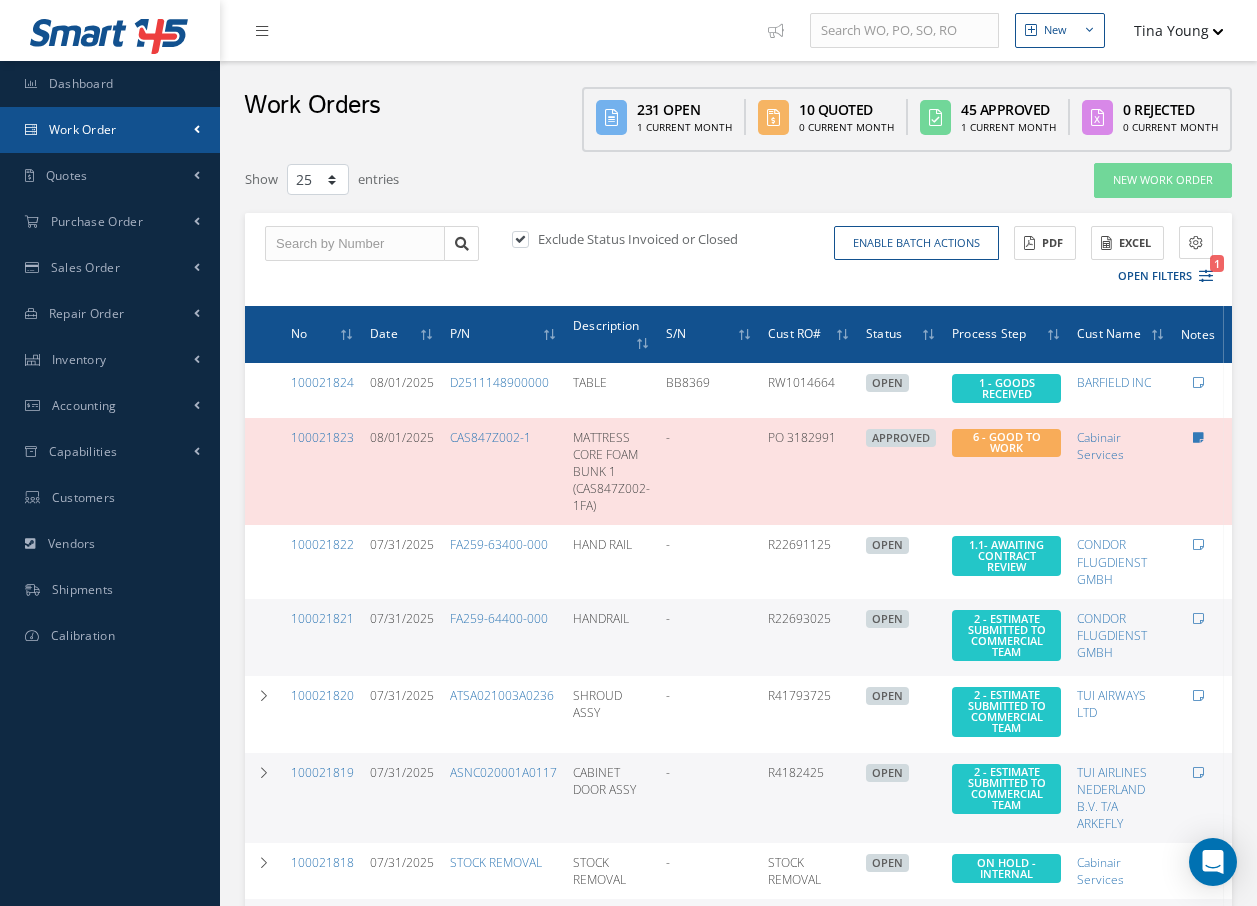 click on "Work Order" at bounding box center [83, 129] 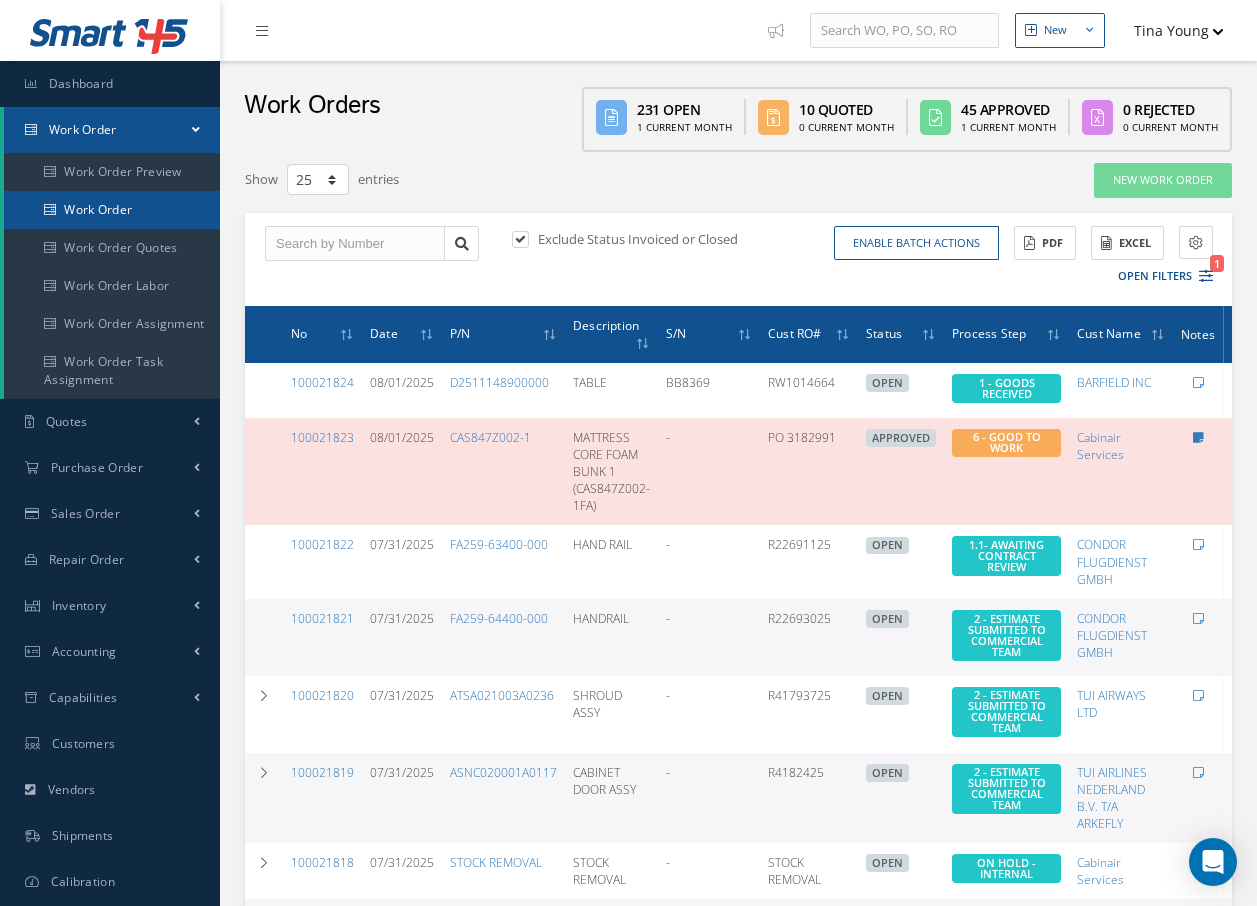click on "Work Order" at bounding box center (112, 210) 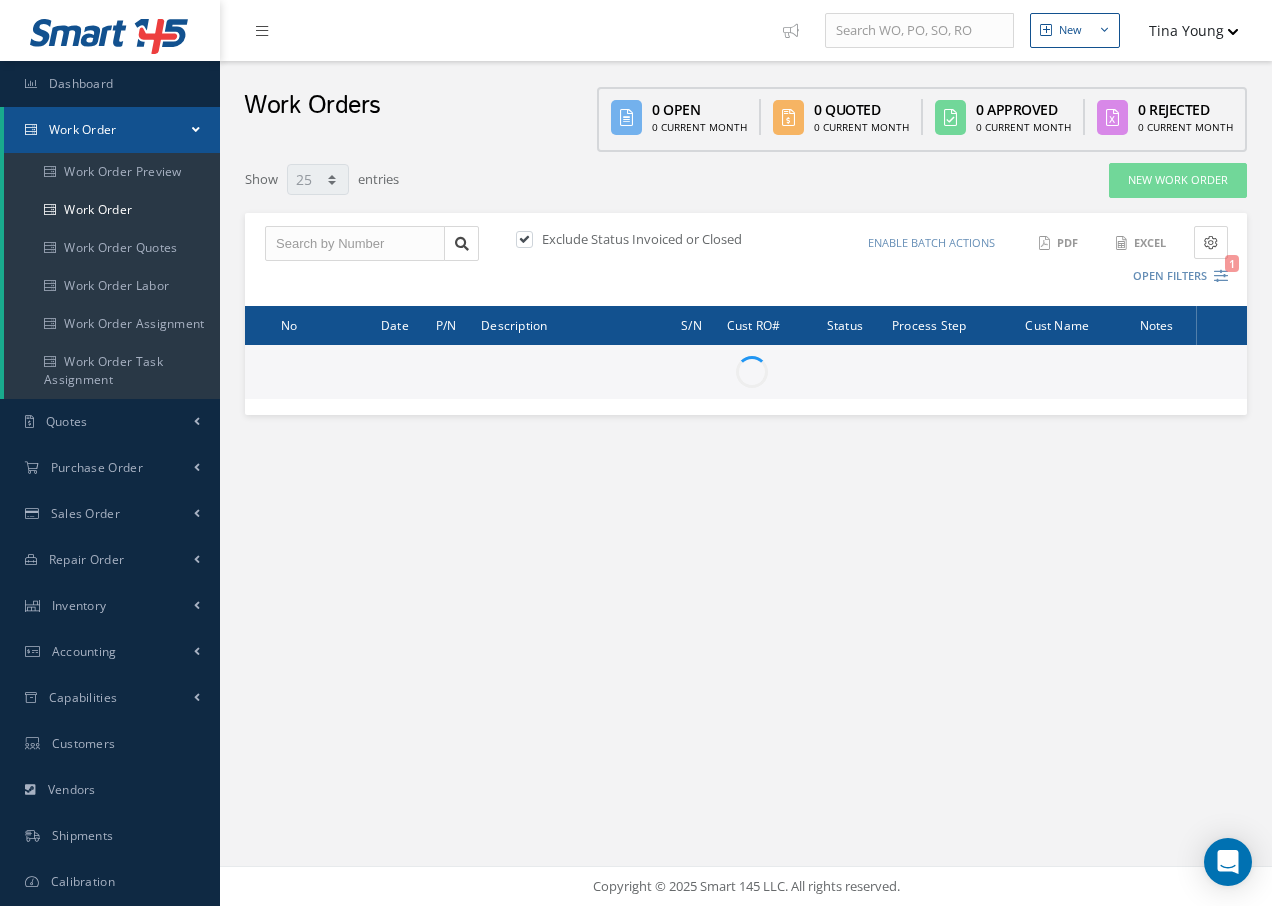 select on "25" 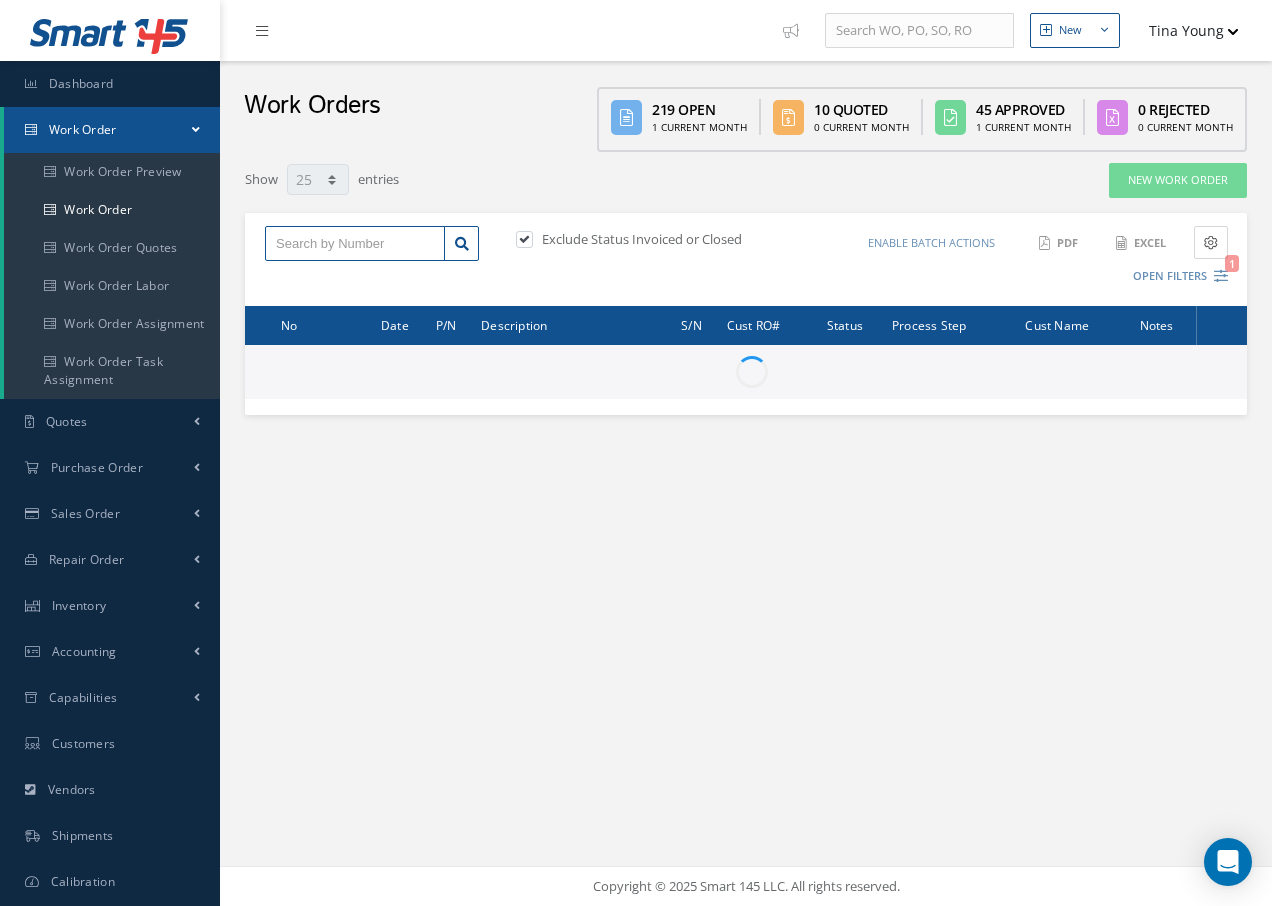 click at bounding box center [355, 244] 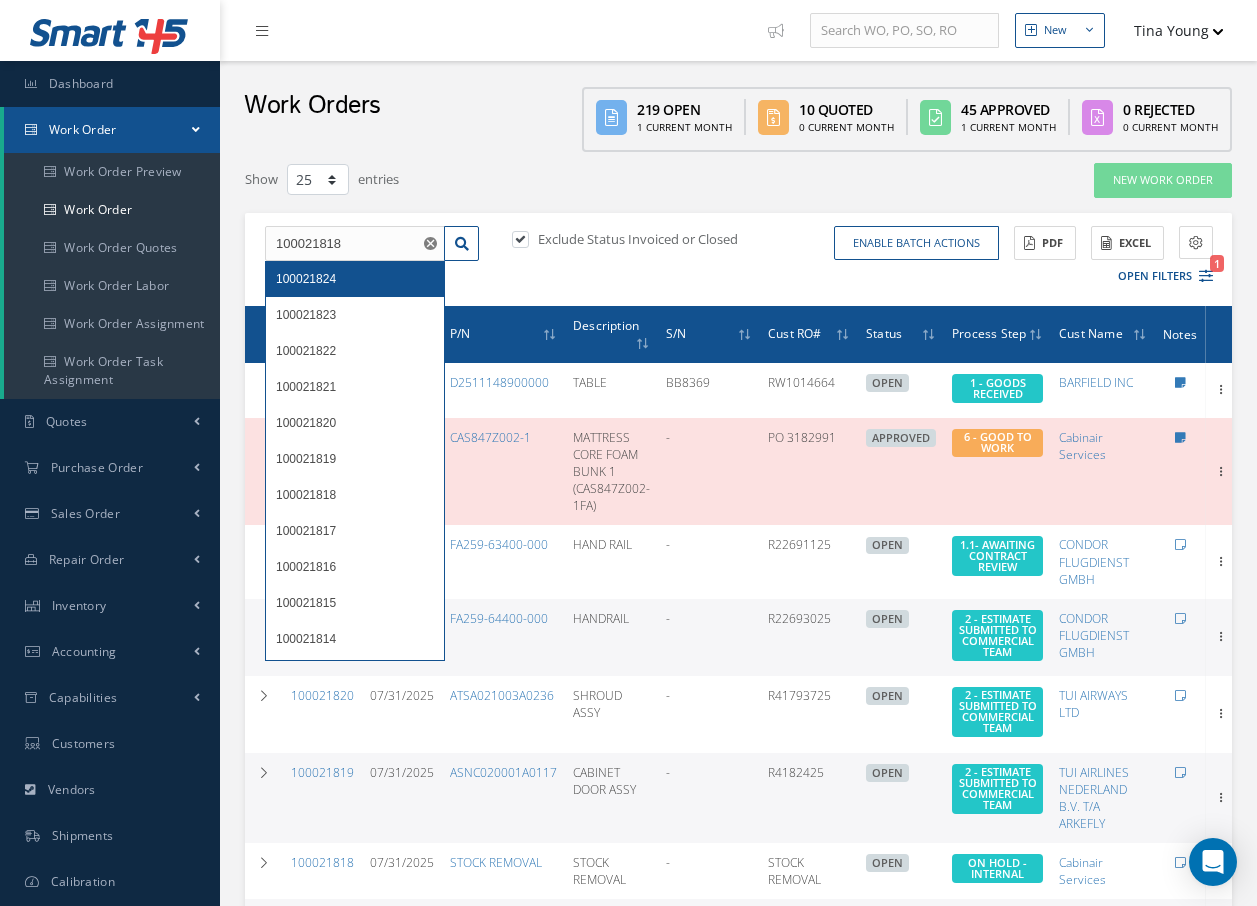 click on "100021824" at bounding box center [355, 279] 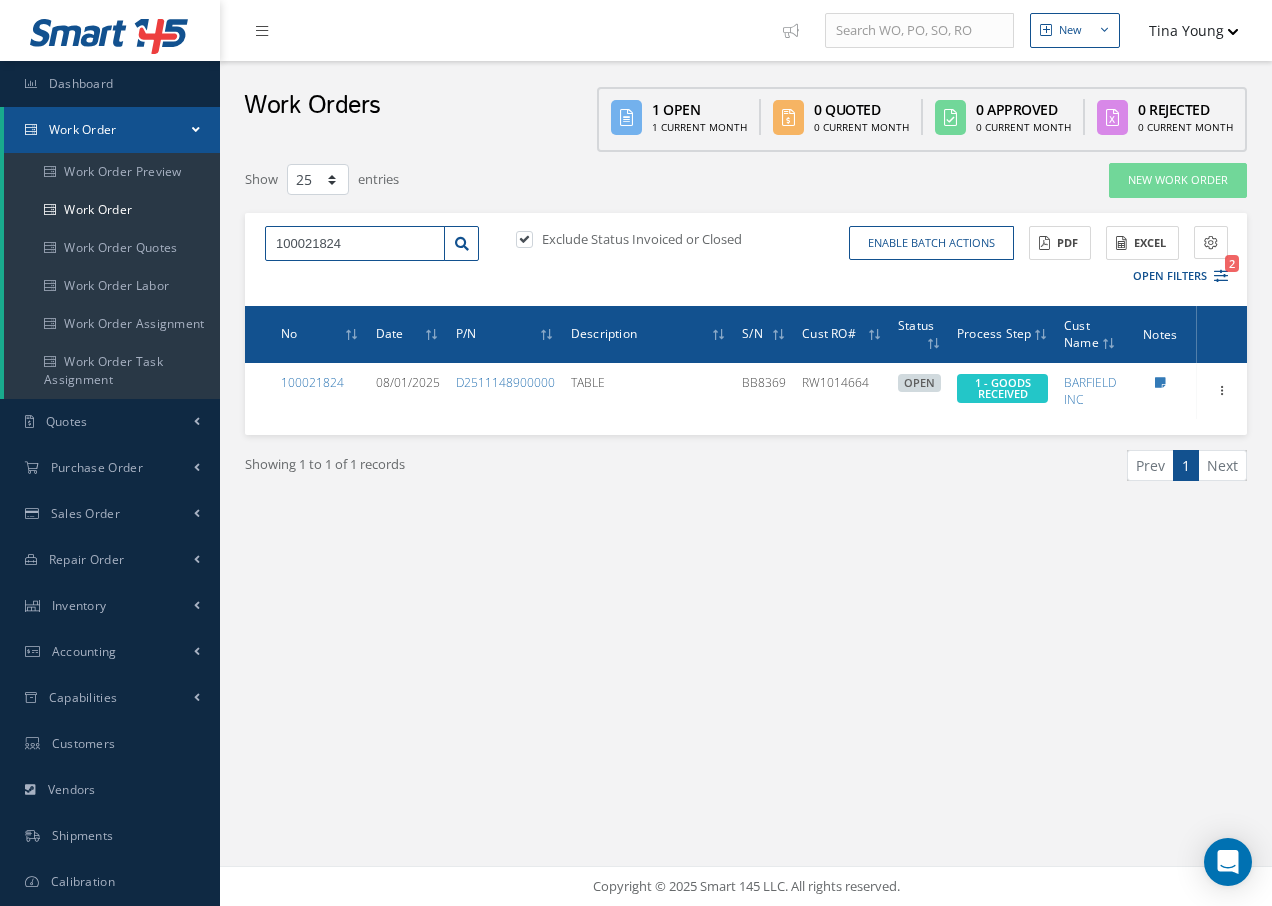 click on "100021824" at bounding box center [355, 244] 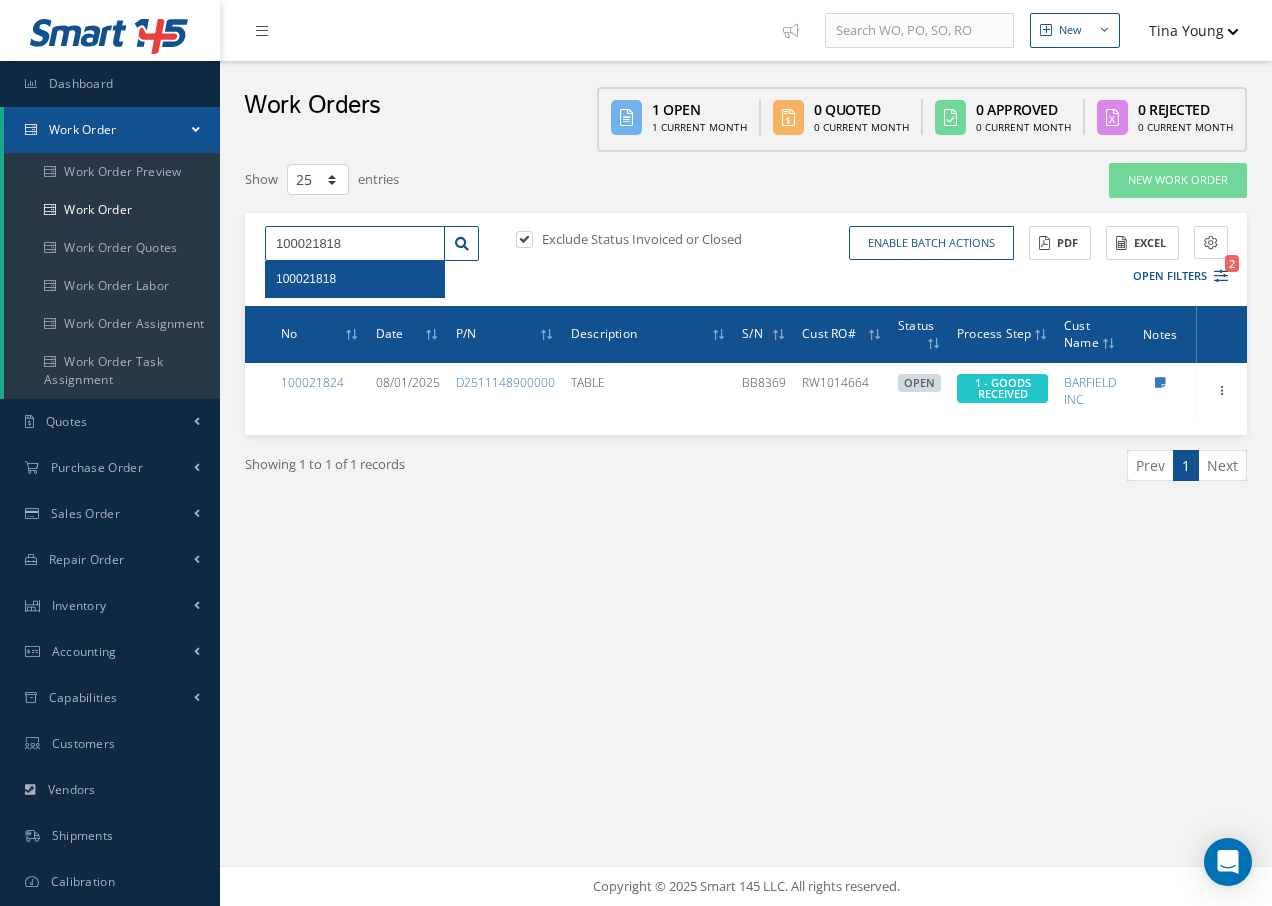 type on "100021818" 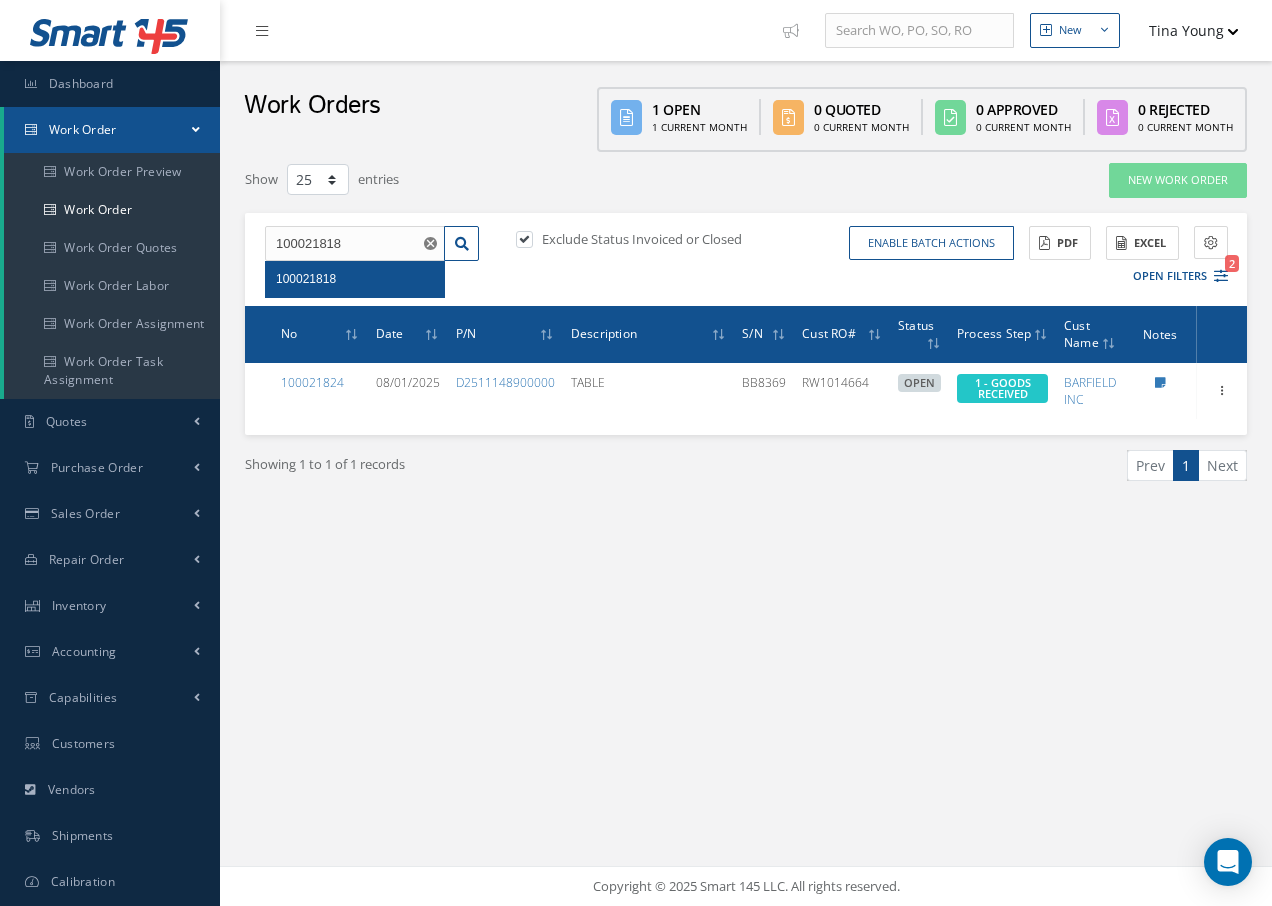 click on "100021818" at bounding box center (355, 279) 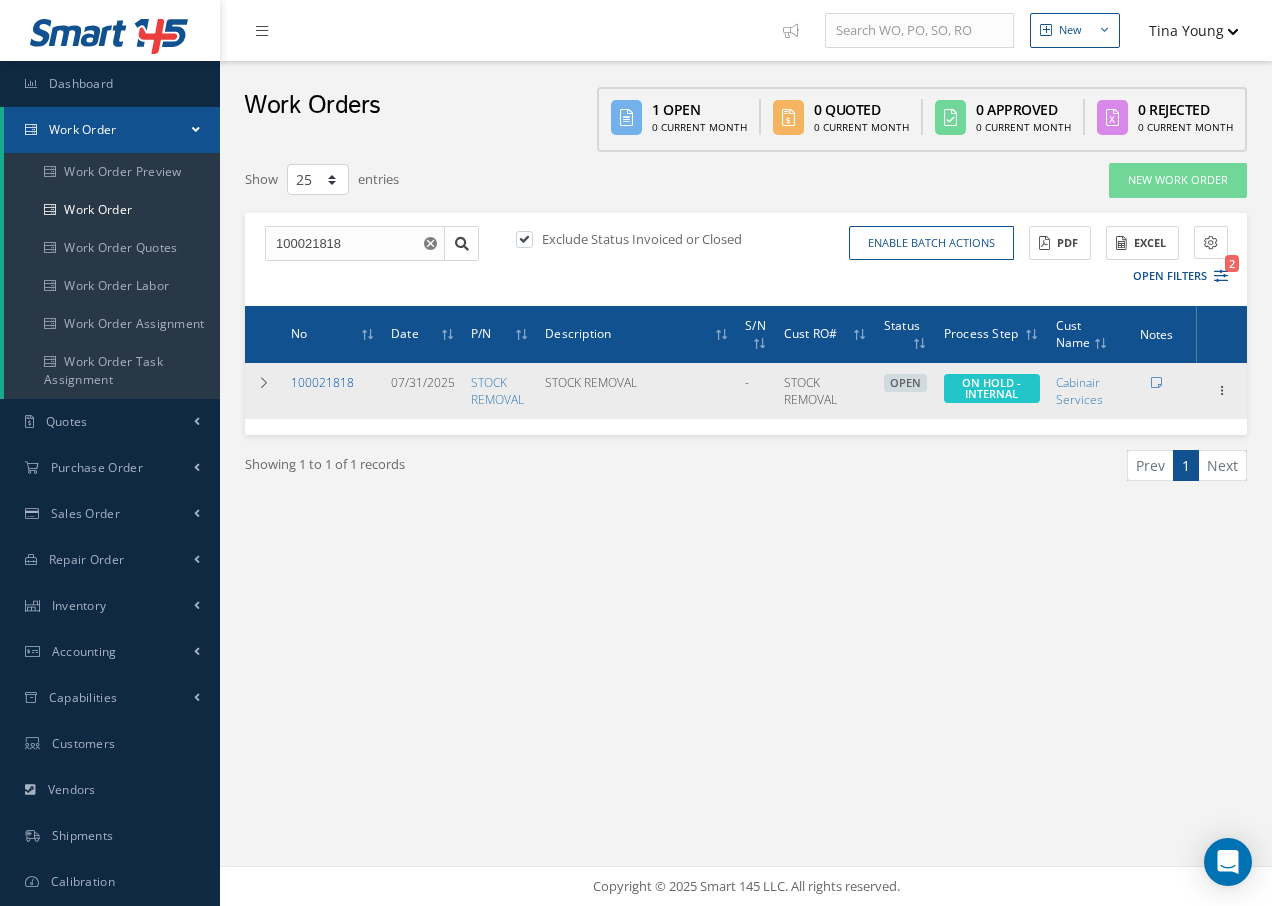 click on "100021818" at bounding box center [322, 382] 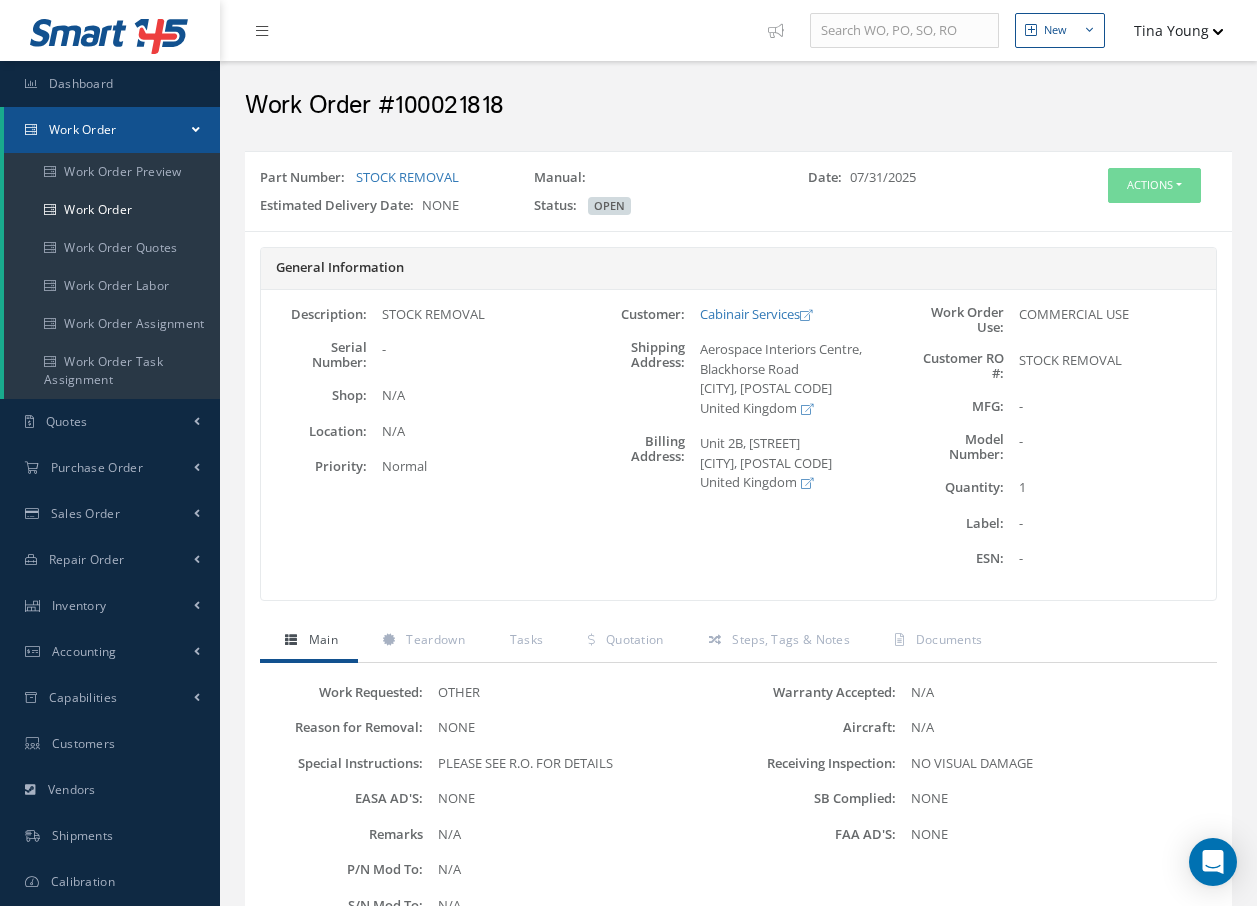 scroll, scrollTop: 0, scrollLeft: 0, axis: both 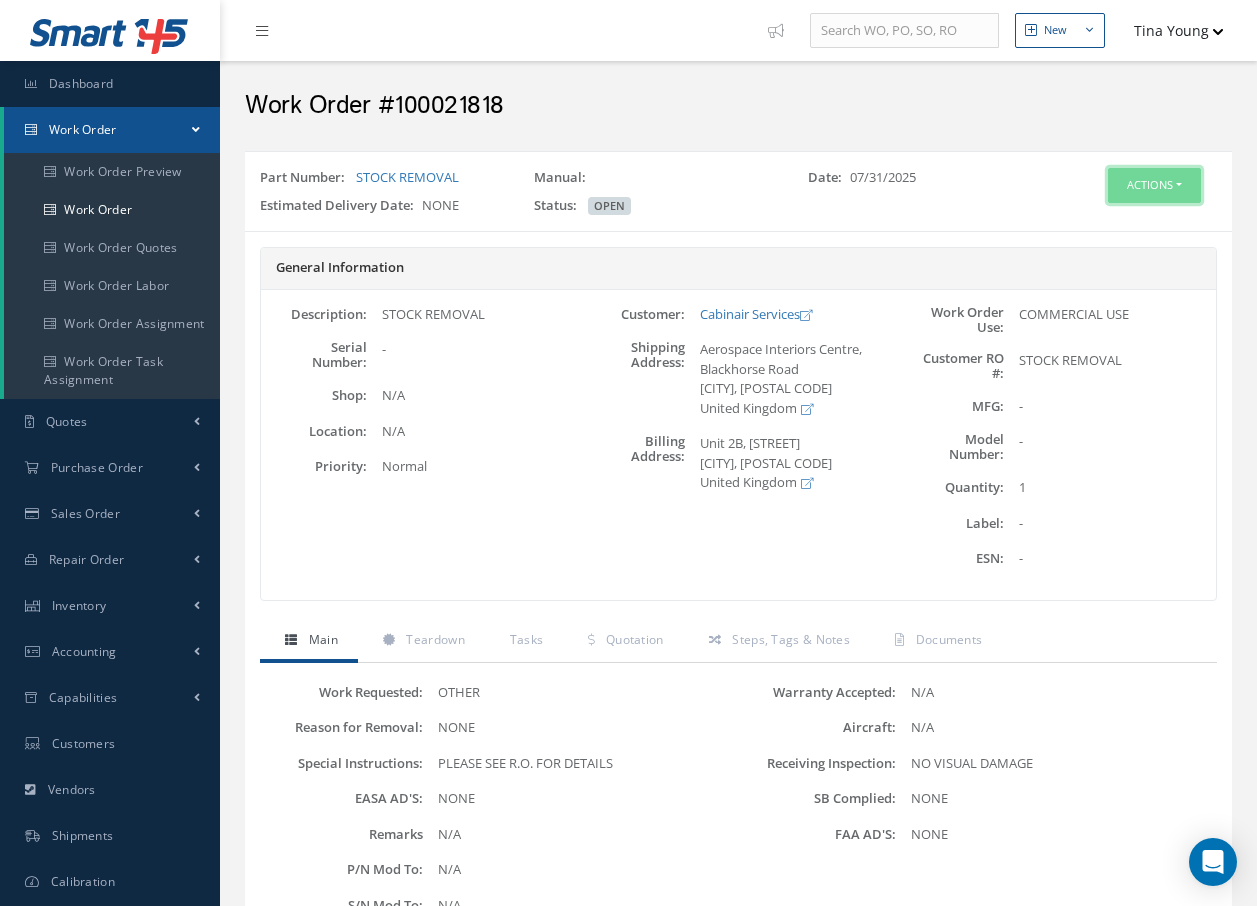 click on "Actions" at bounding box center [1154, 185] 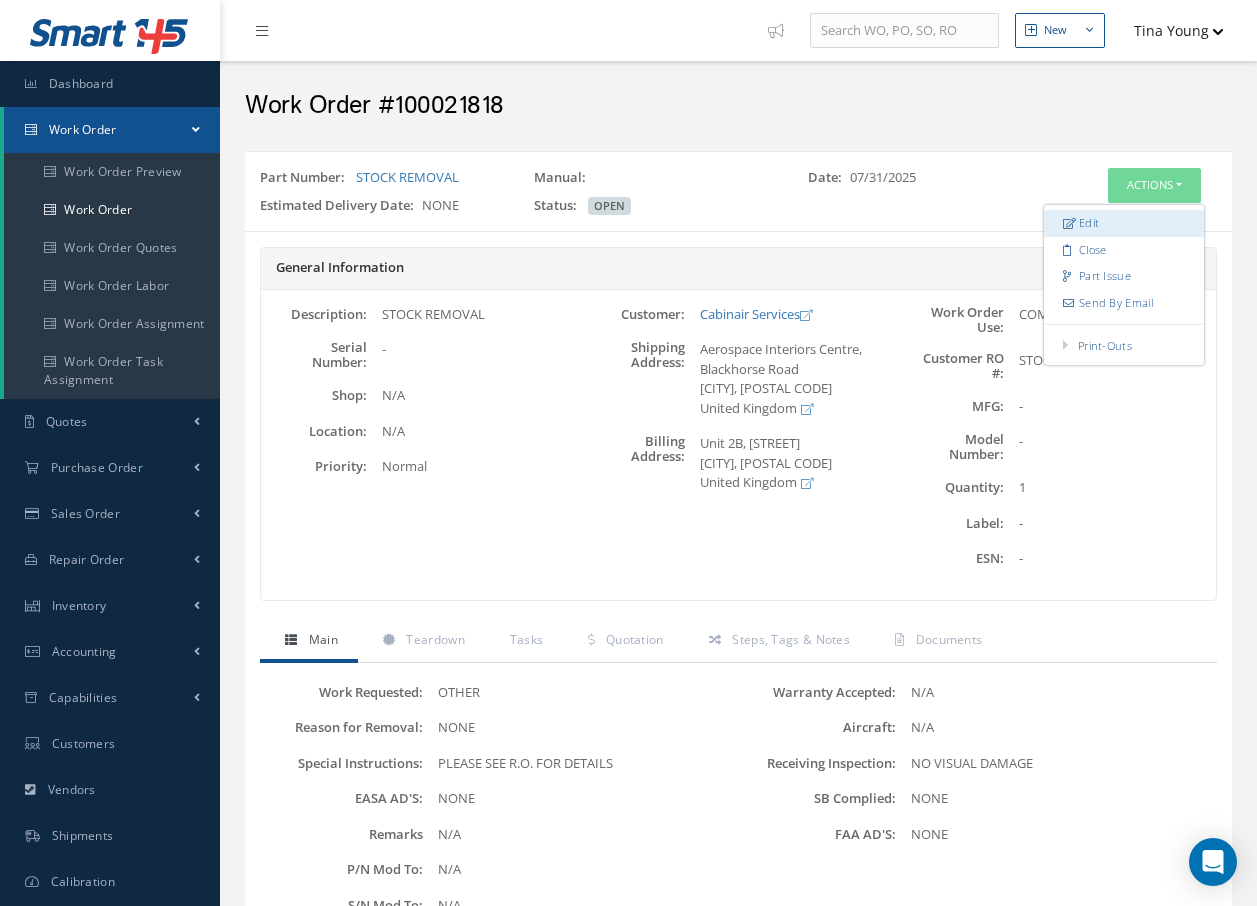 click on "Edit" at bounding box center [1124, 223] 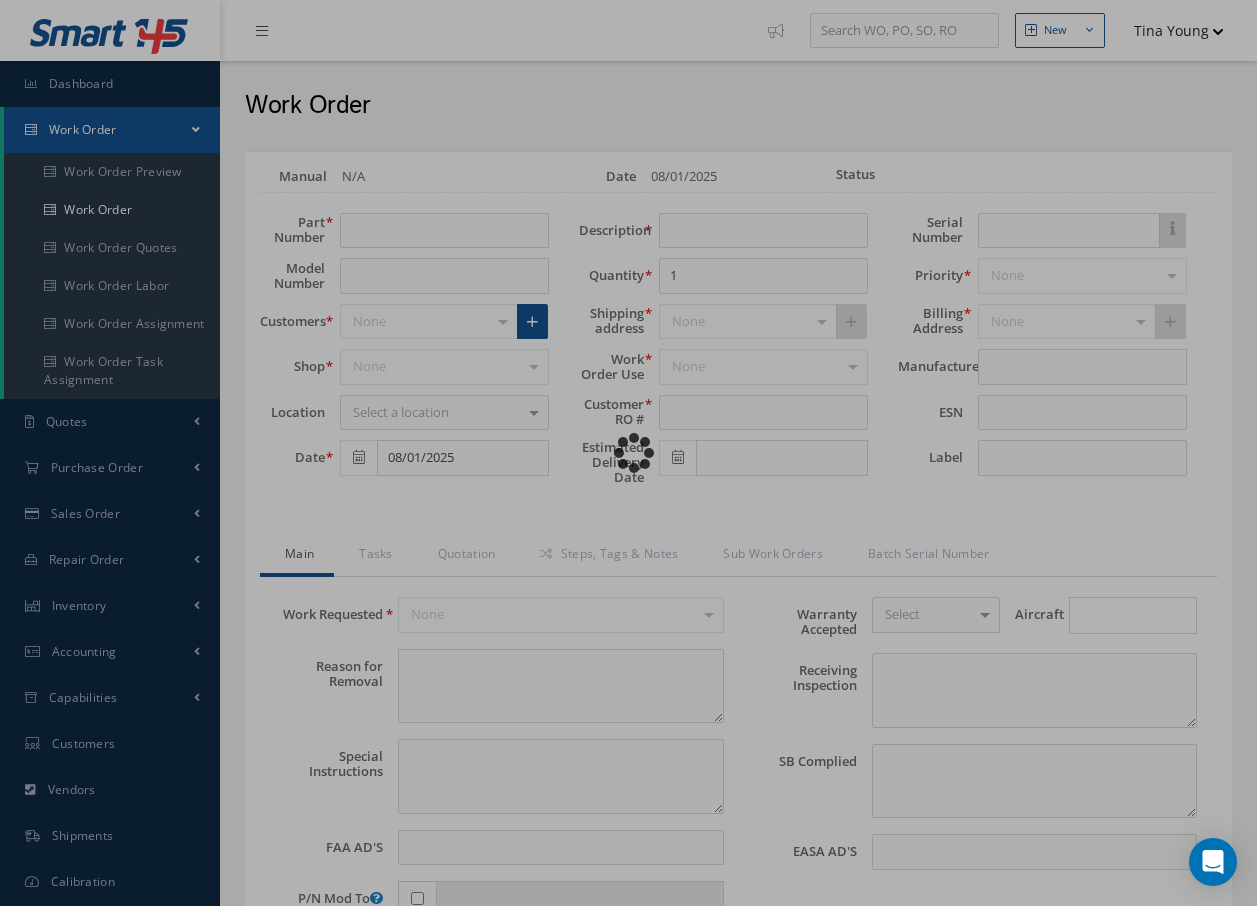 scroll, scrollTop: 0, scrollLeft: 0, axis: both 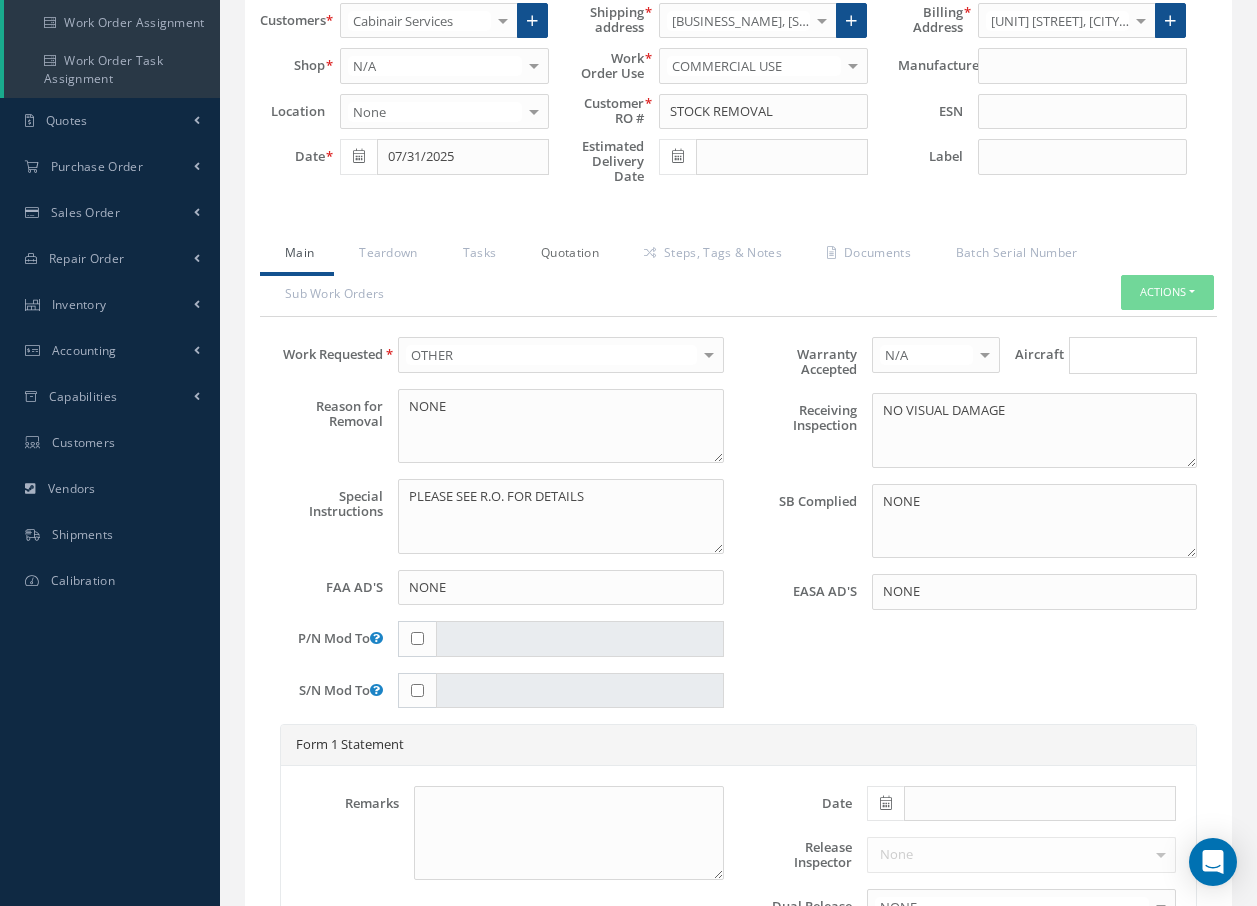 click on "Quotation" at bounding box center (567, 255) 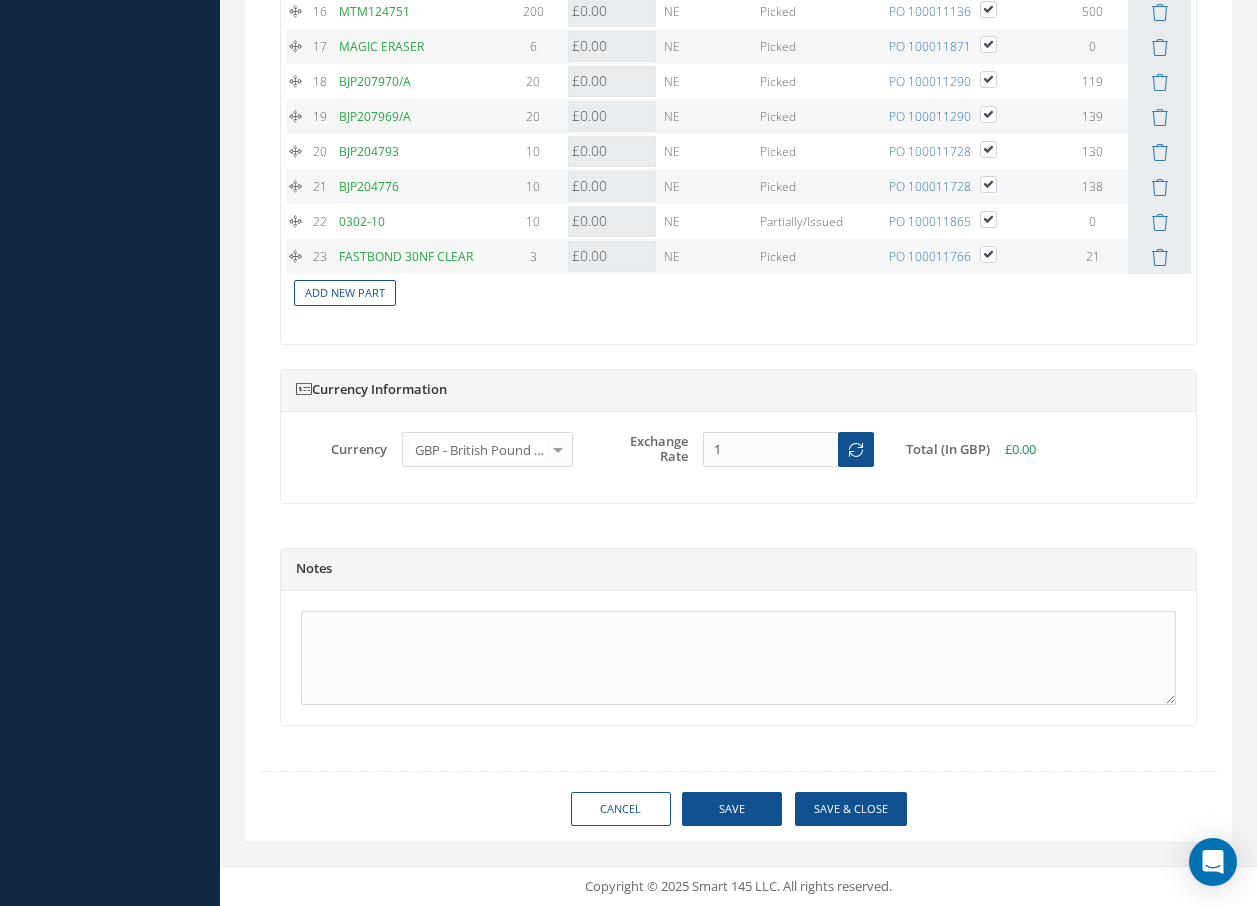 scroll, scrollTop: 2535, scrollLeft: 0, axis: vertical 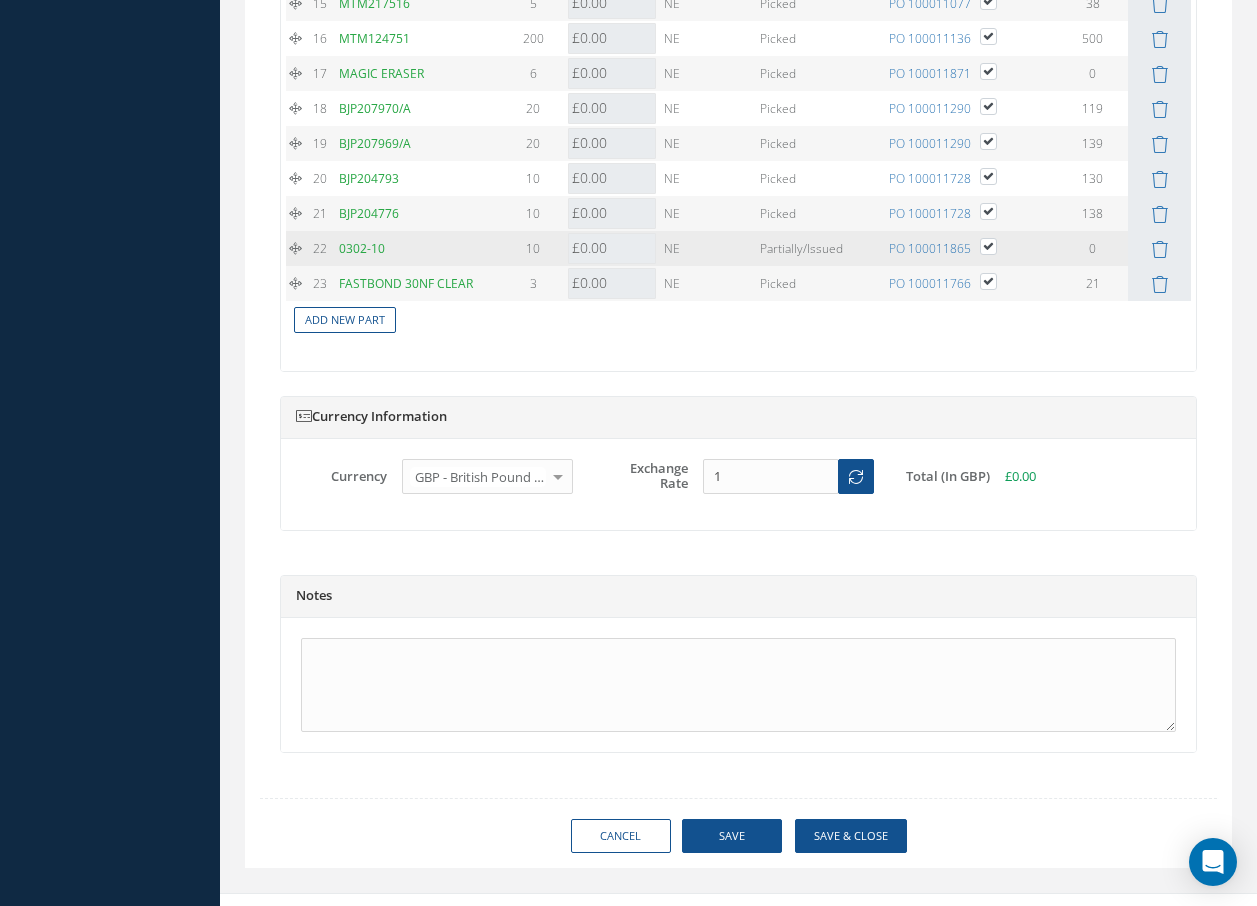 click on "10" at bounding box center [533, 248] 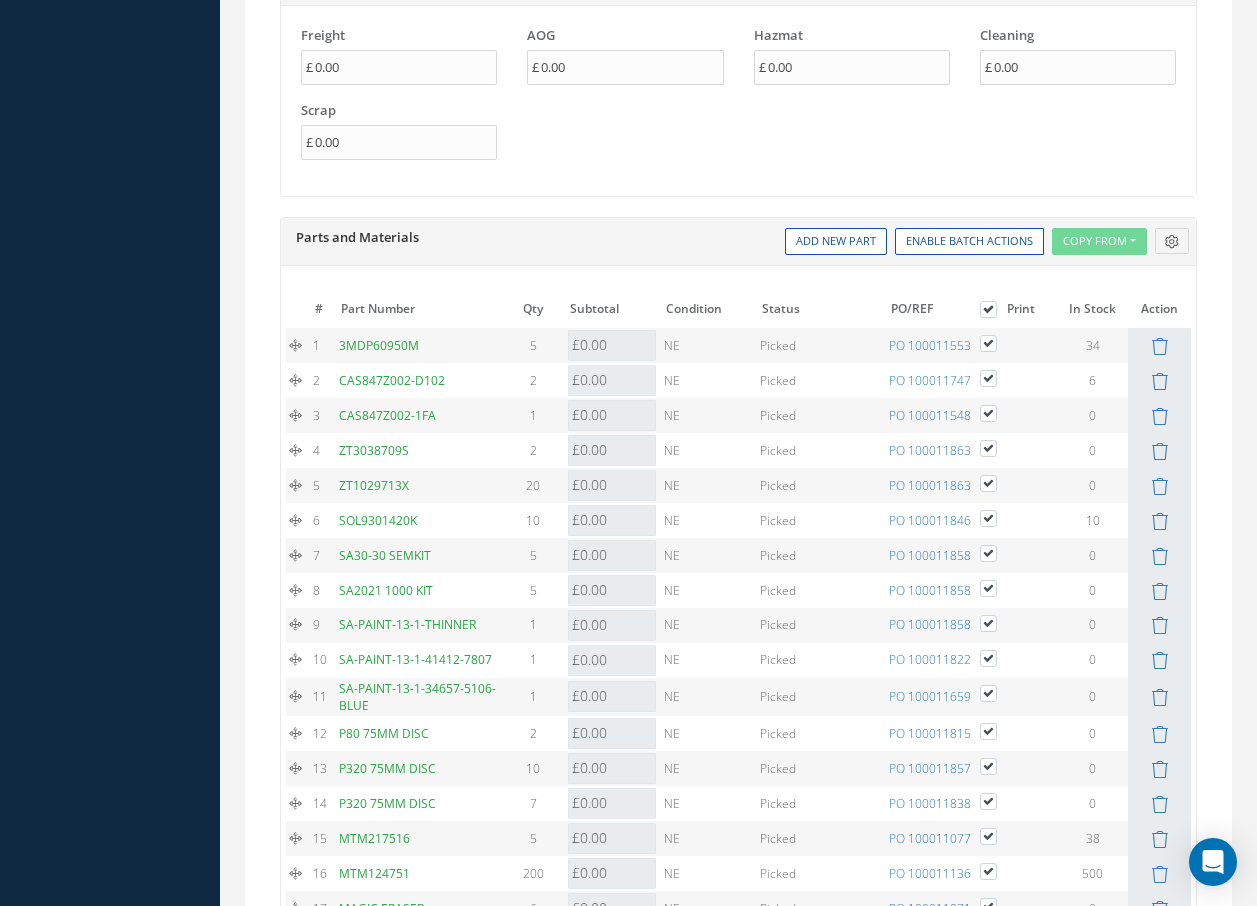 scroll, scrollTop: 2200, scrollLeft: 0, axis: vertical 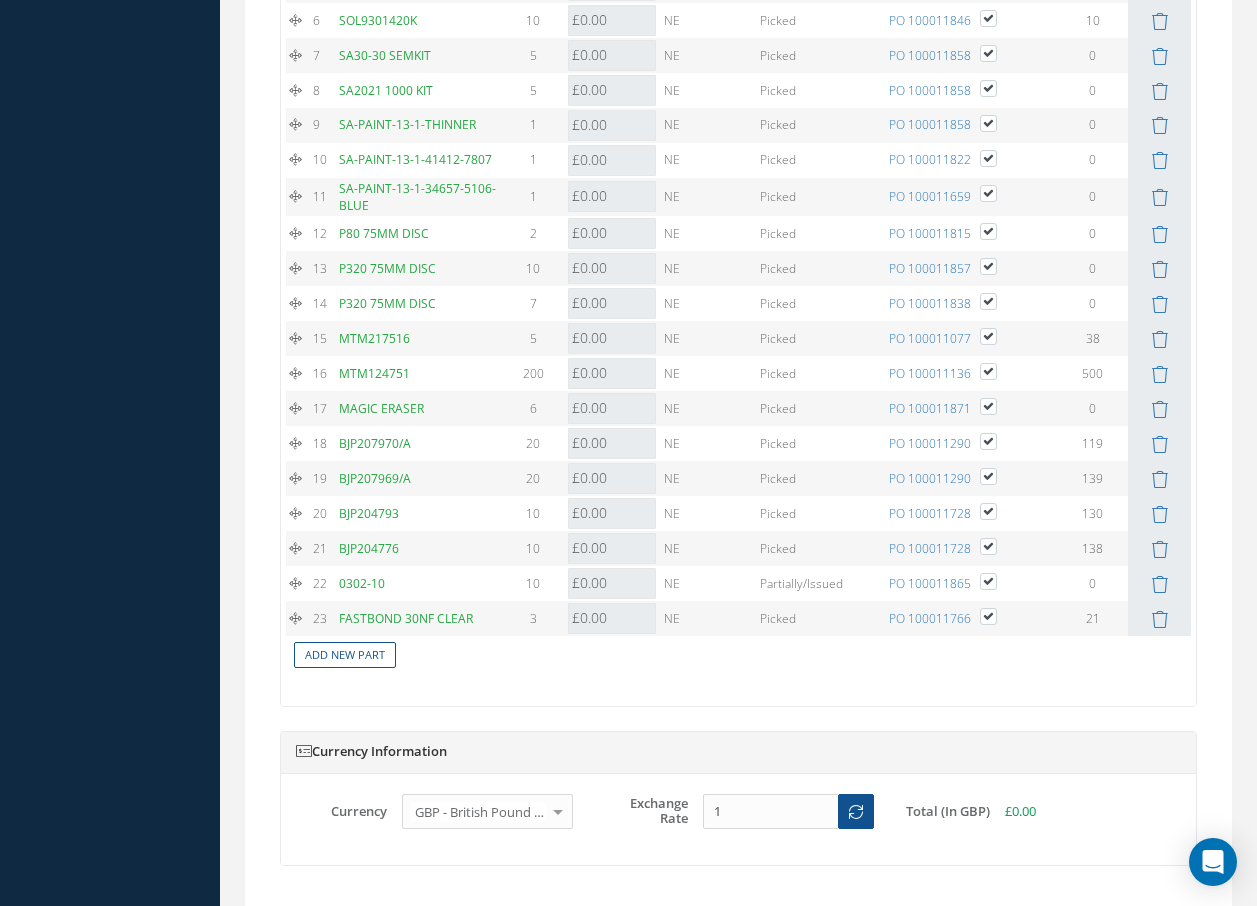 click on "#
Part Number
Description
SN
Alternate PN
Qty
Cost
Markup %
Price
Subtotal
UM
Condition
Repair Code
Task
Figure / Item
Status
PO/REF
Print
In Stock   On Order   Notes   Cust Notes     Action       1
3MDP60950M
DP609 50ML
5" at bounding box center [738, 232] 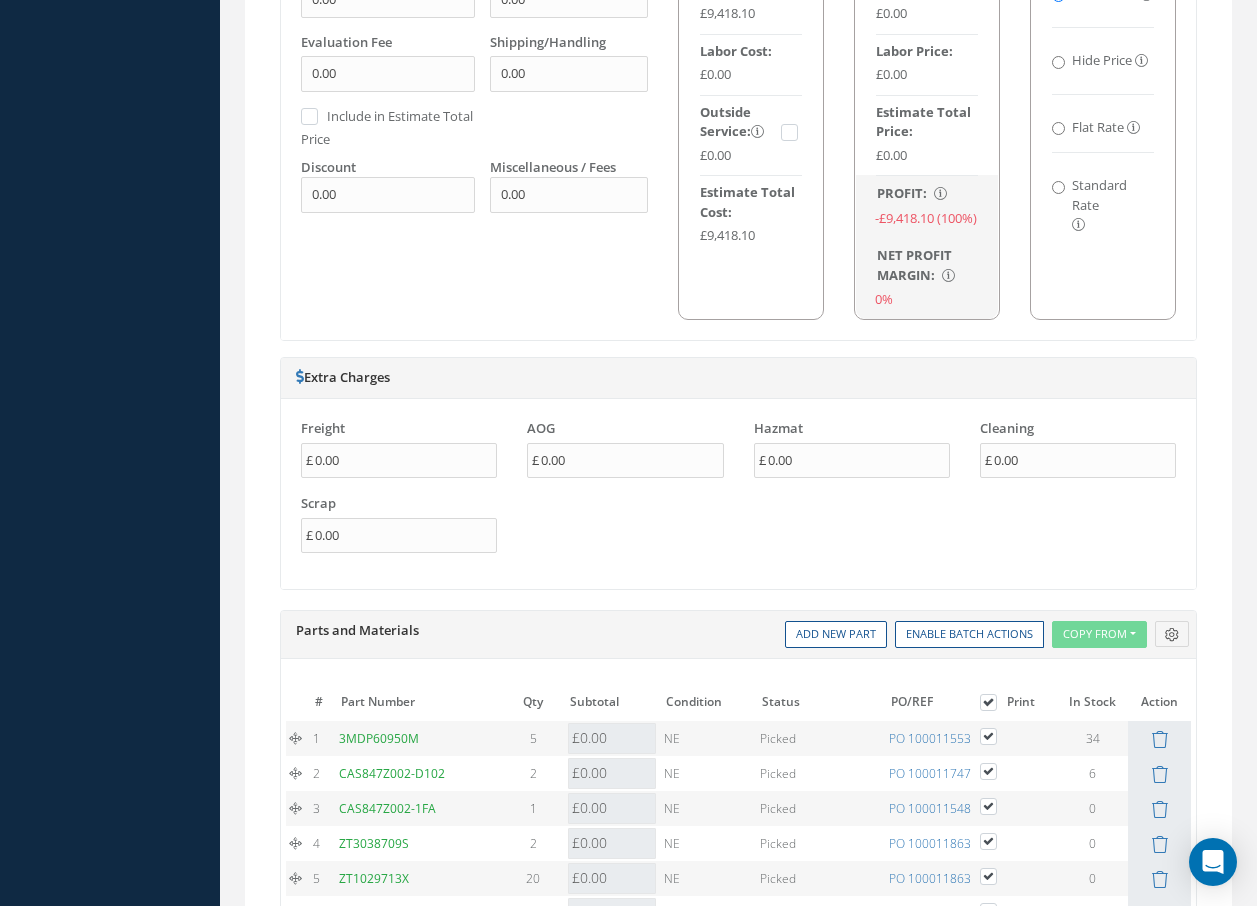 scroll, scrollTop: 1100, scrollLeft: 0, axis: vertical 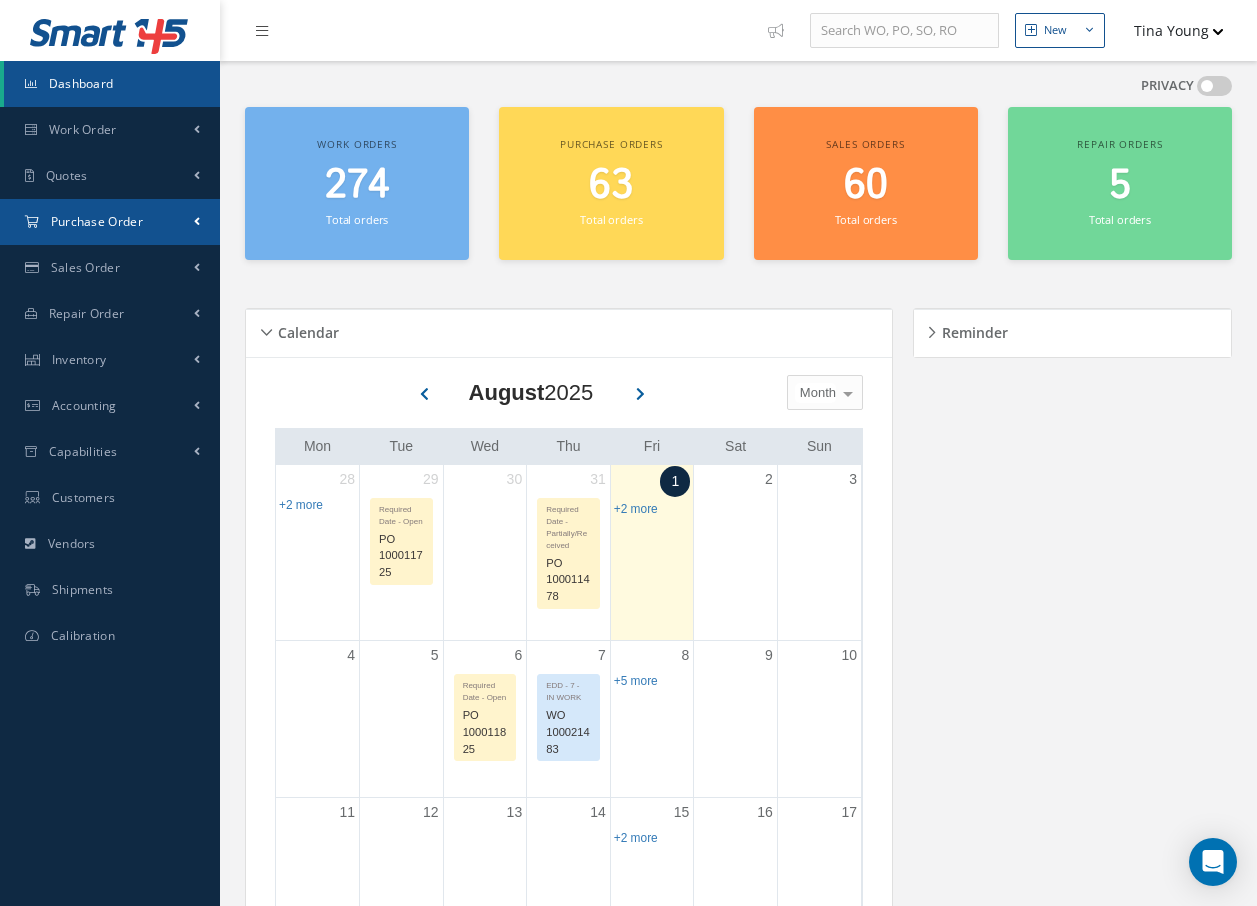 click on "Purchase Order" at bounding box center (97, 221) 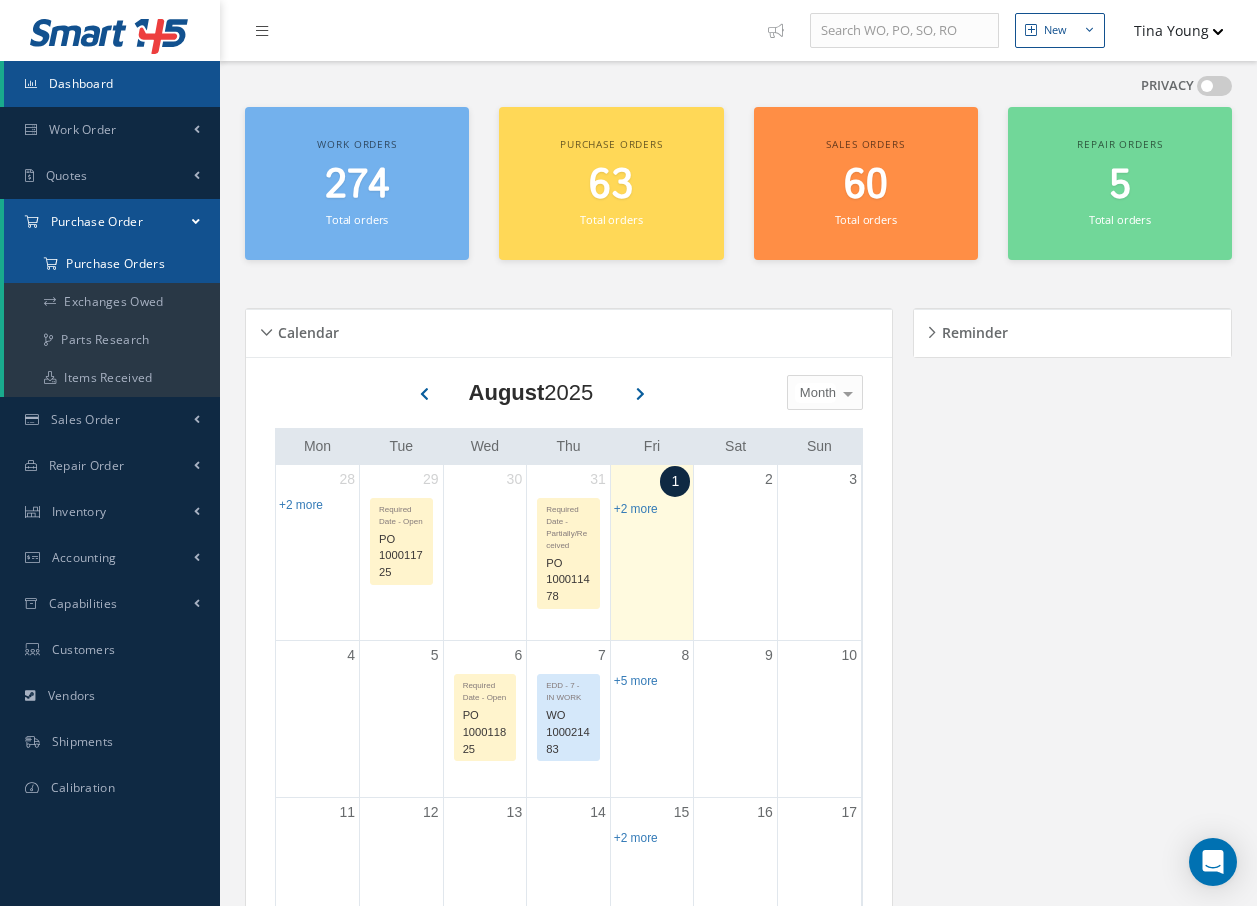 click on "Purchase Orders" at bounding box center (112, 264) 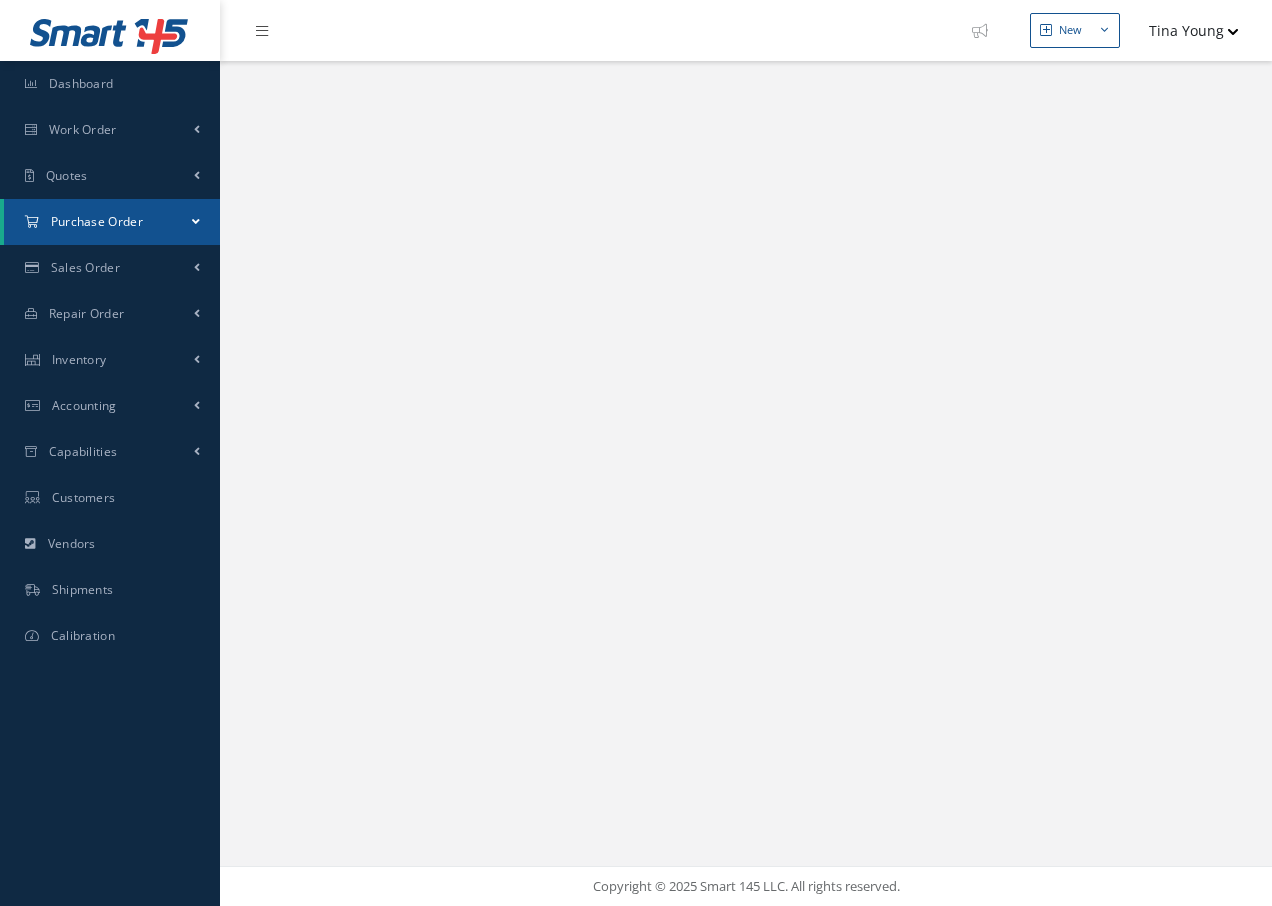 scroll, scrollTop: 0, scrollLeft: 0, axis: both 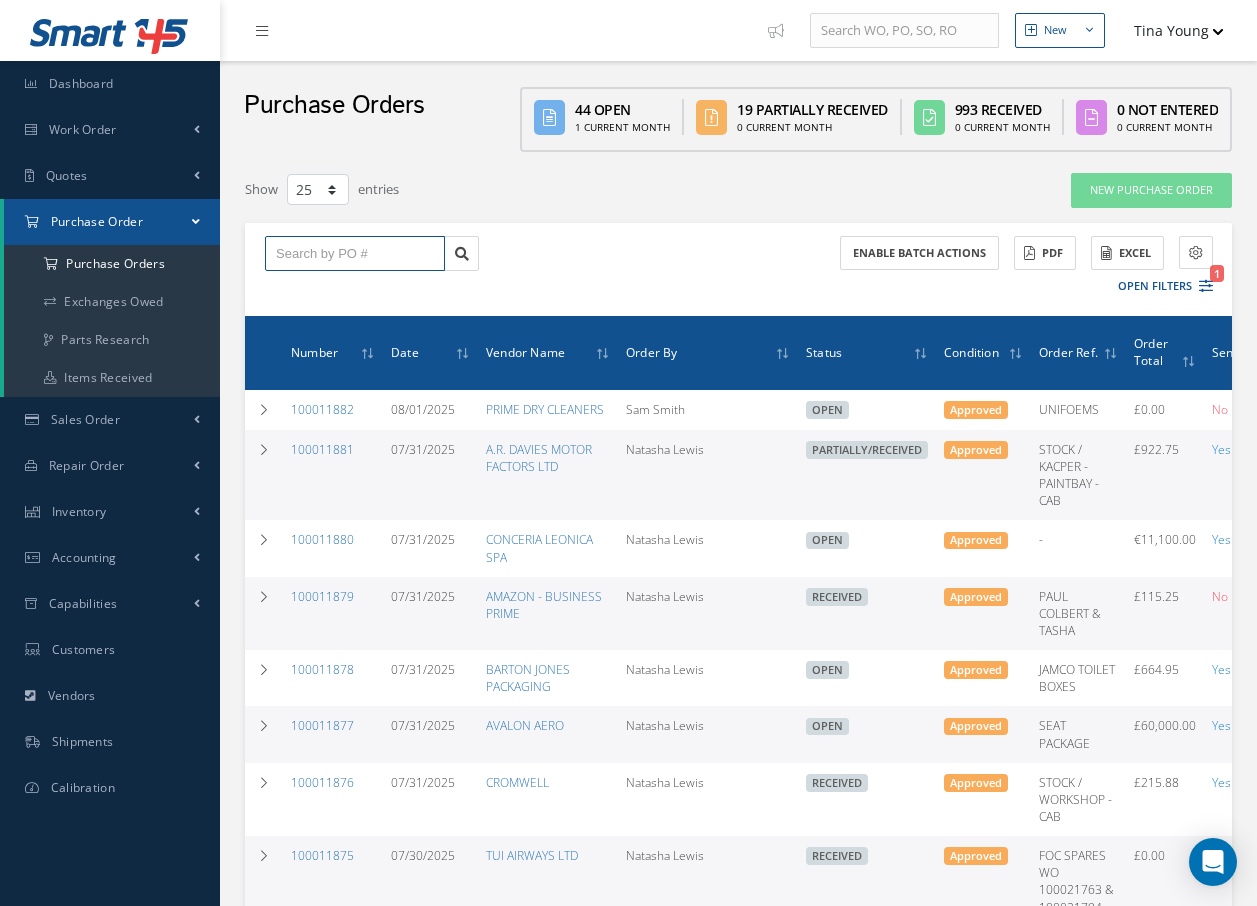 click at bounding box center (355, 254) 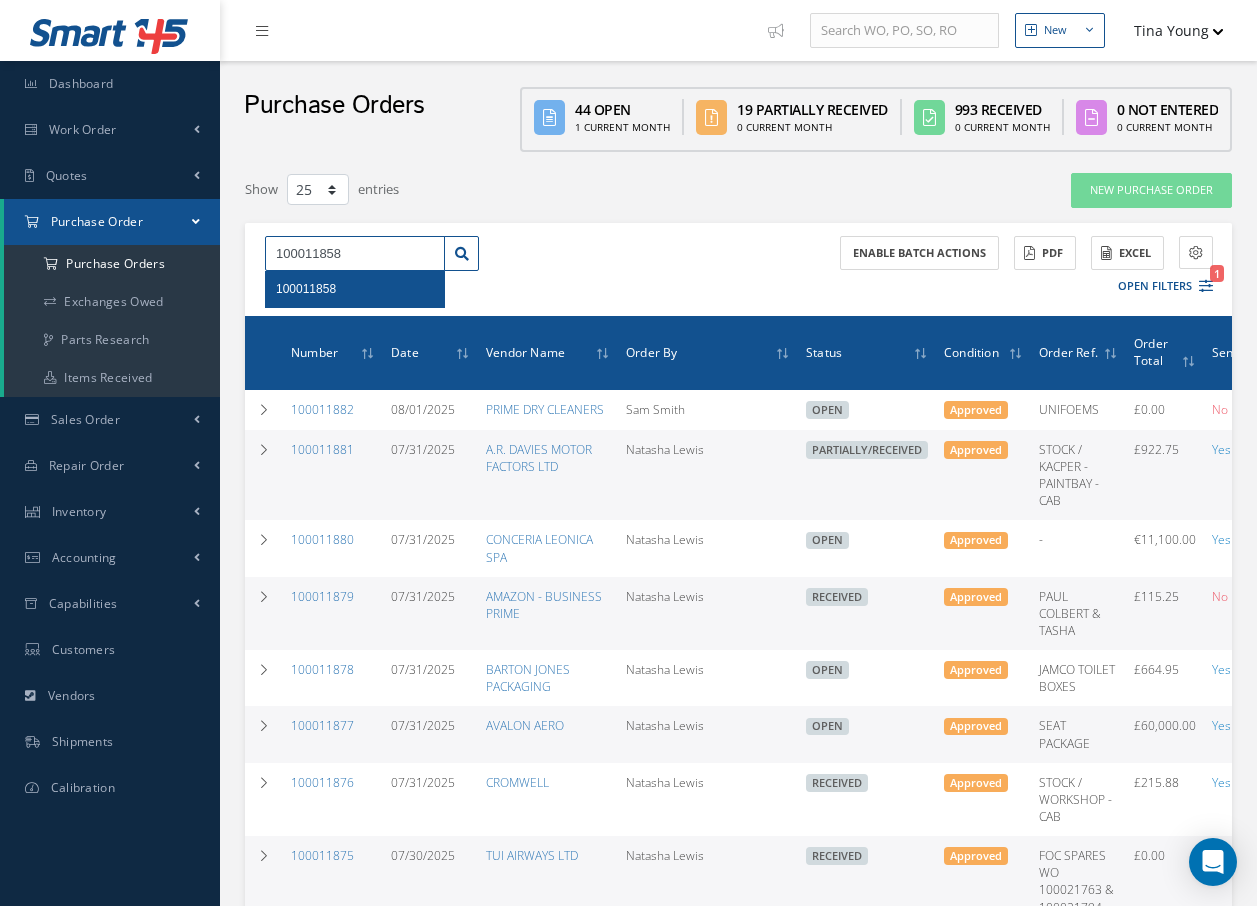 type on "100011858" 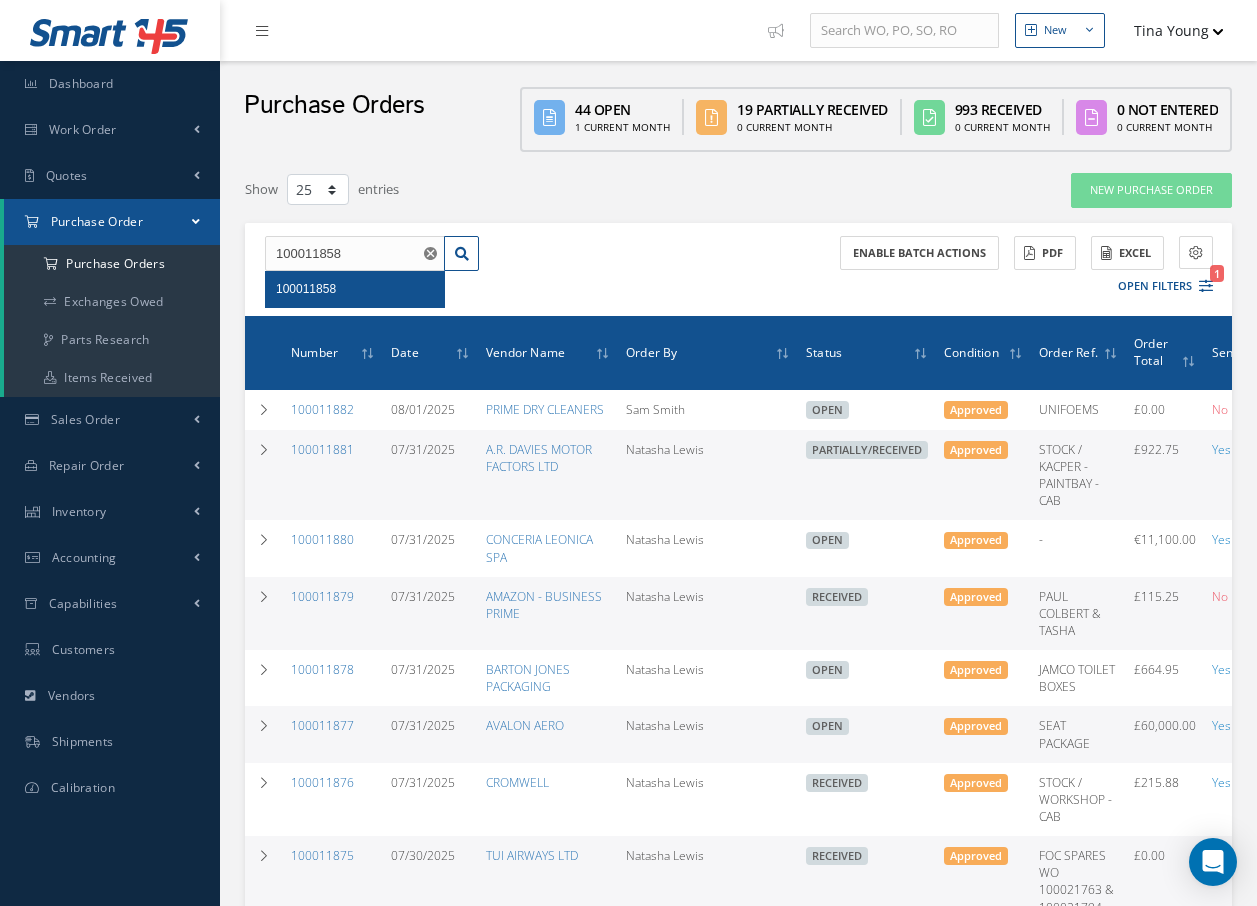 click on "100011858" at bounding box center [306, 289] 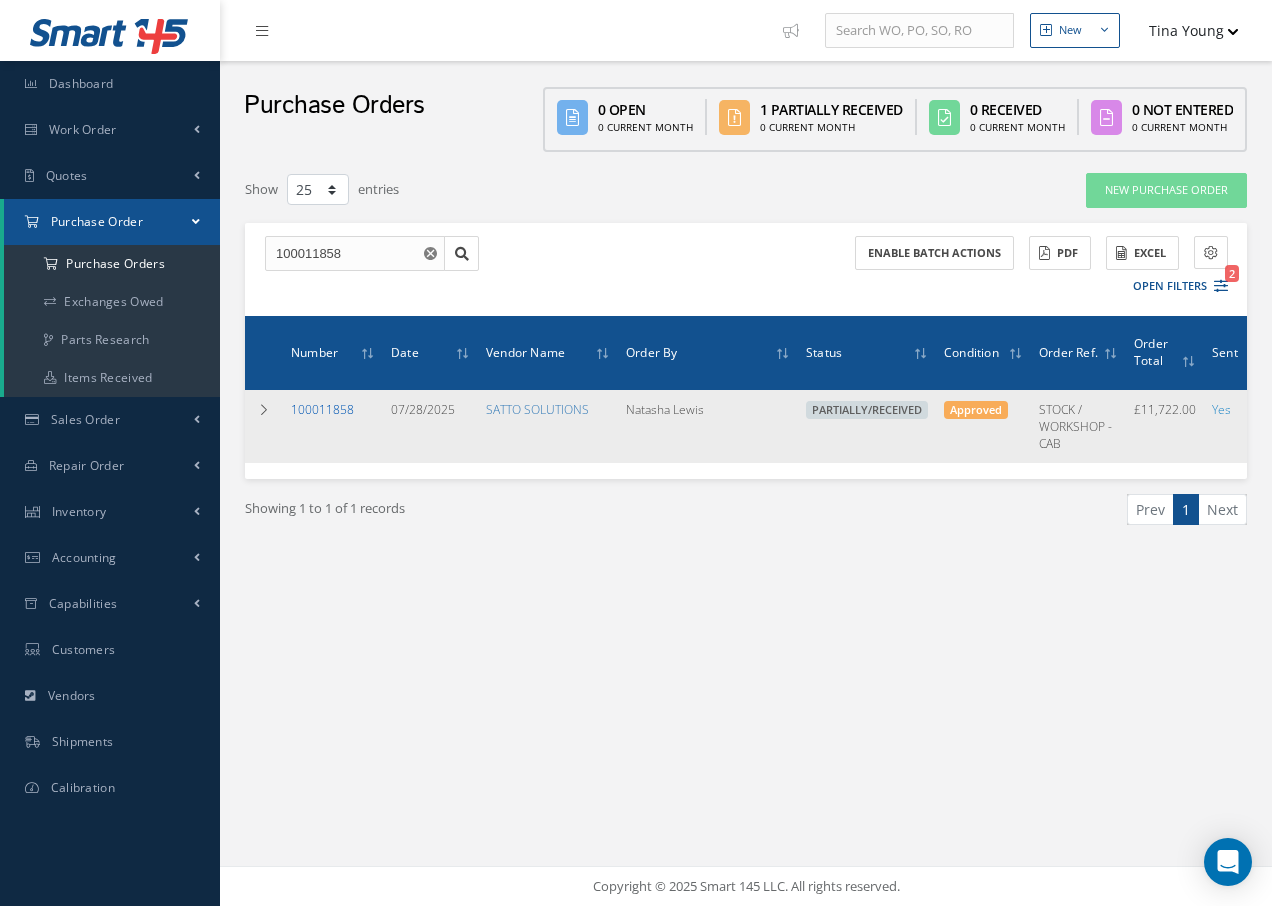 click on "100011858" at bounding box center (322, 409) 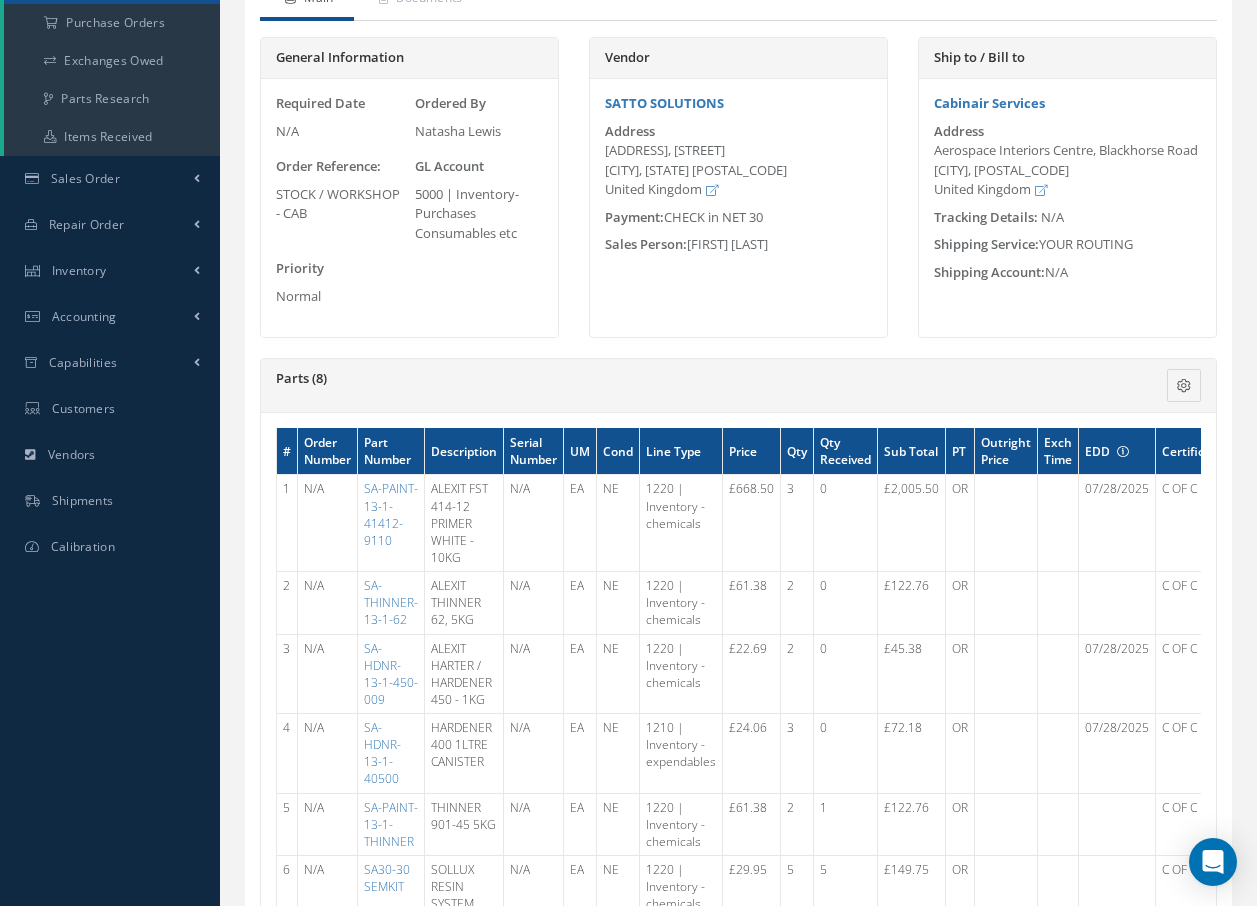scroll, scrollTop: 0, scrollLeft: 0, axis: both 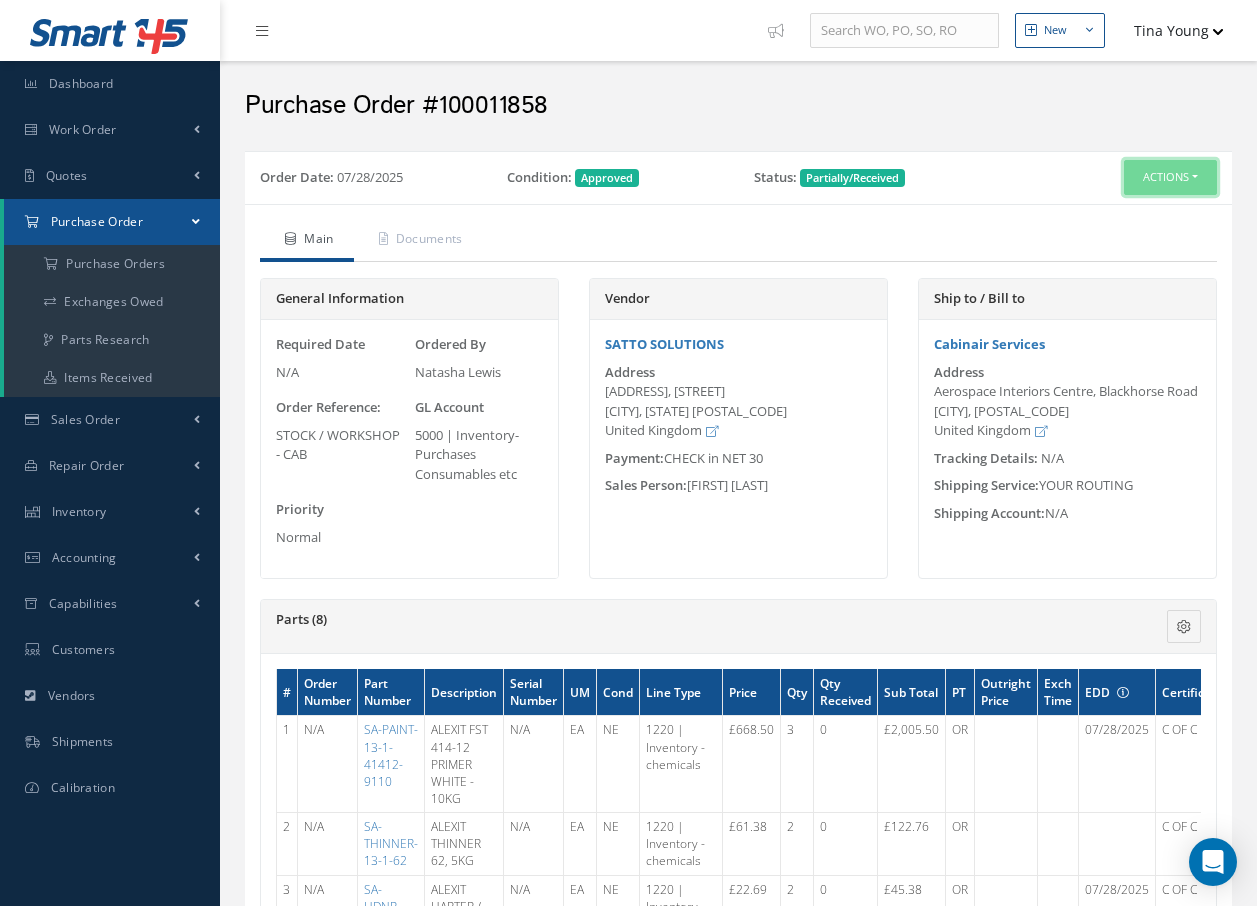 click on "Actions" at bounding box center [1170, 177] 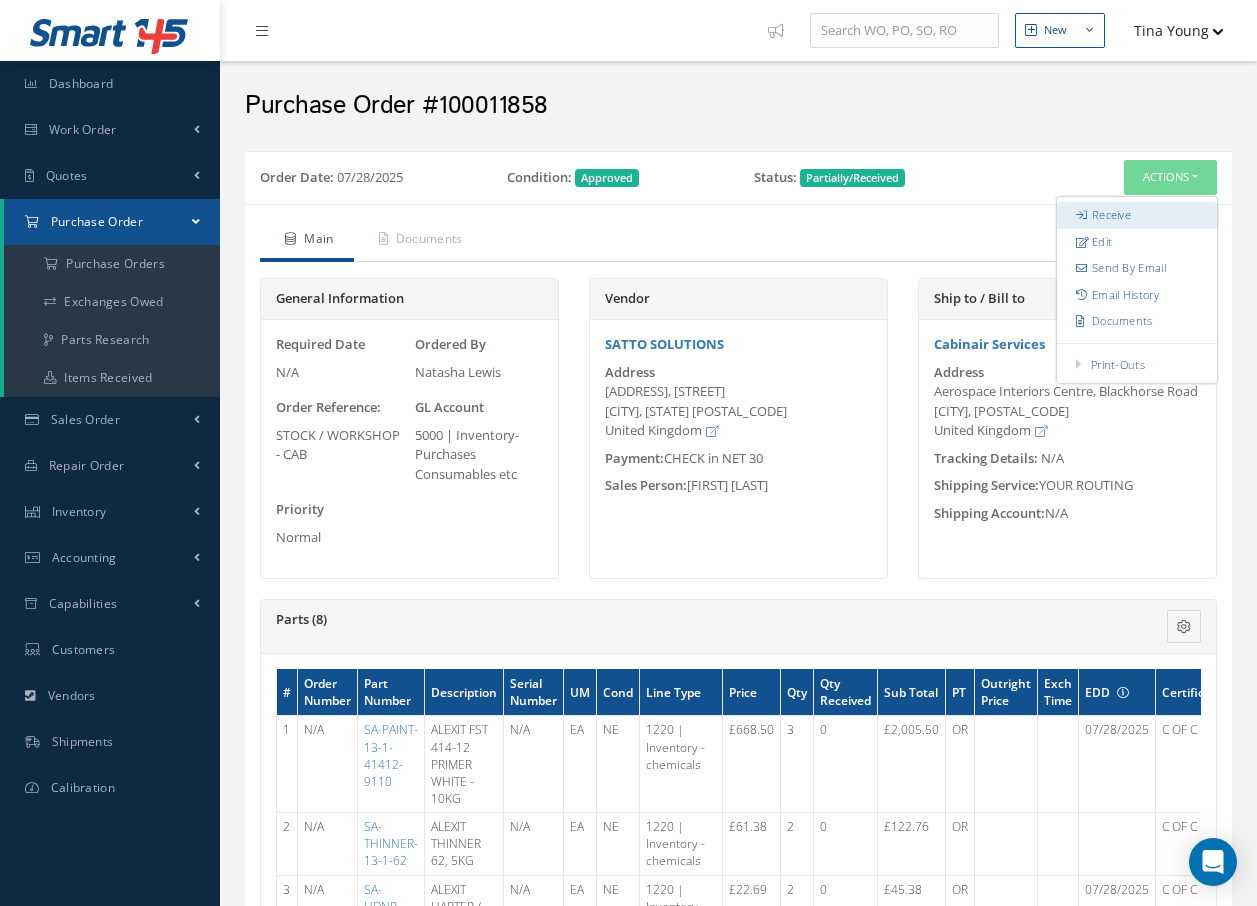 click on "Receive" at bounding box center (1137, 215) 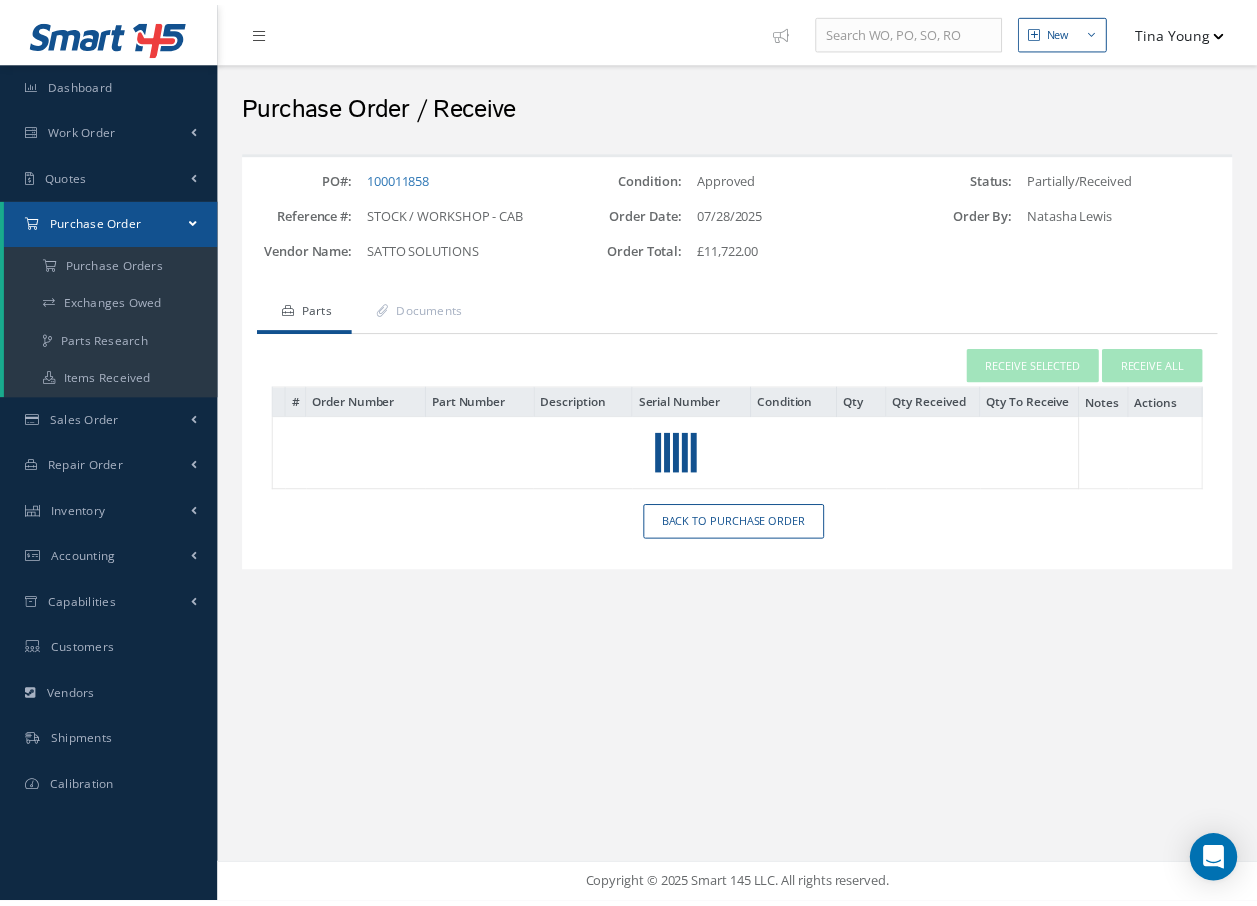 scroll, scrollTop: 0, scrollLeft: 0, axis: both 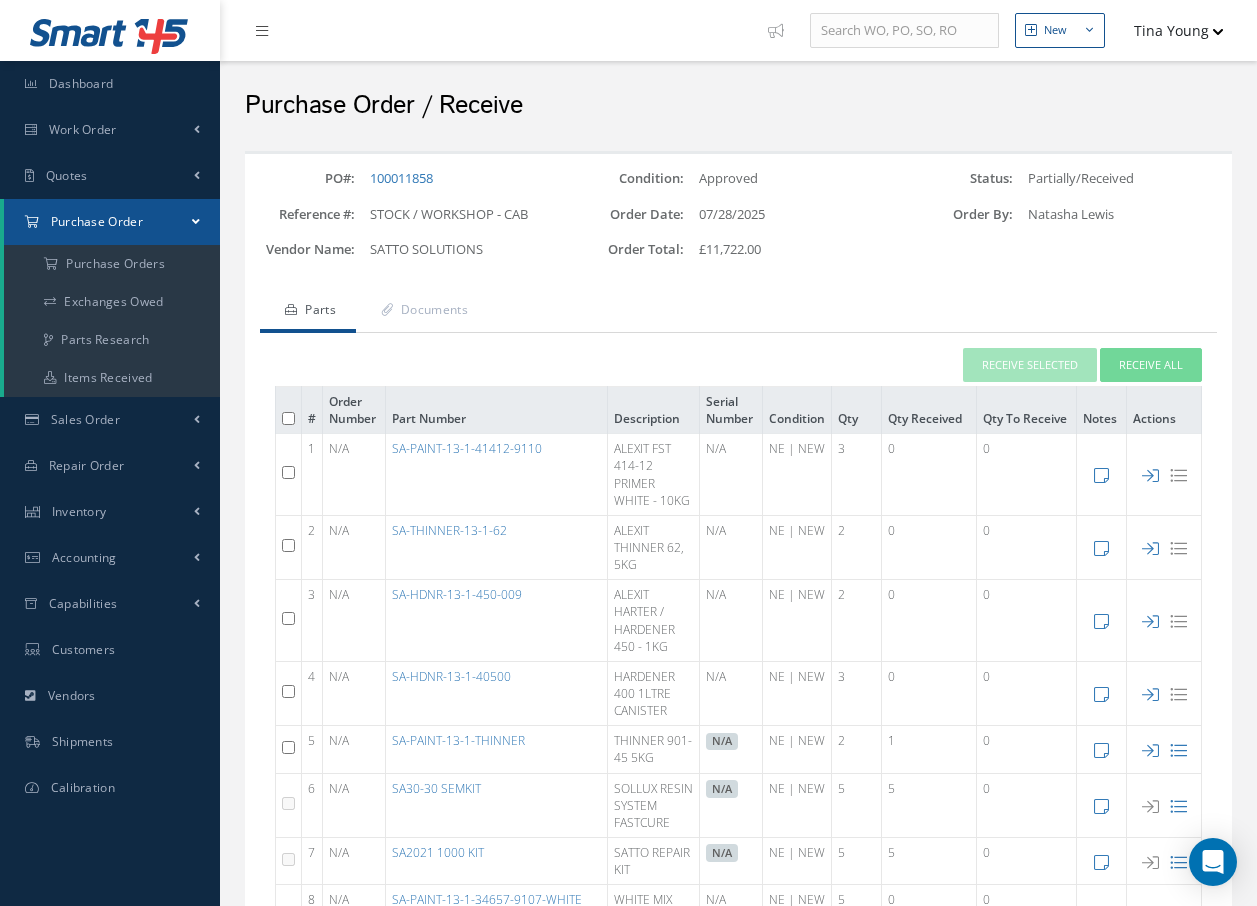 click at bounding box center (288, 472) 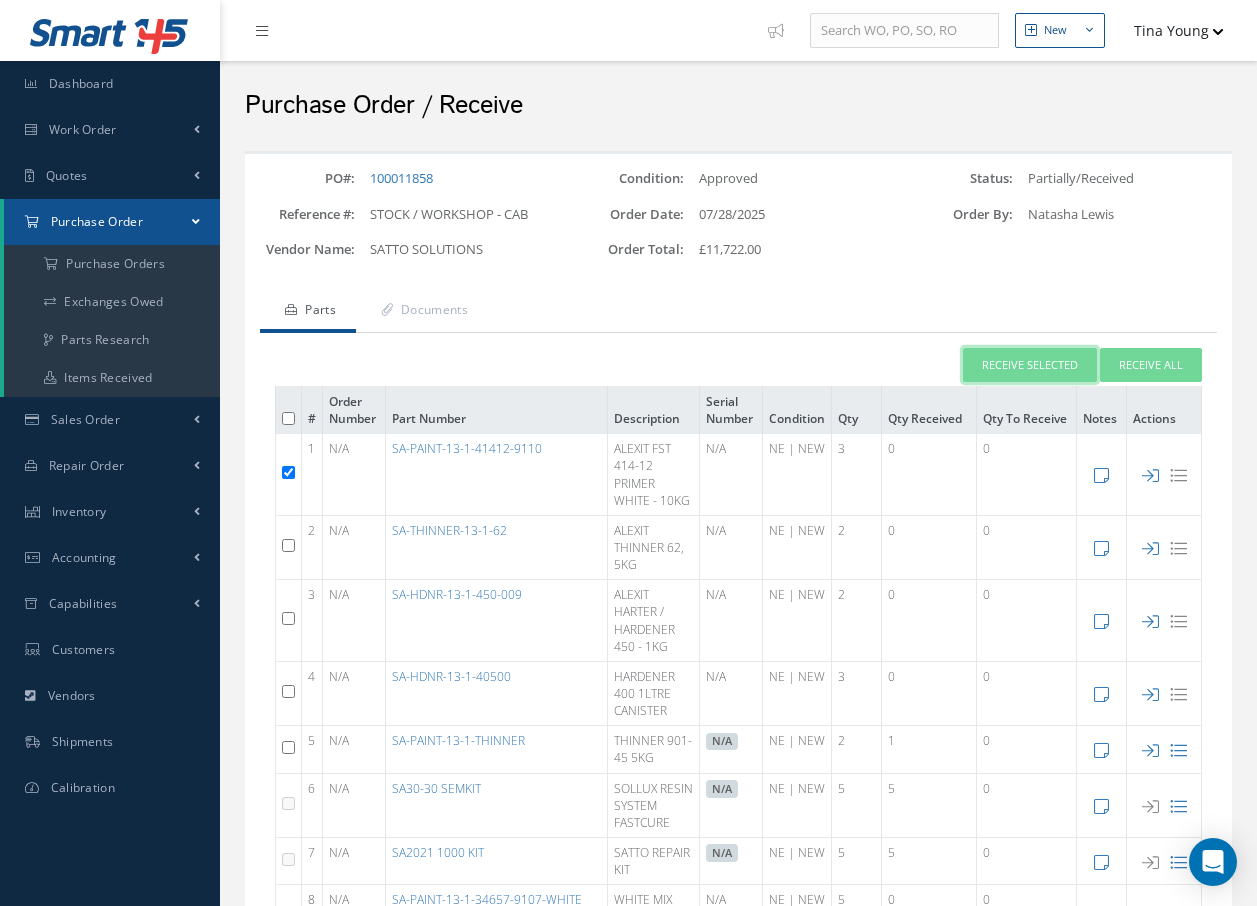 click on "Receive Selected" at bounding box center (1030, 365) 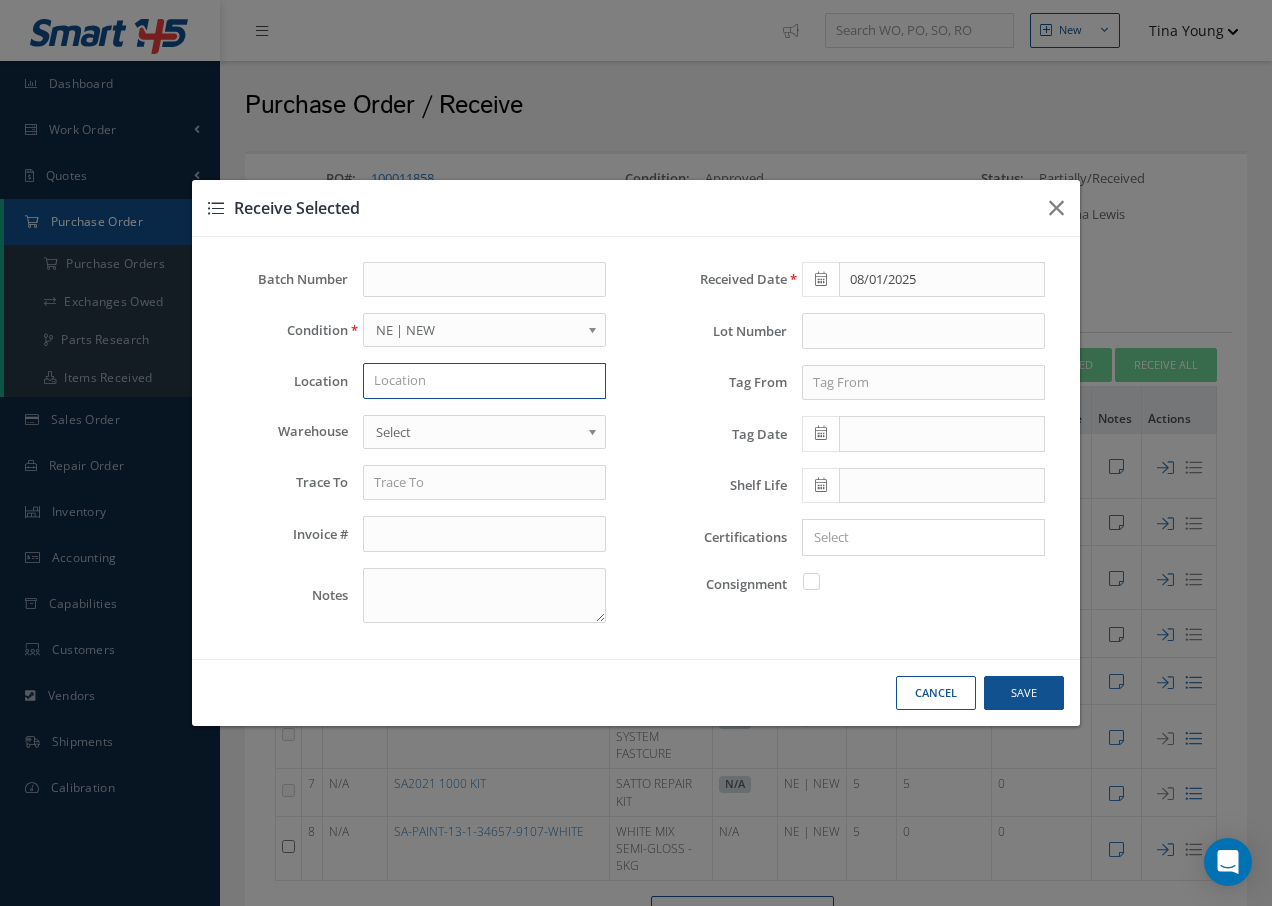 click at bounding box center [484, 381] 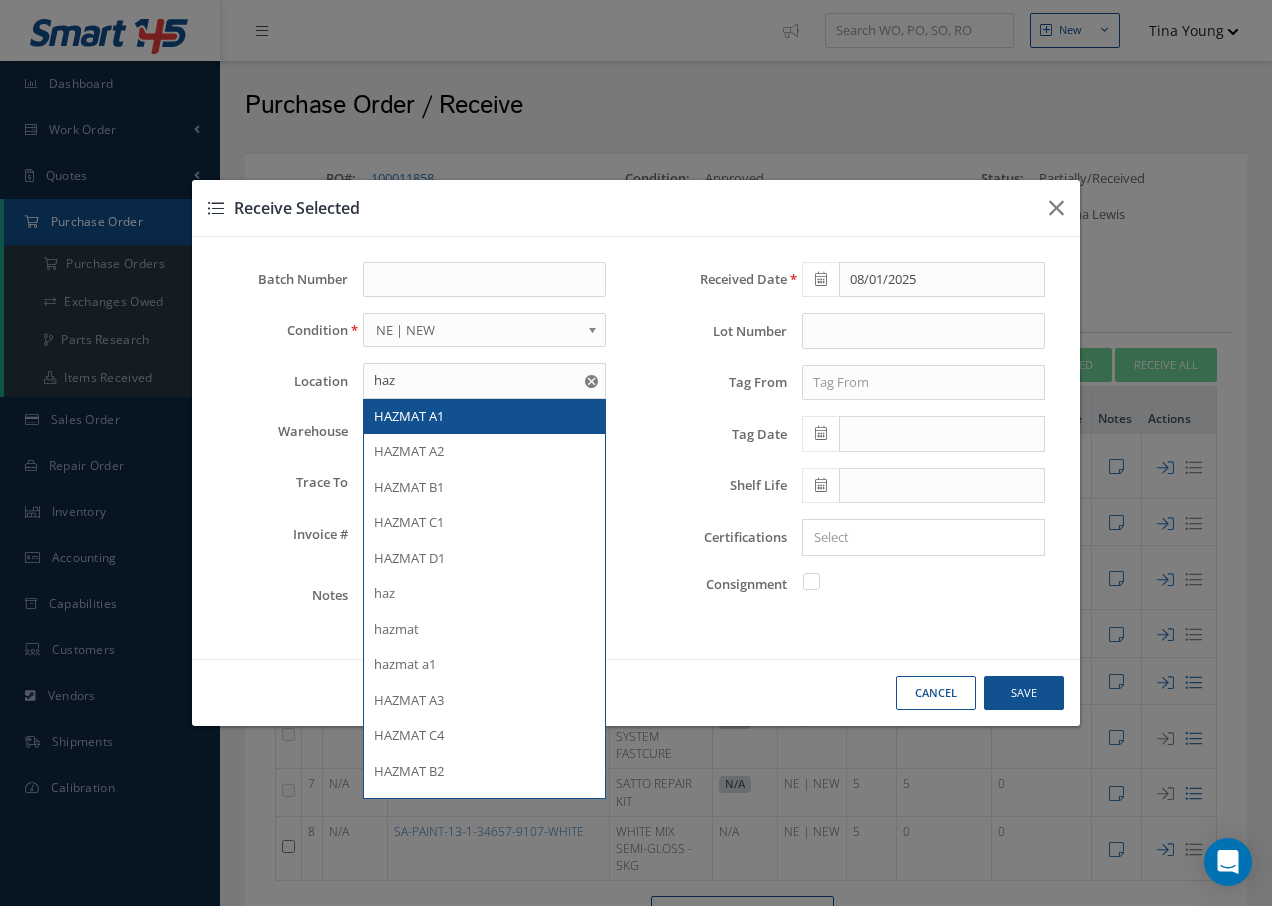 click on "HAZMAT A1" at bounding box center [409, 416] 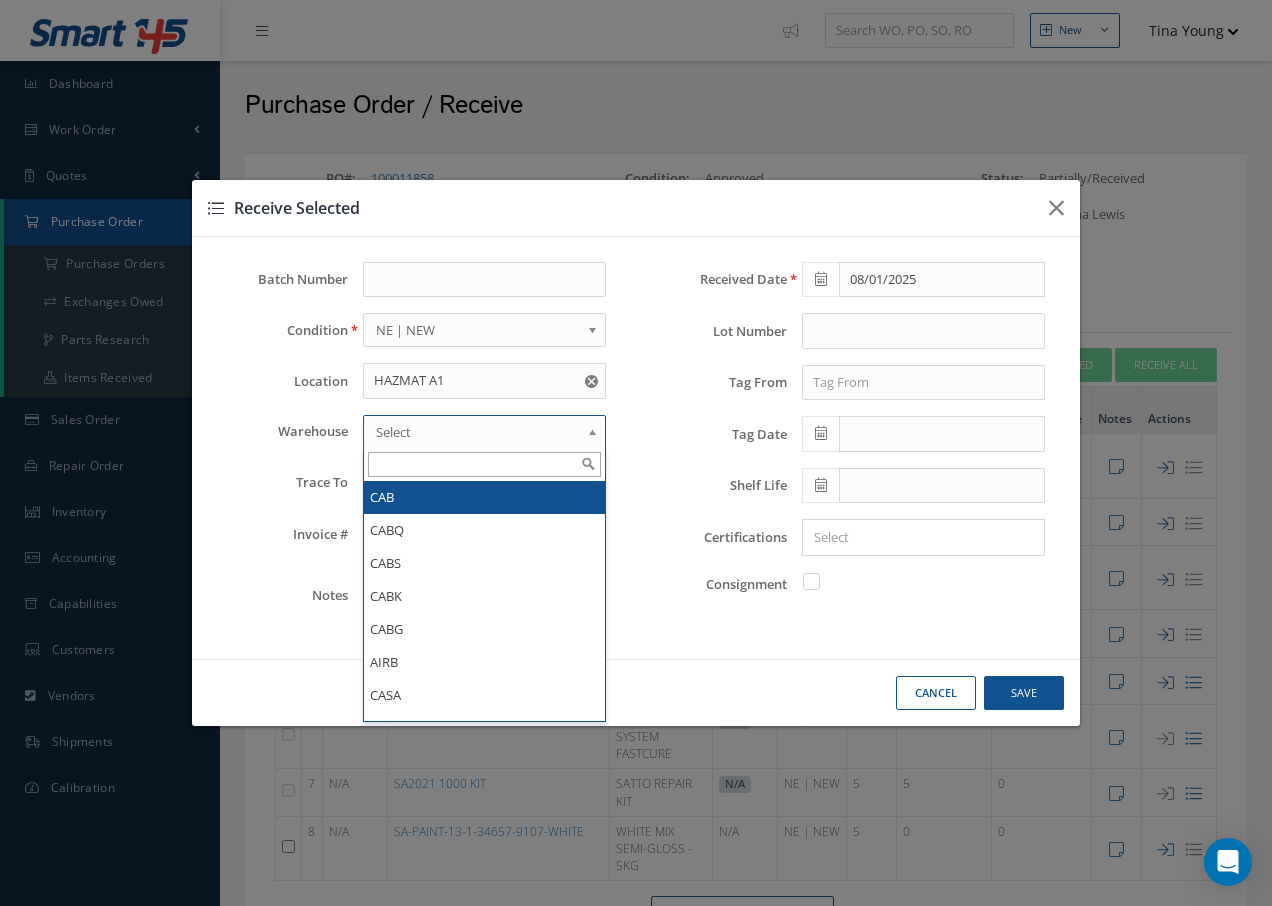 click on "Select" at bounding box center [478, 432] 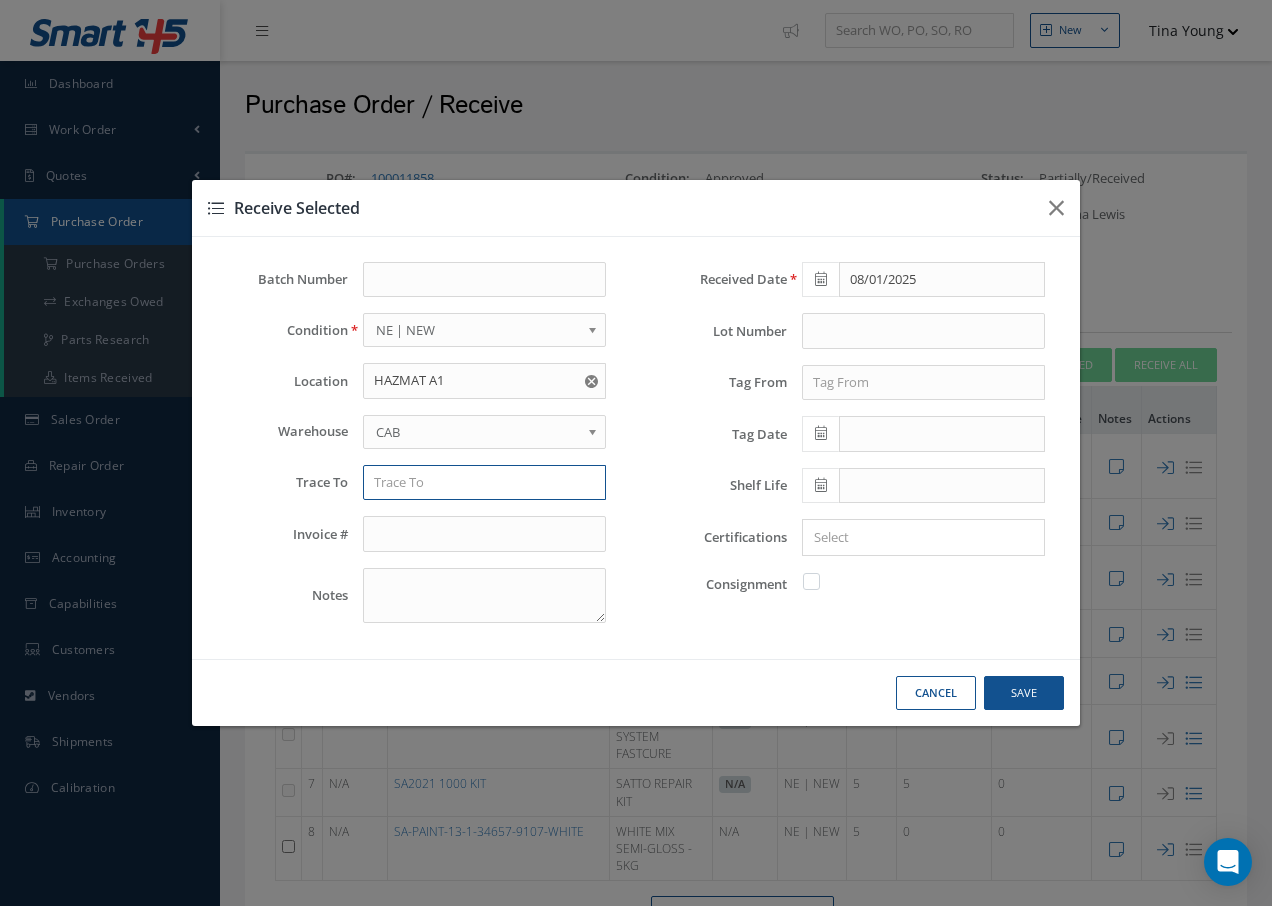 click at bounding box center [484, 483] 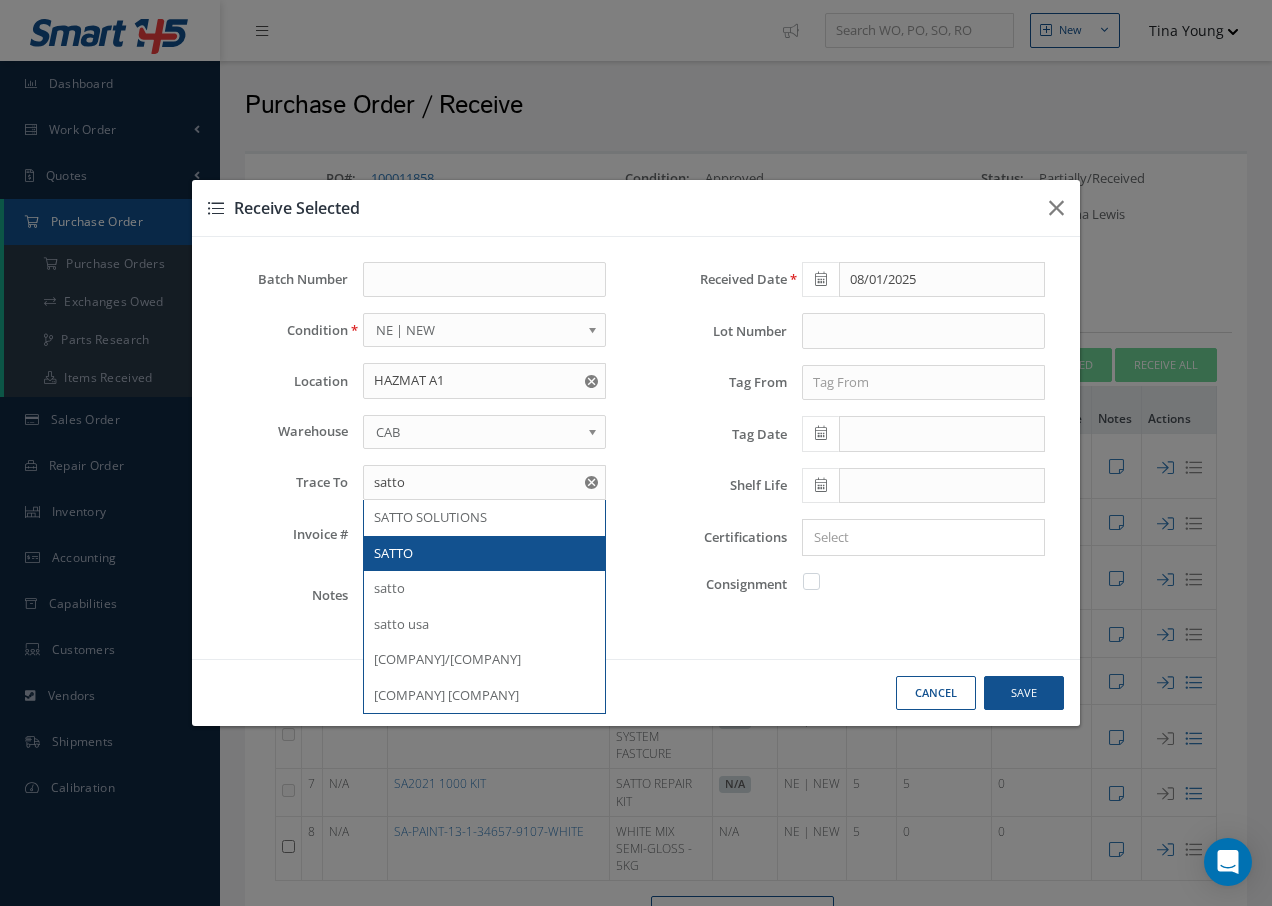 click on "SATTO" at bounding box center [393, 553] 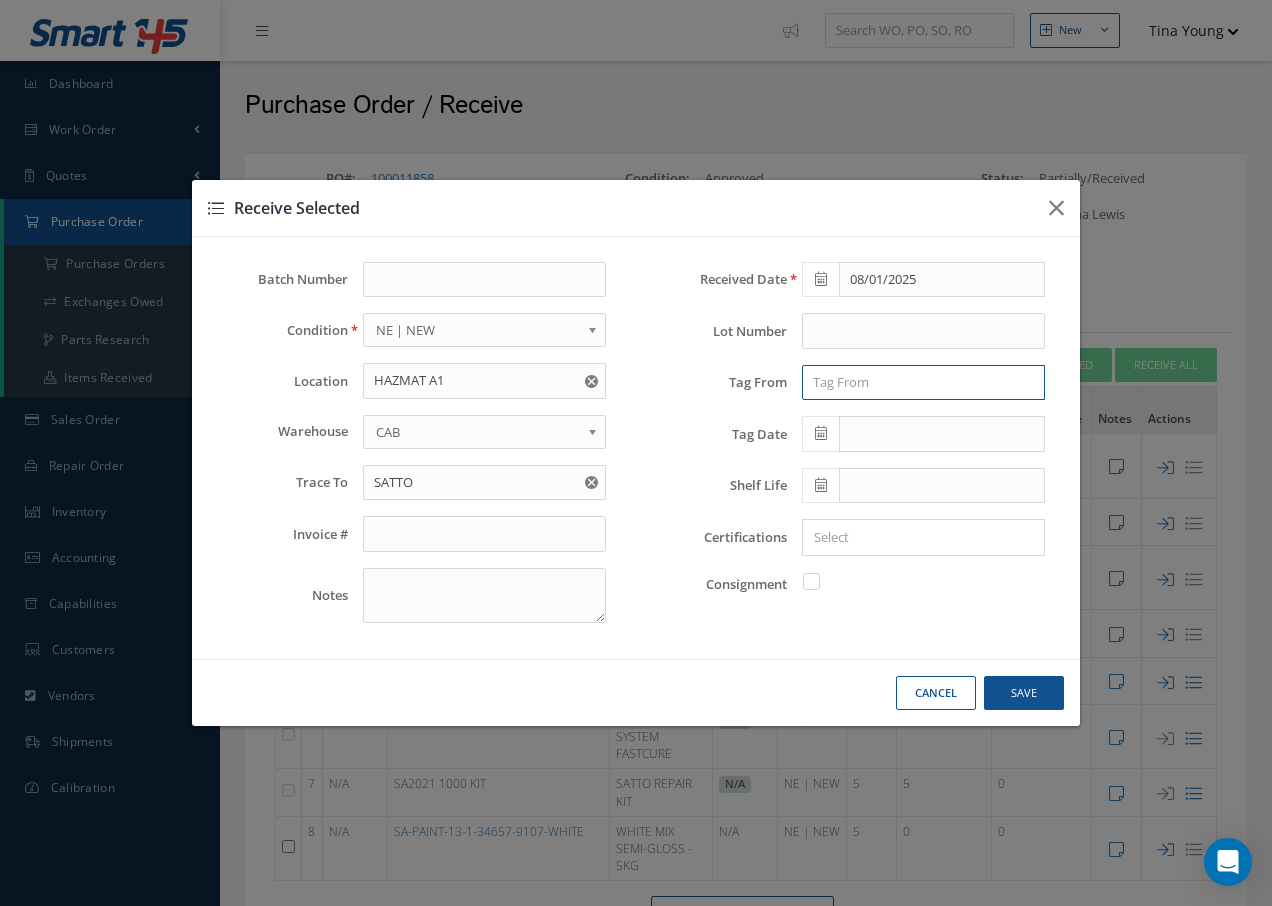click at bounding box center (923, 383) 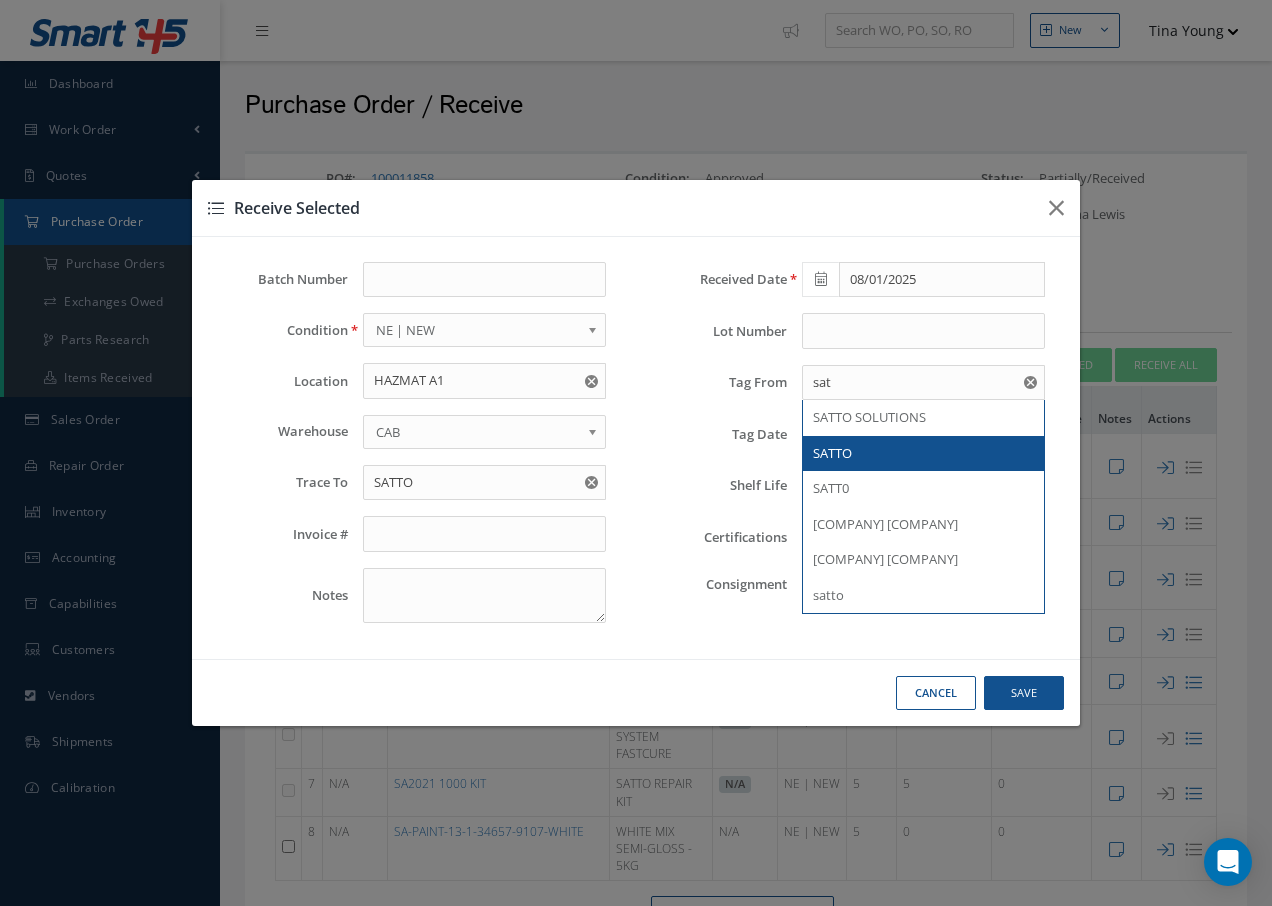 click on "SATTO" at bounding box center [923, 454] 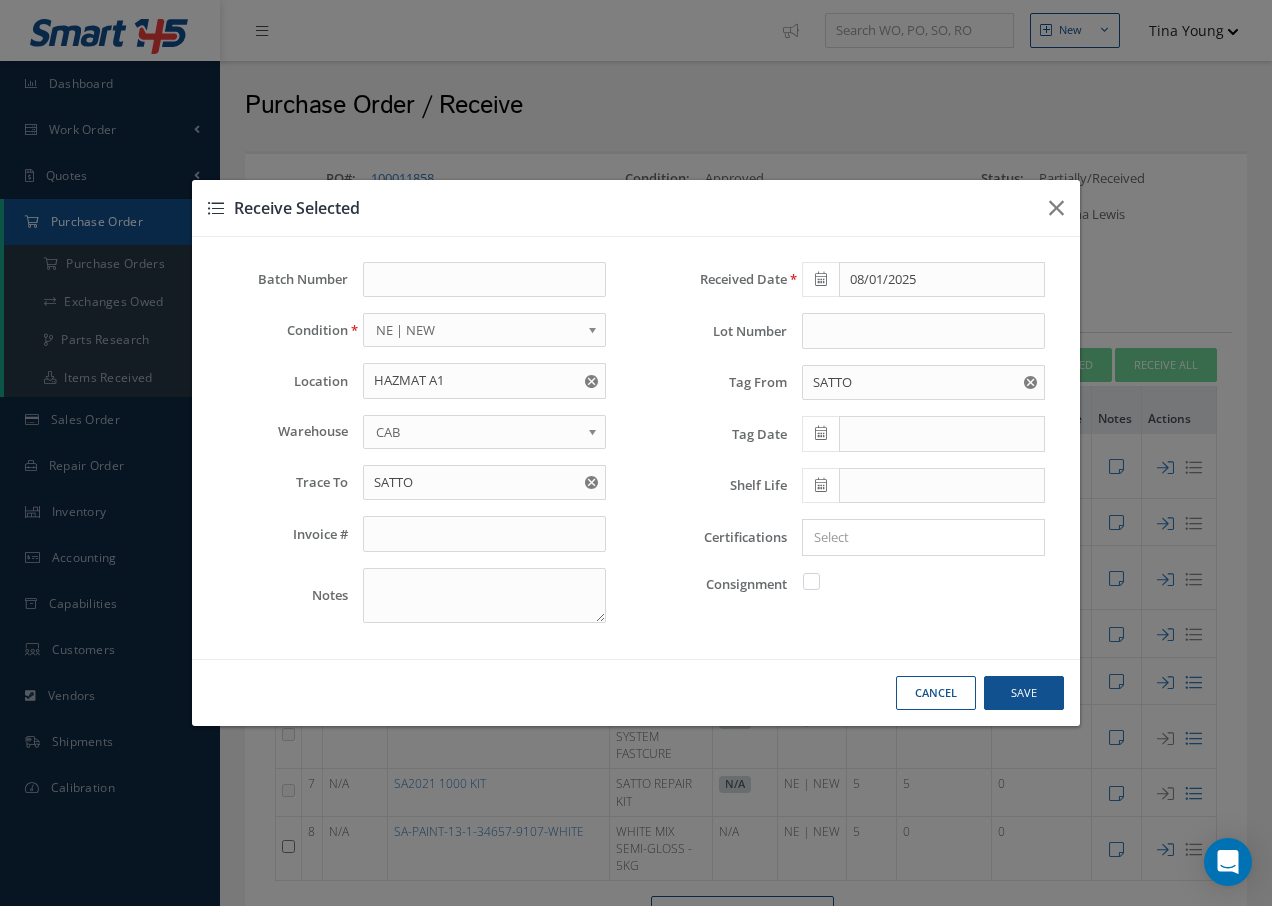 click at bounding box center (821, 433) 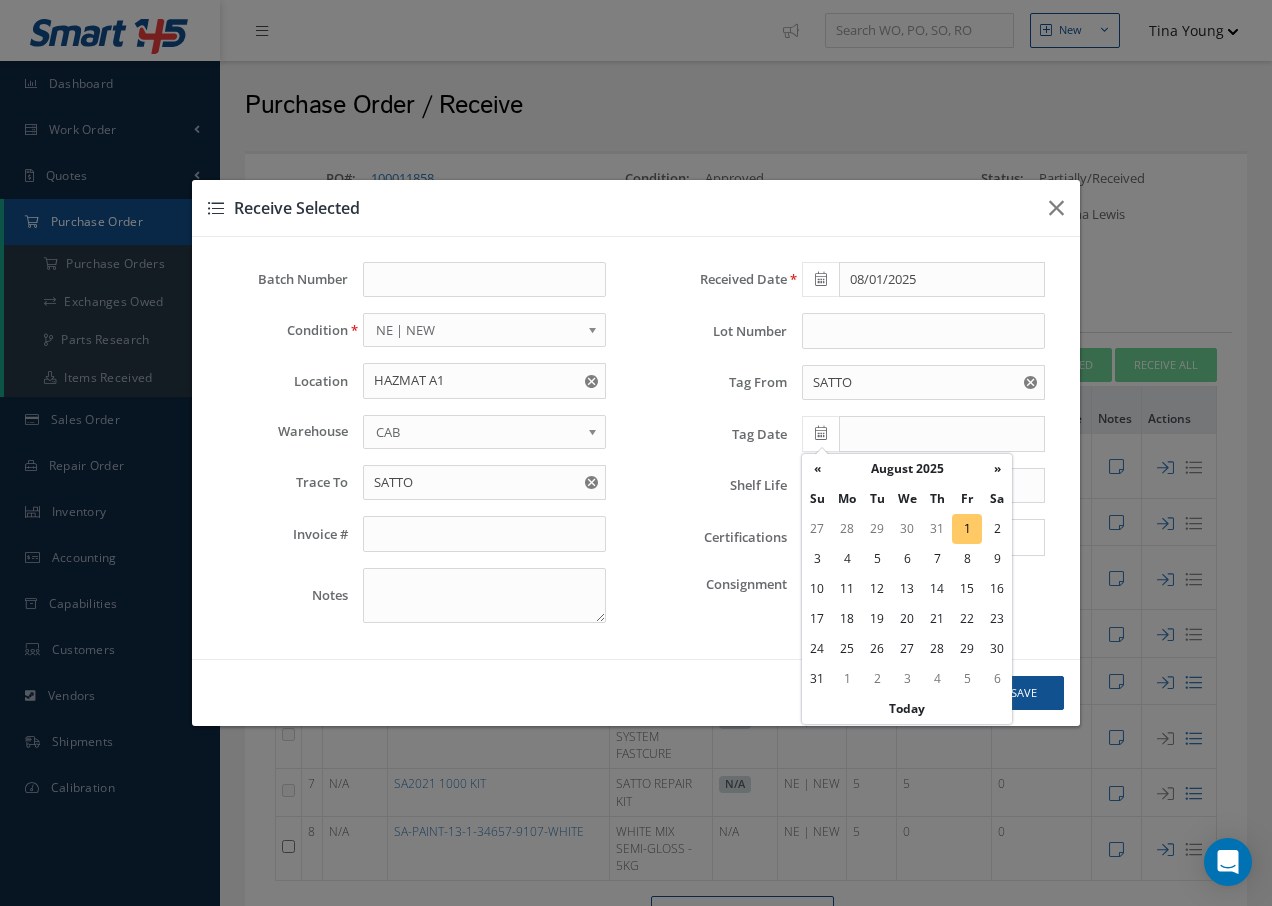 click on "1" at bounding box center [967, 529] 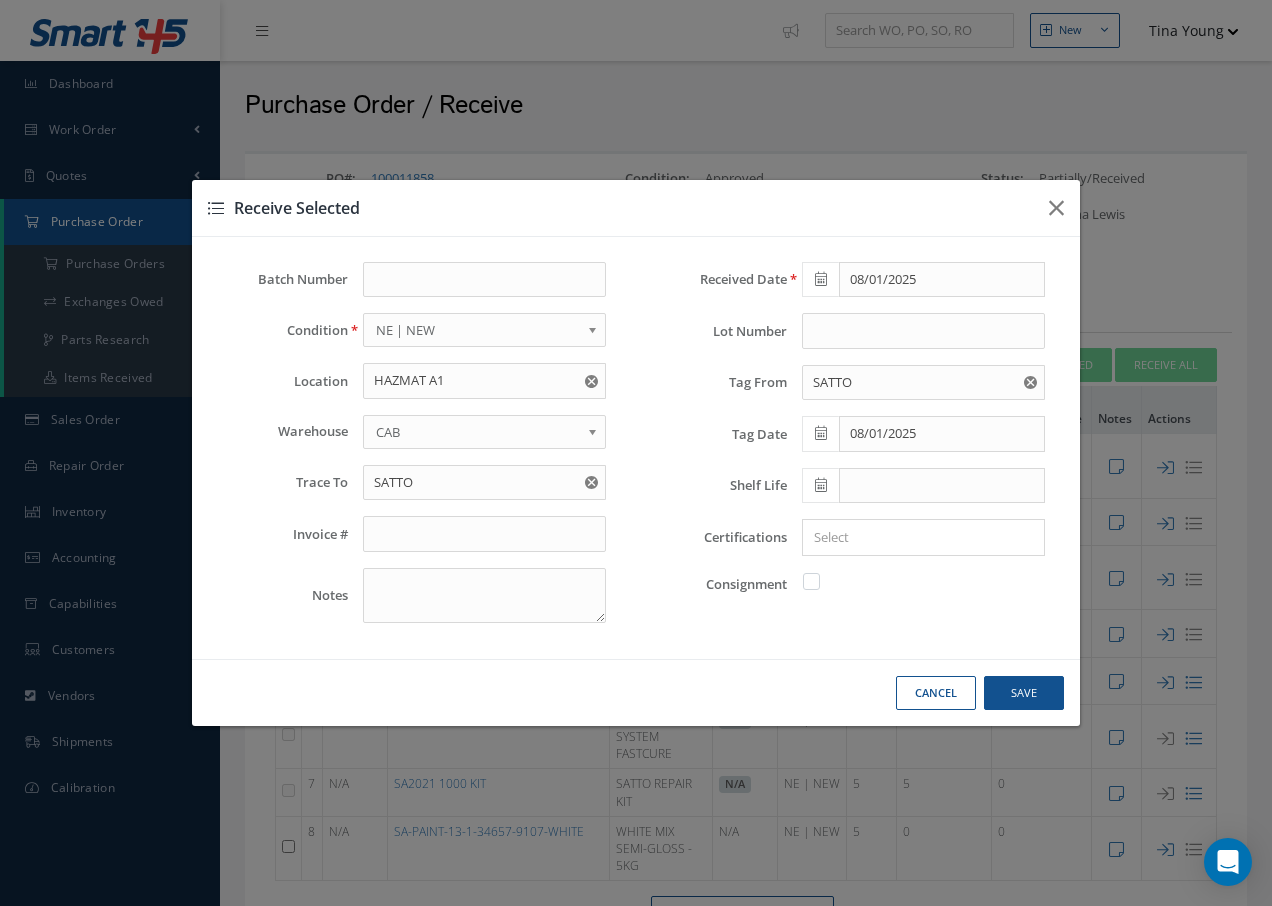 click at bounding box center [821, 485] 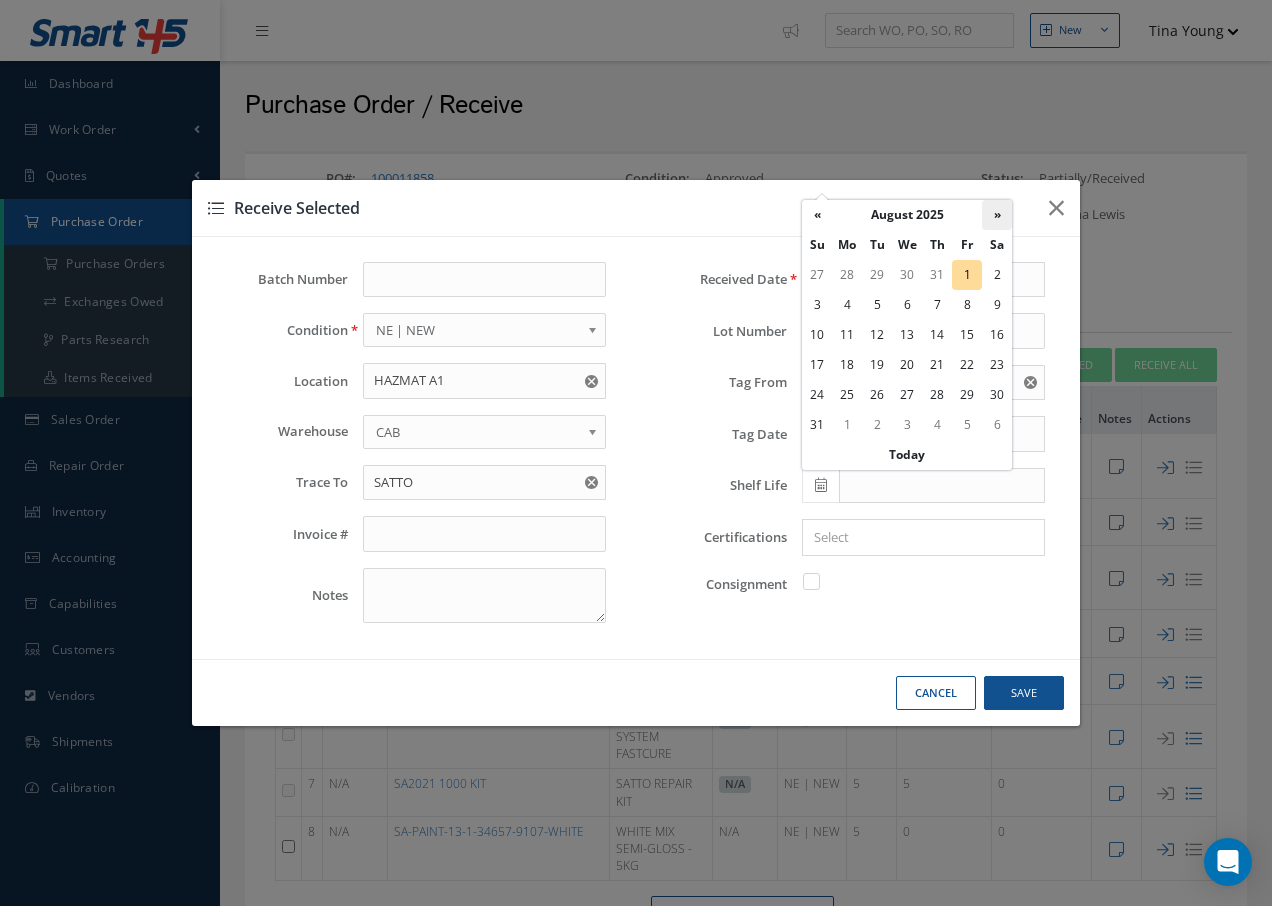 click on "»" at bounding box center [997, 215] 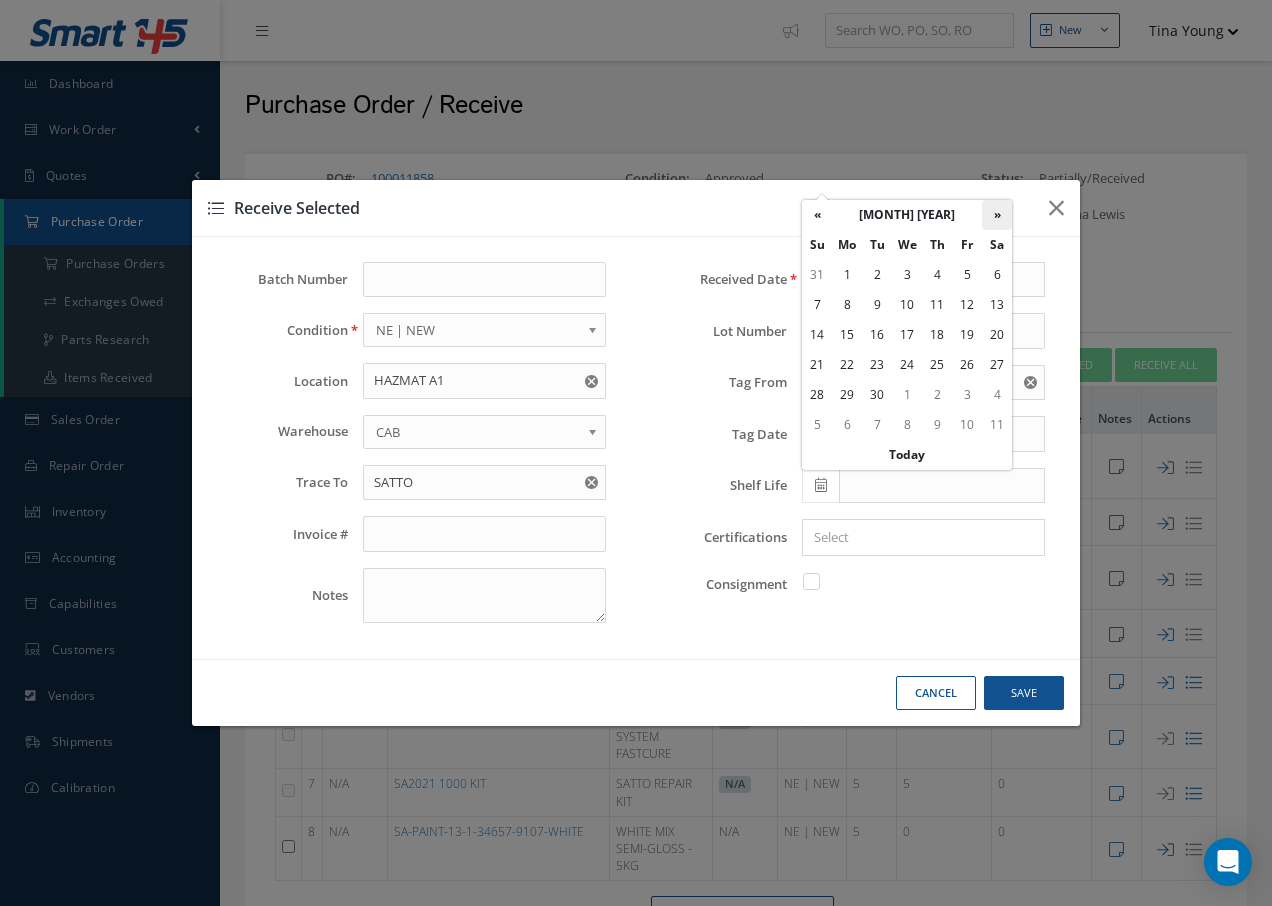 click on "»" at bounding box center (997, 215) 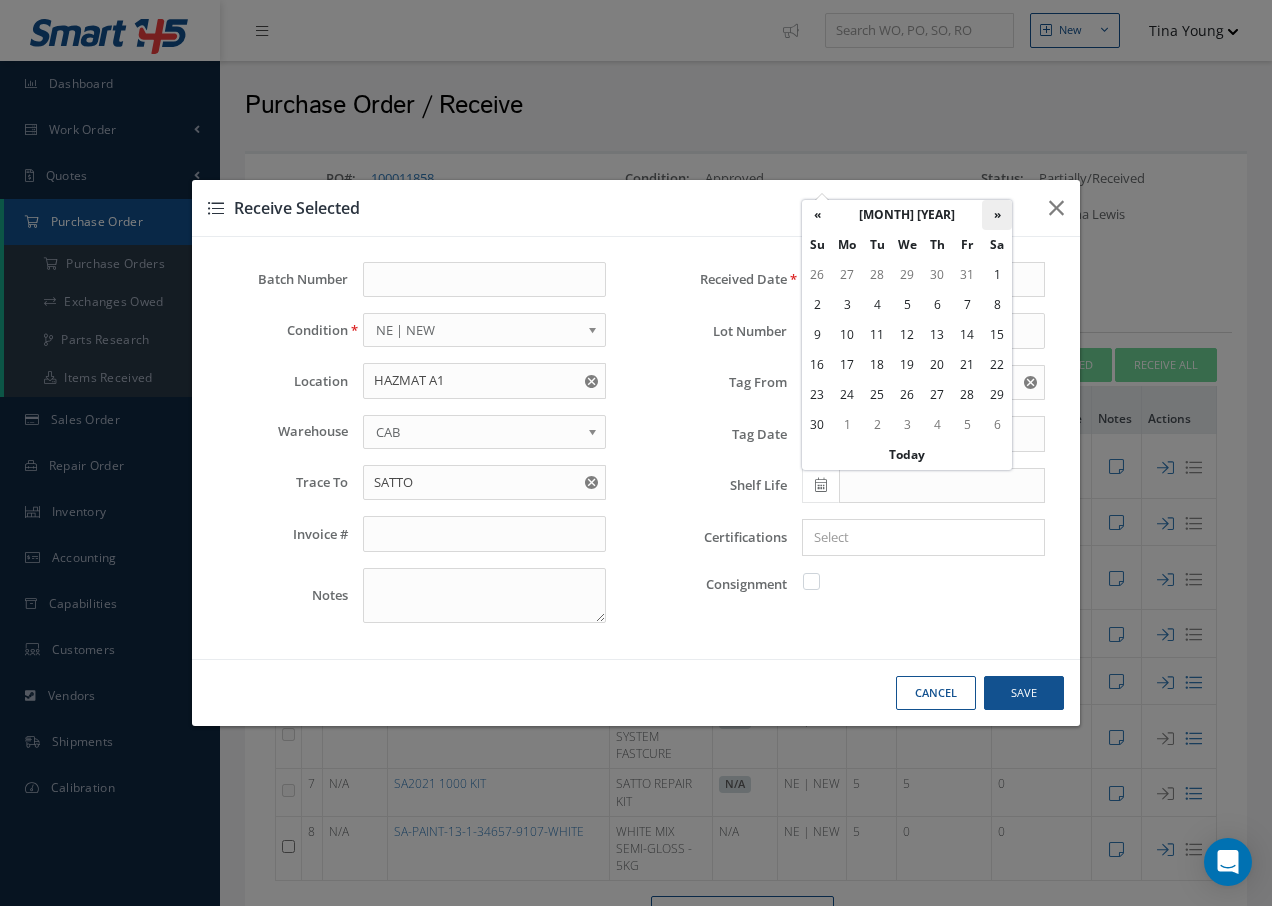 click on "»" at bounding box center [997, 215] 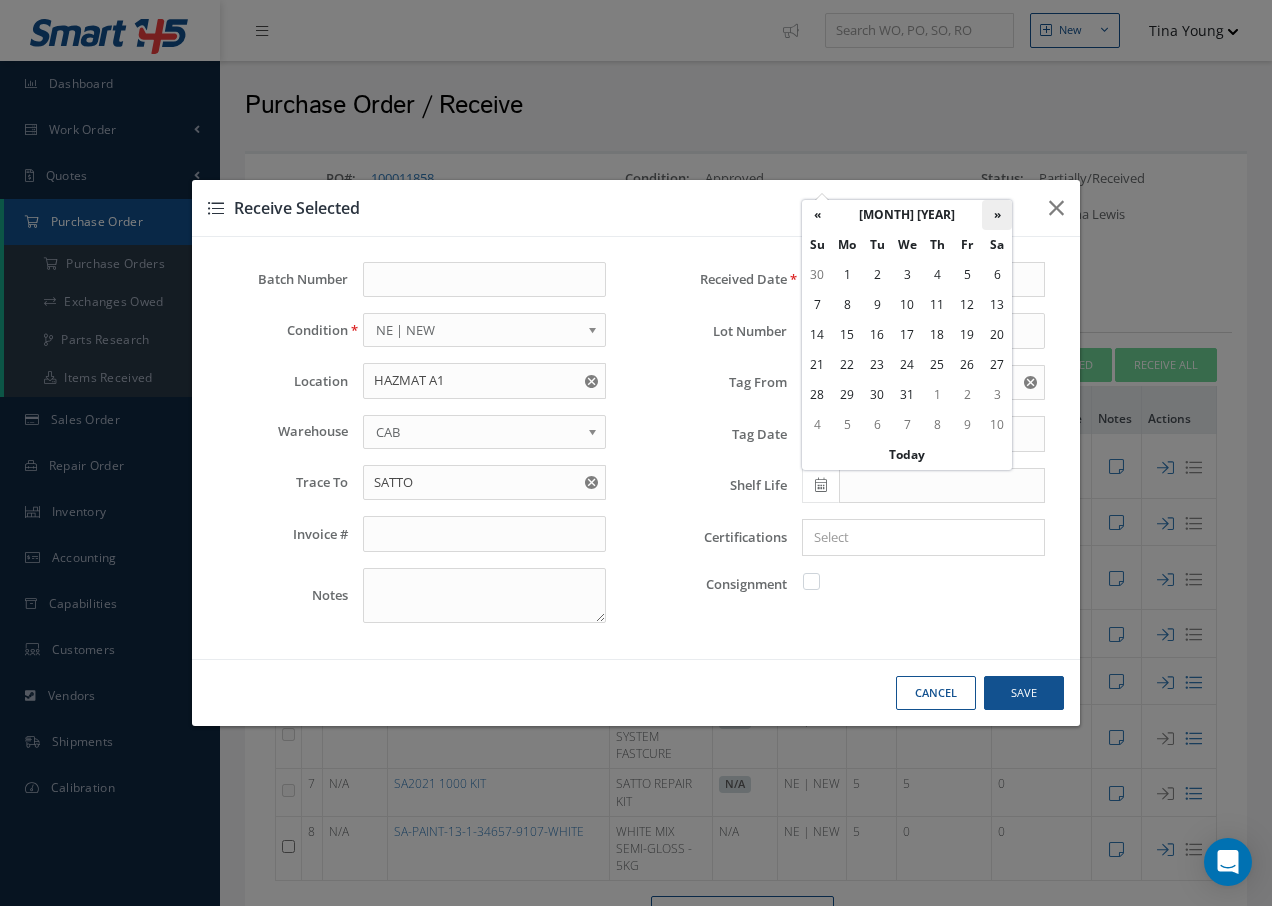 click on "»" at bounding box center [997, 215] 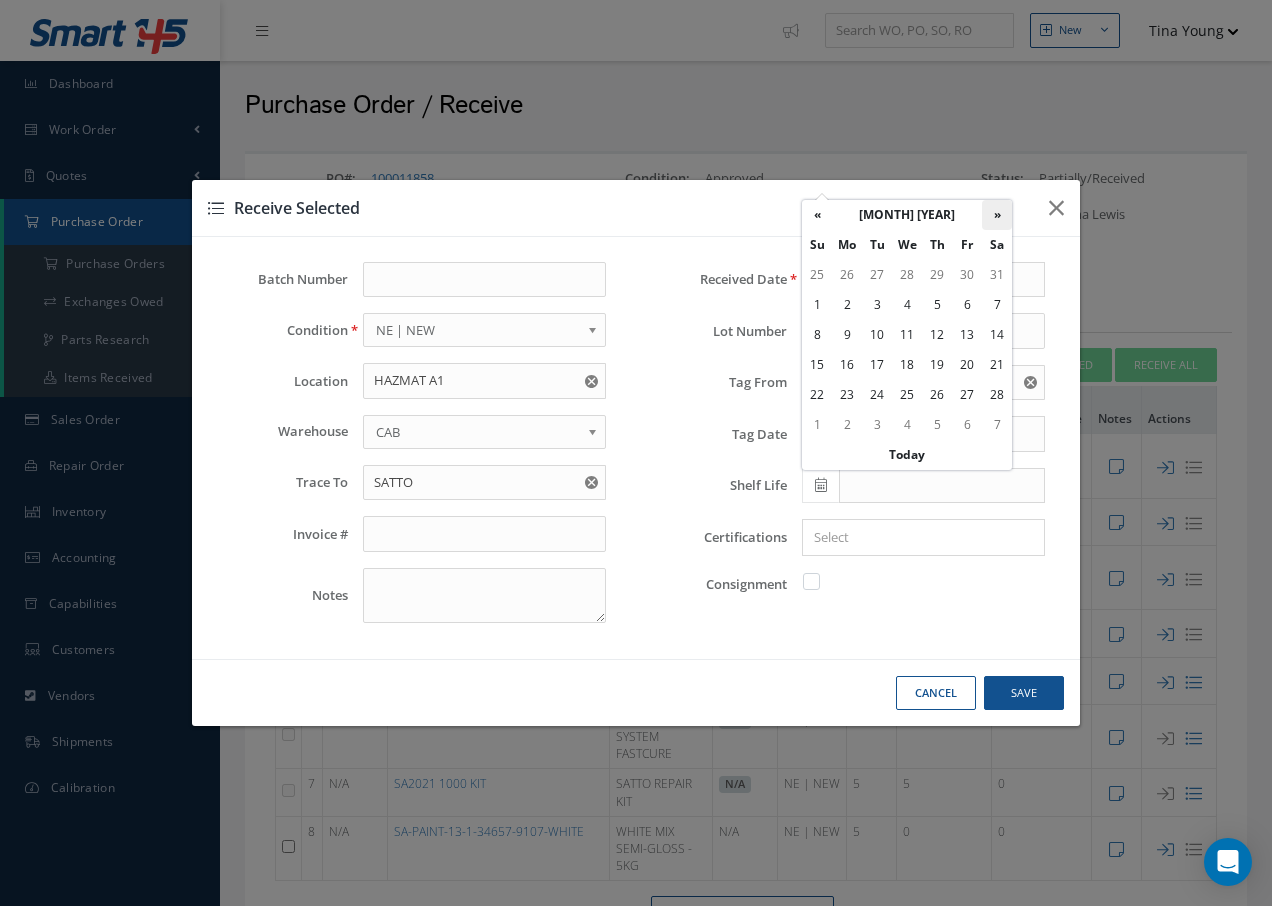 click on "»" at bounding box center [997, 215] 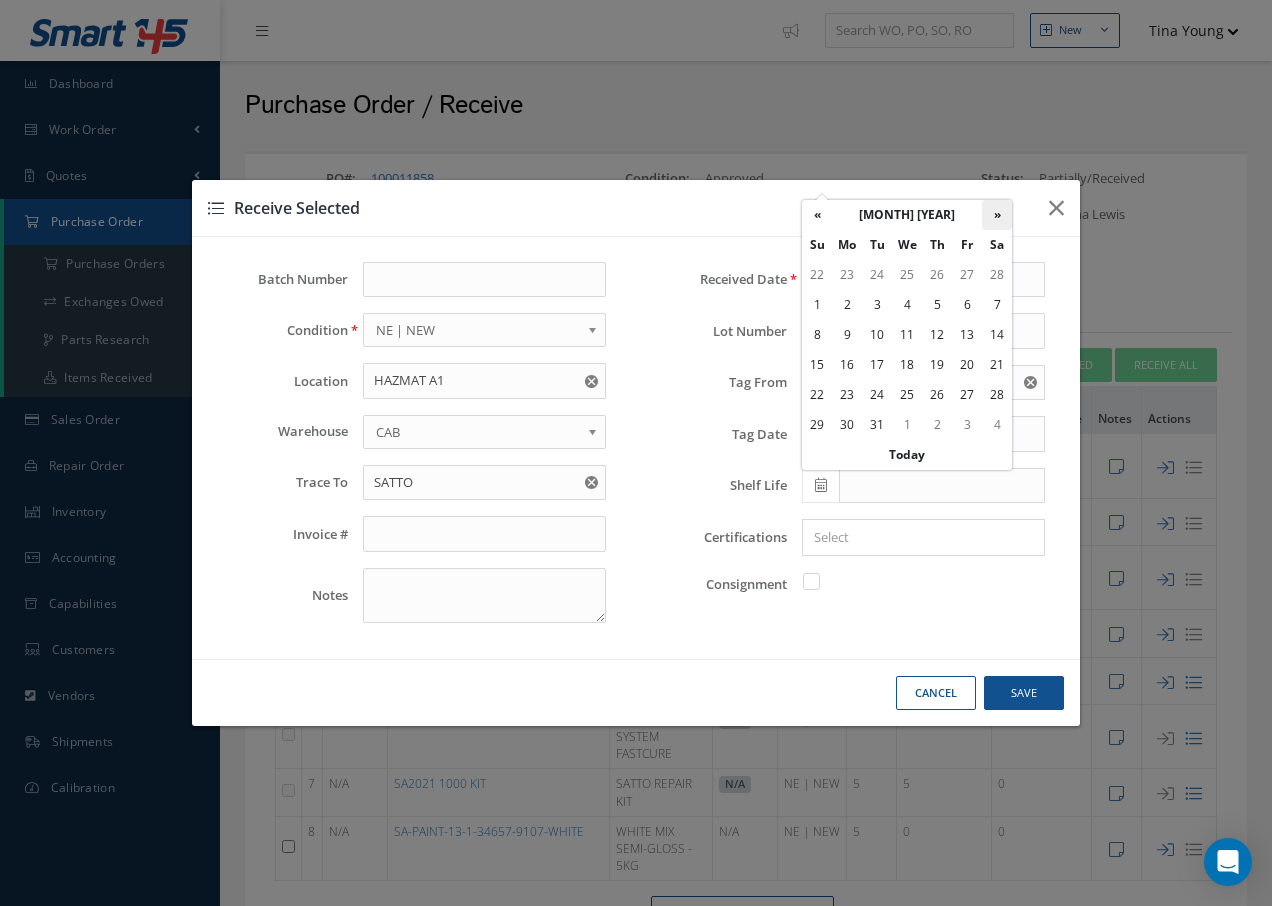 click on "»" at bounding box center (997, 215) 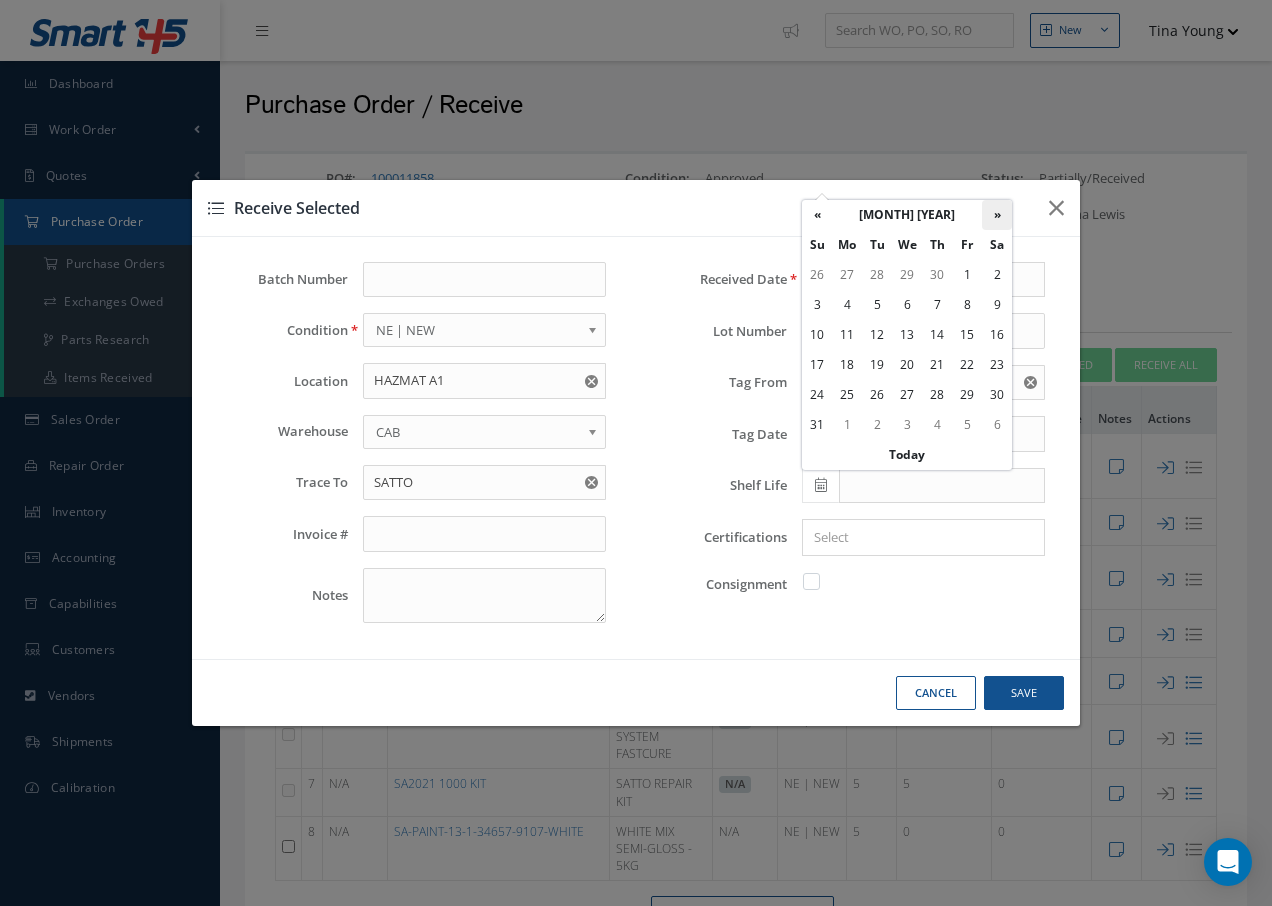click on "»" at bounding box center [997, 215] 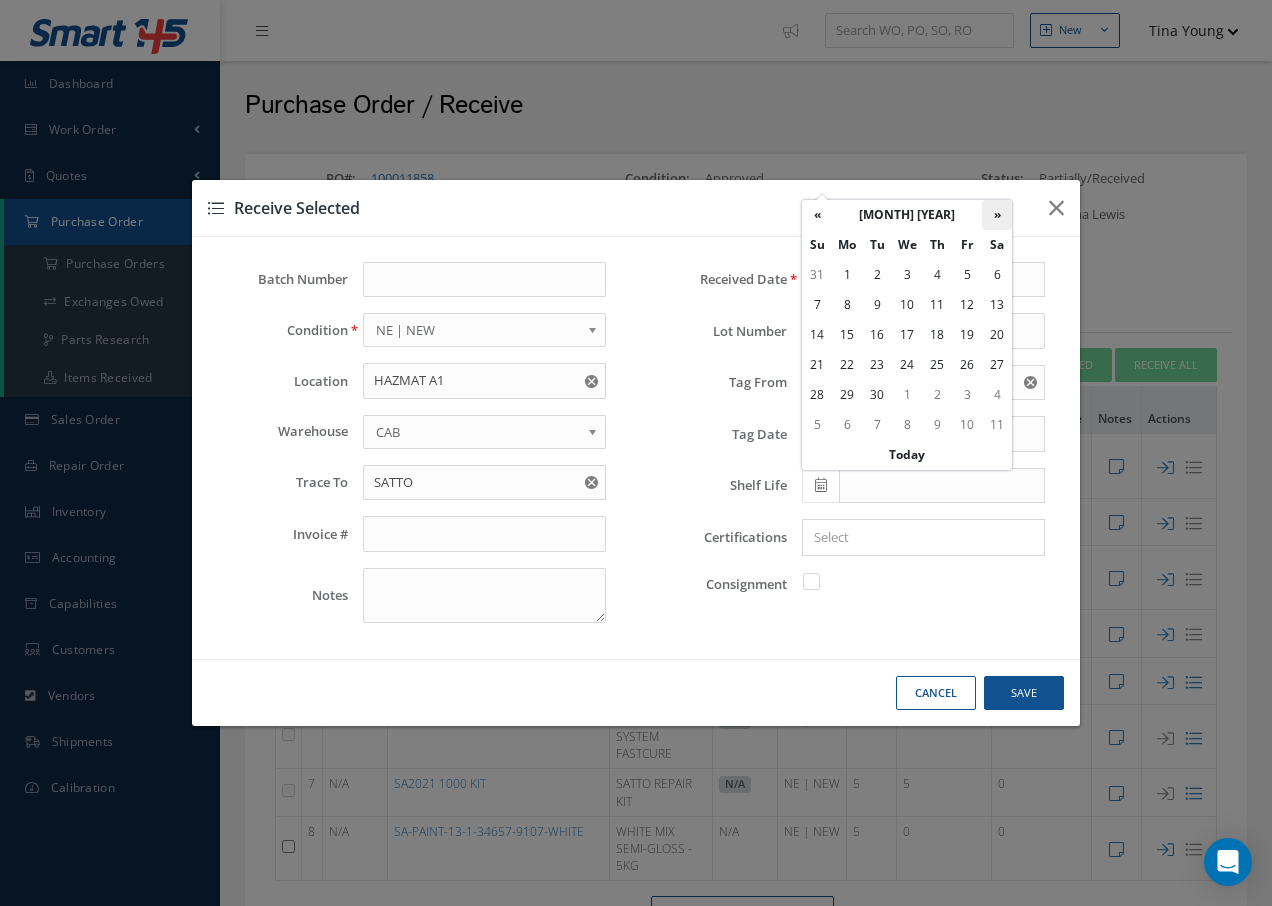 click on "»" at bounding box center [997, 215] 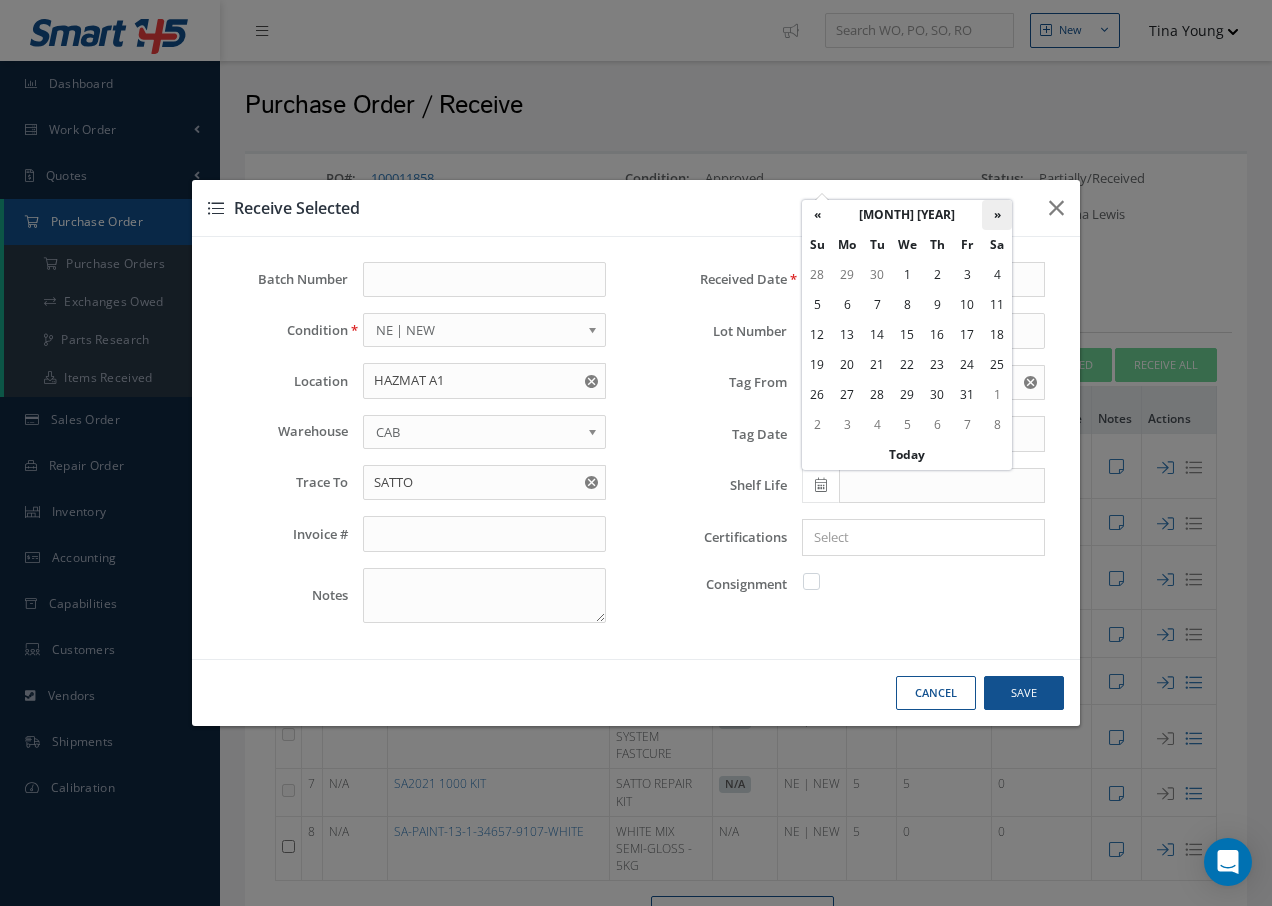 click on "»" at bounding box center [997, 215] 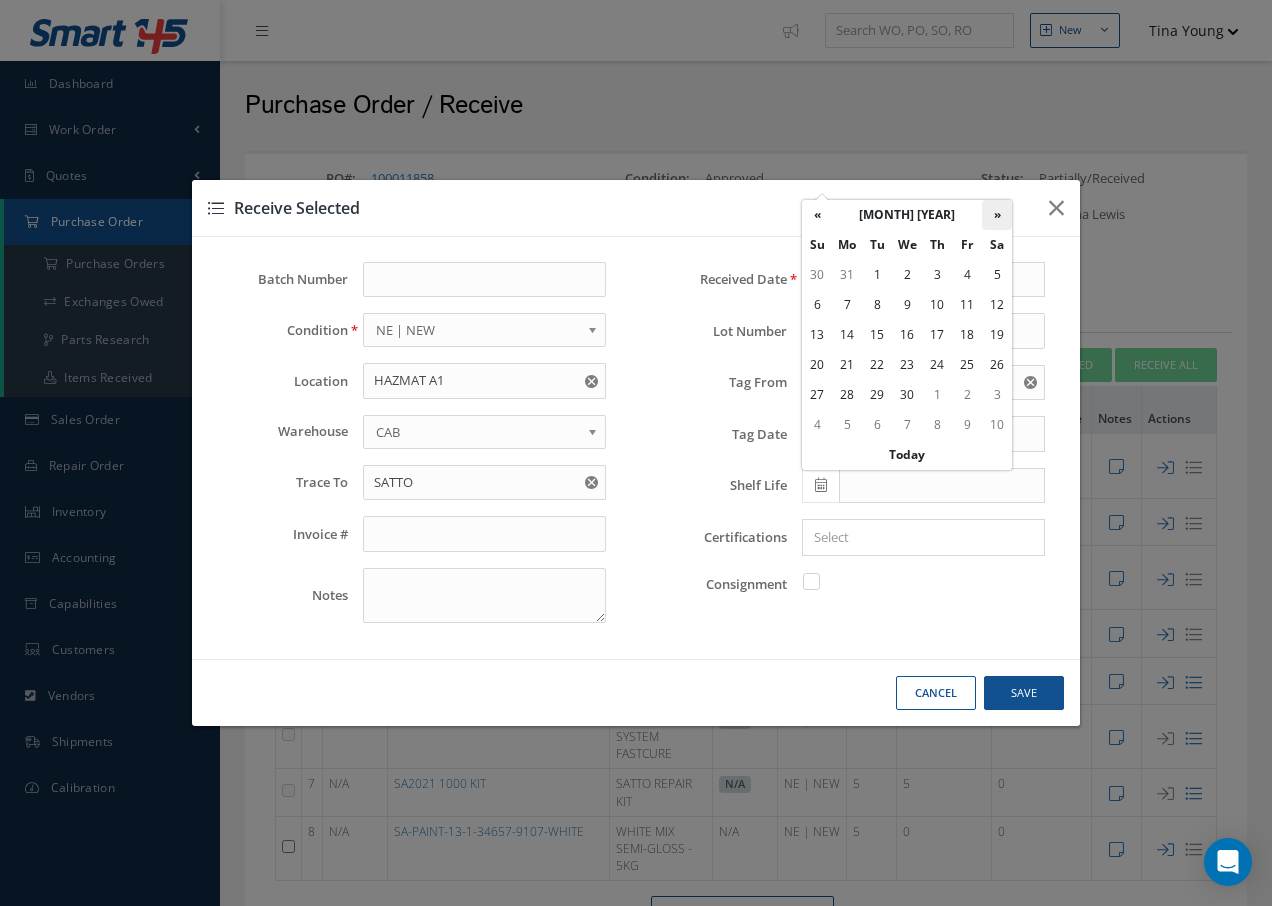click on "»" at bounding box center [997, 215] 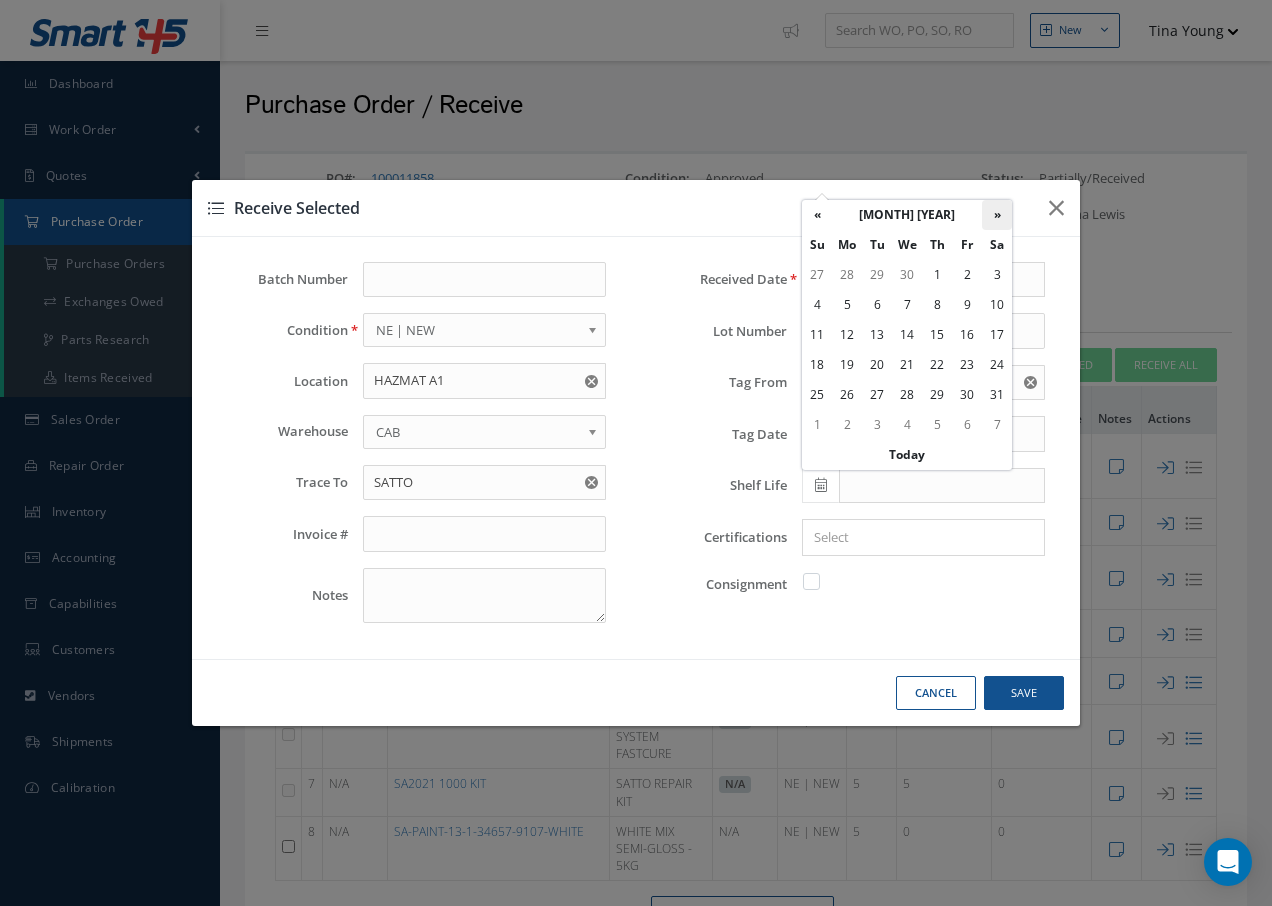 click on "»" at bounding box center (997, 215) 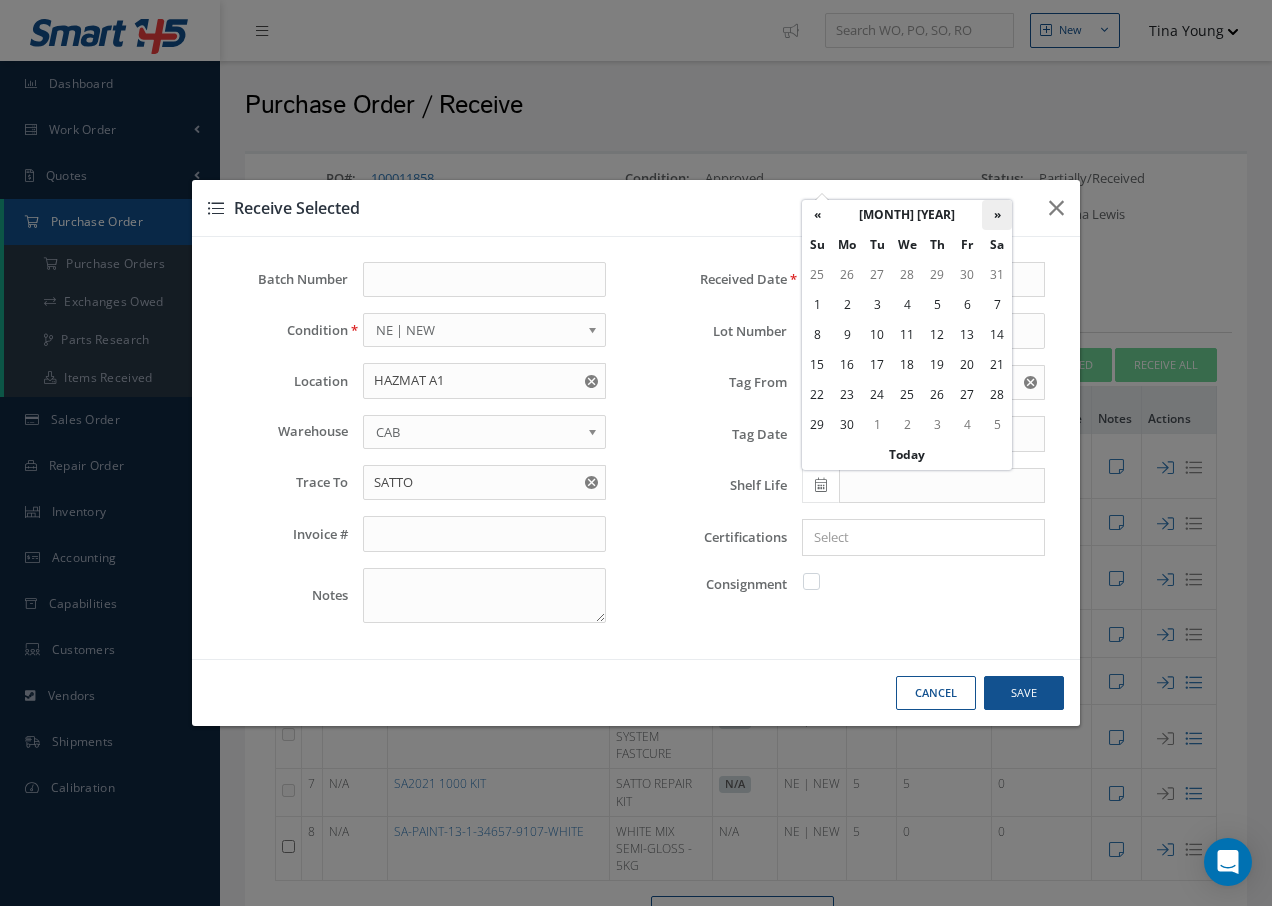 click on "»" at bounding box center [997, 215] 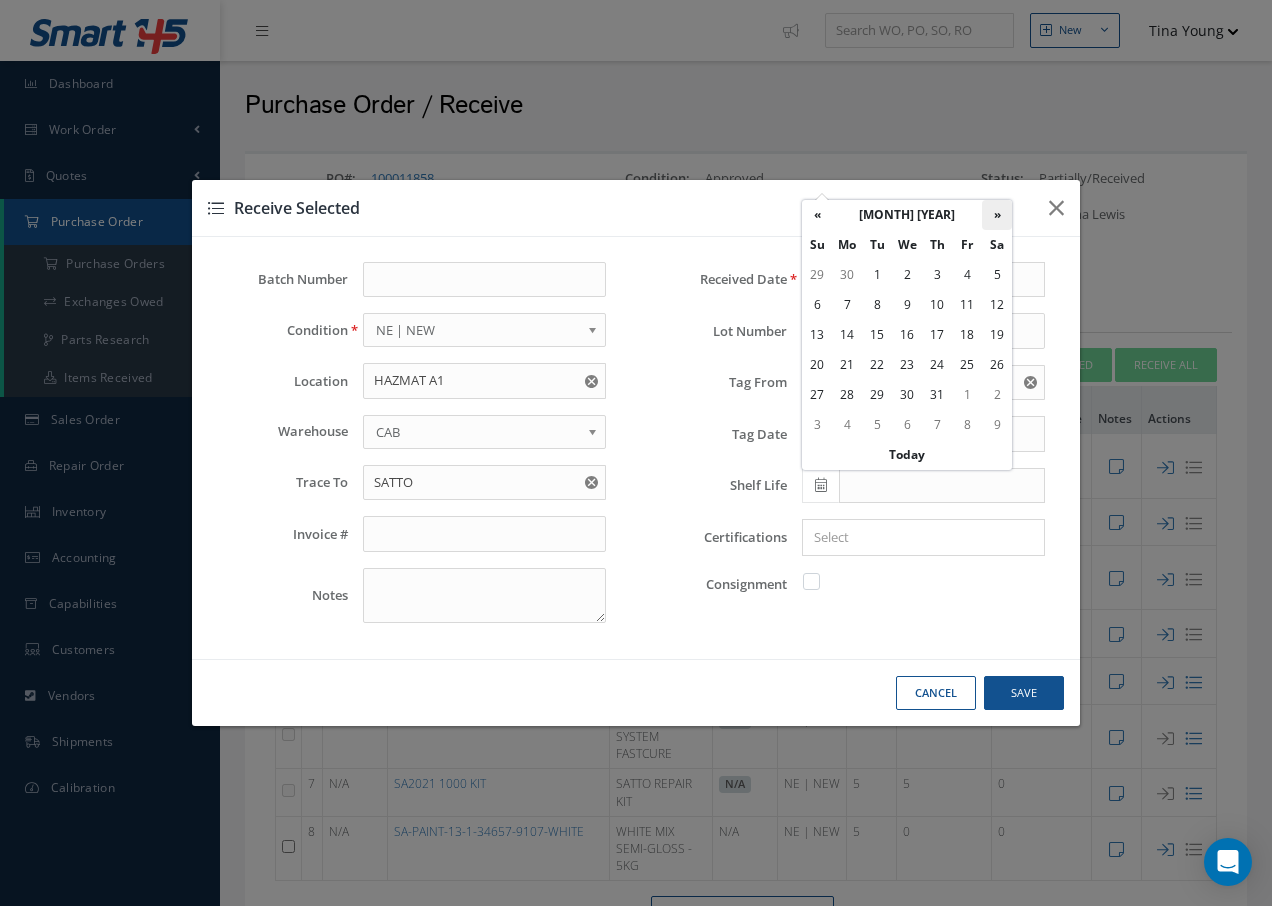 click on "»" at bounding box center [997, 215] 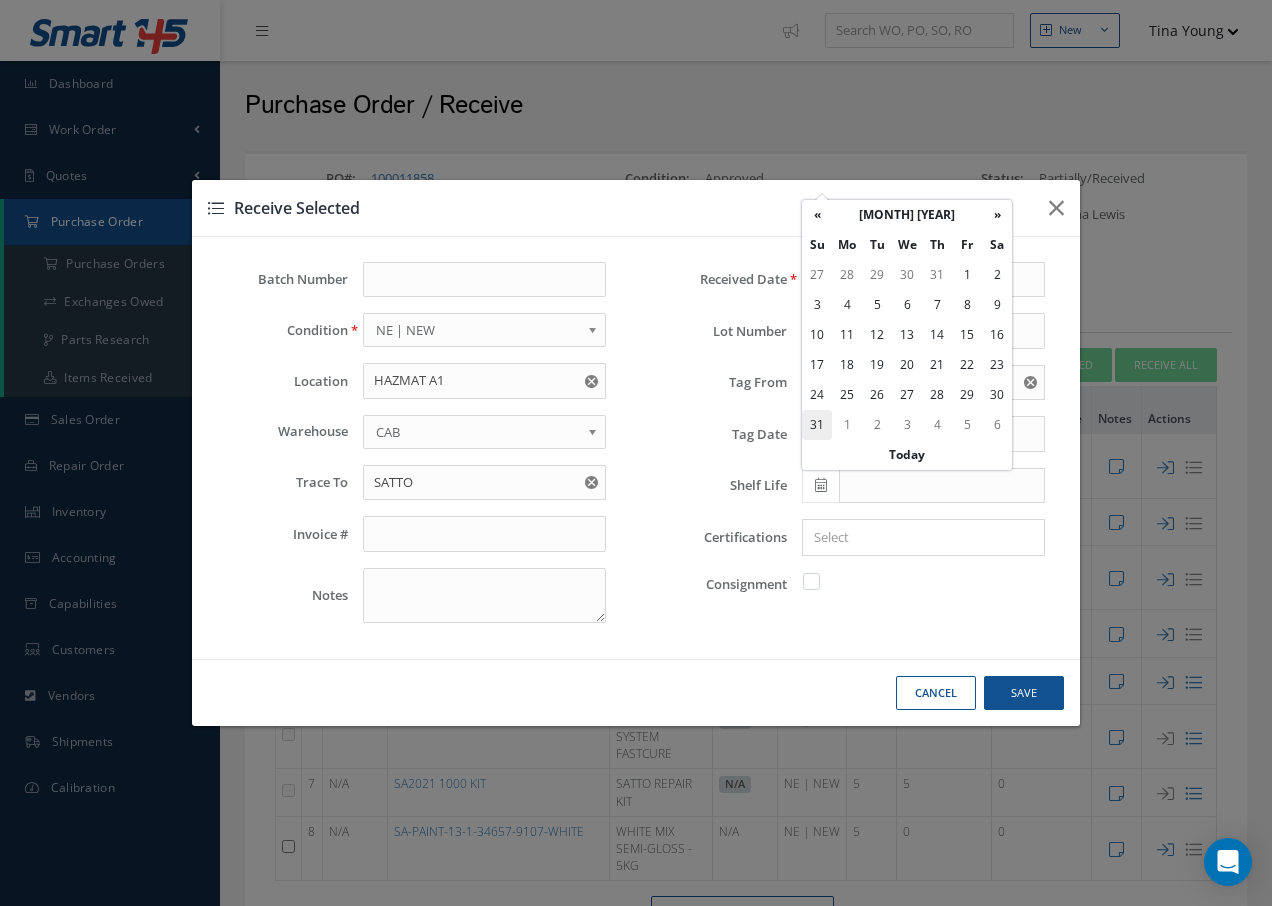 click on "31" at bounding box center (817, 425) 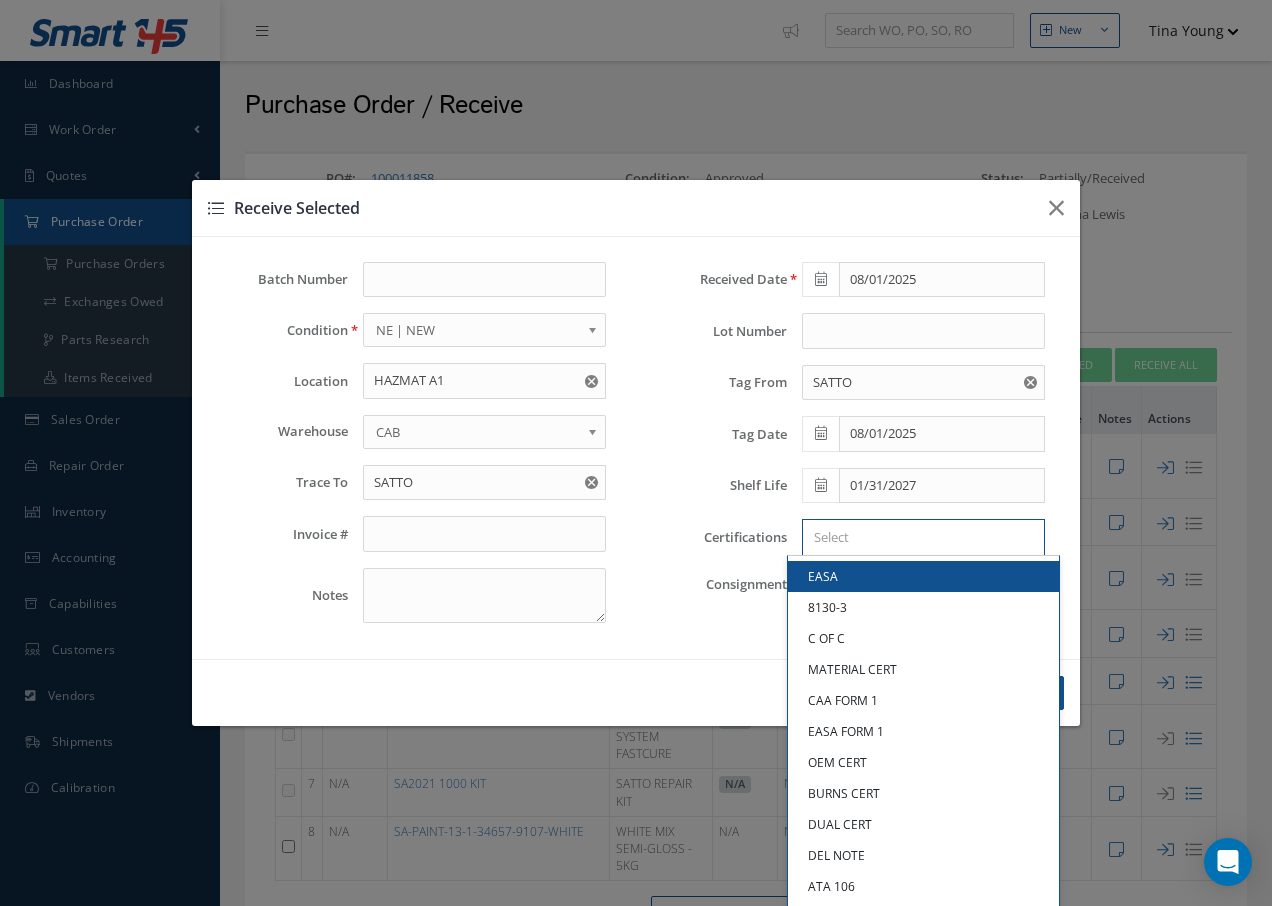 click at bounding box center (919, 537) 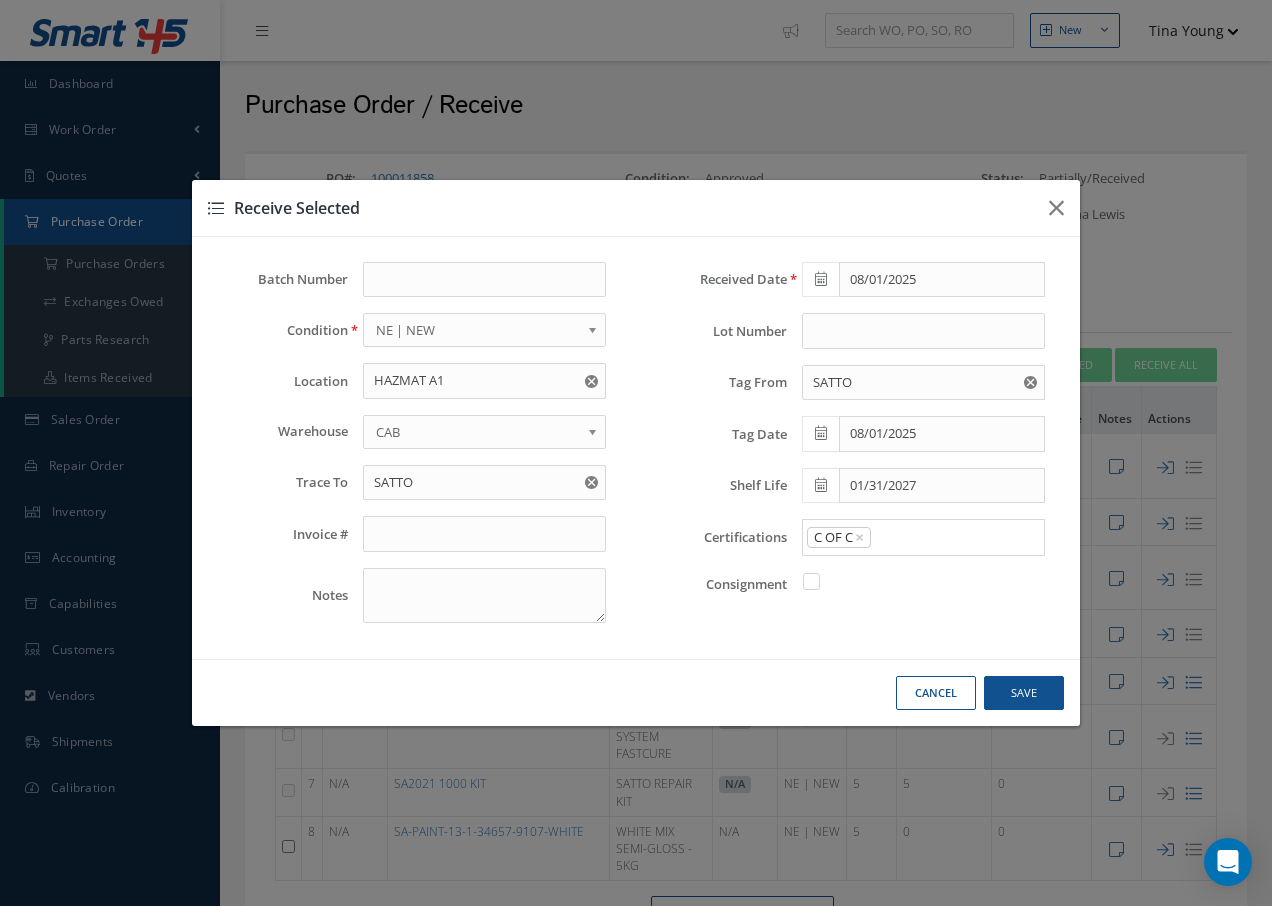 click on "C OF C" at bounding box center (923, 638) 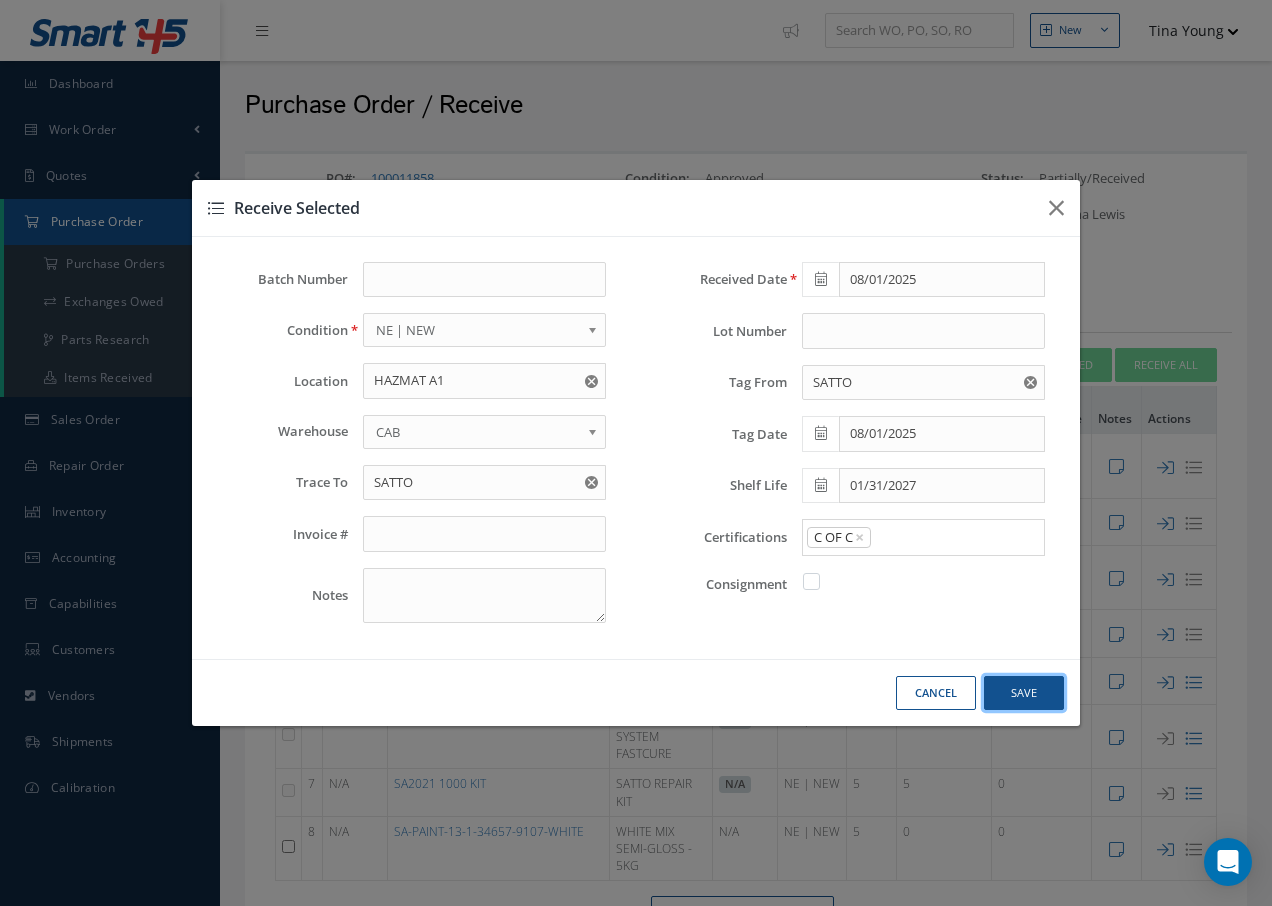 click on "Save" at bounding box center (0, 0) 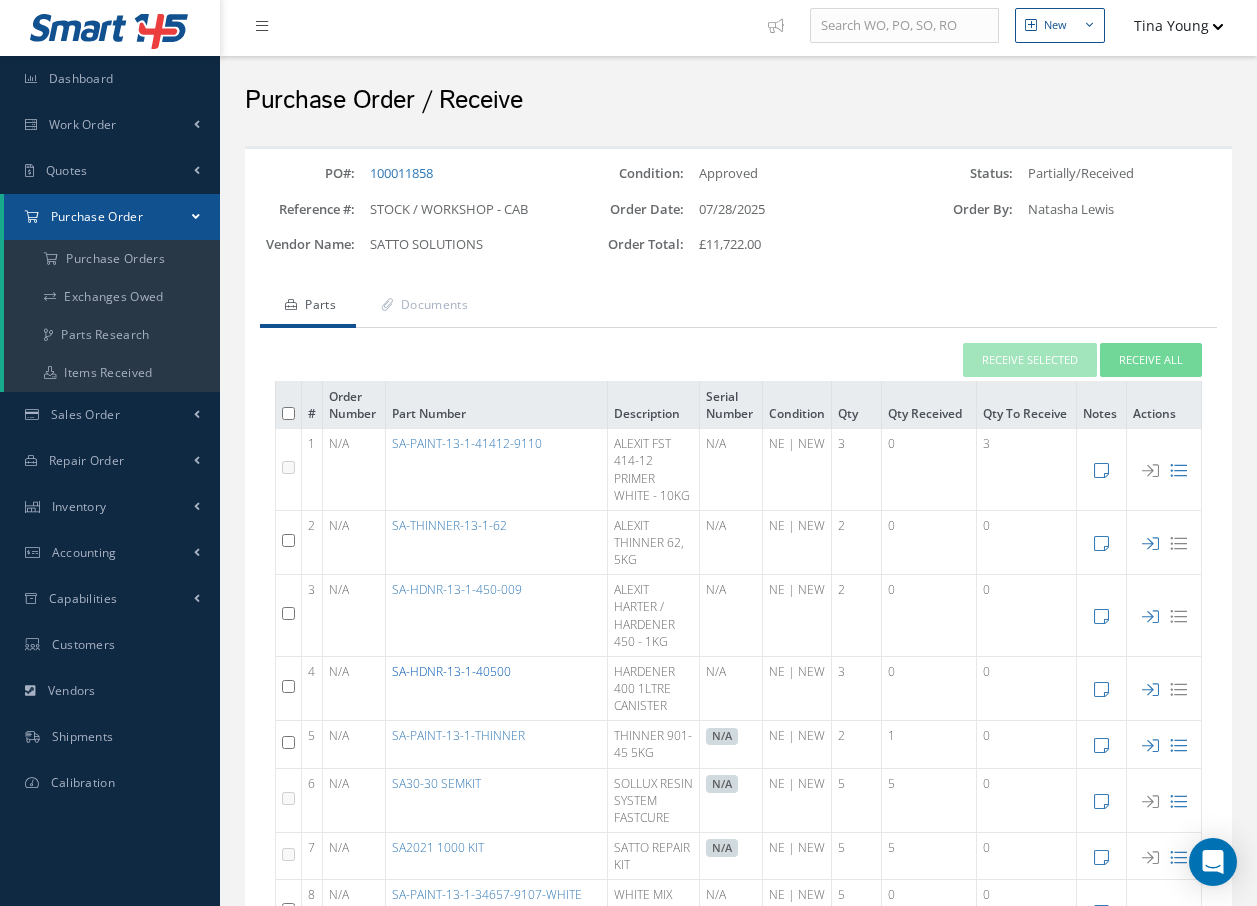 scroll, scrollTop: 0, scrollLeft: 0, axis: both 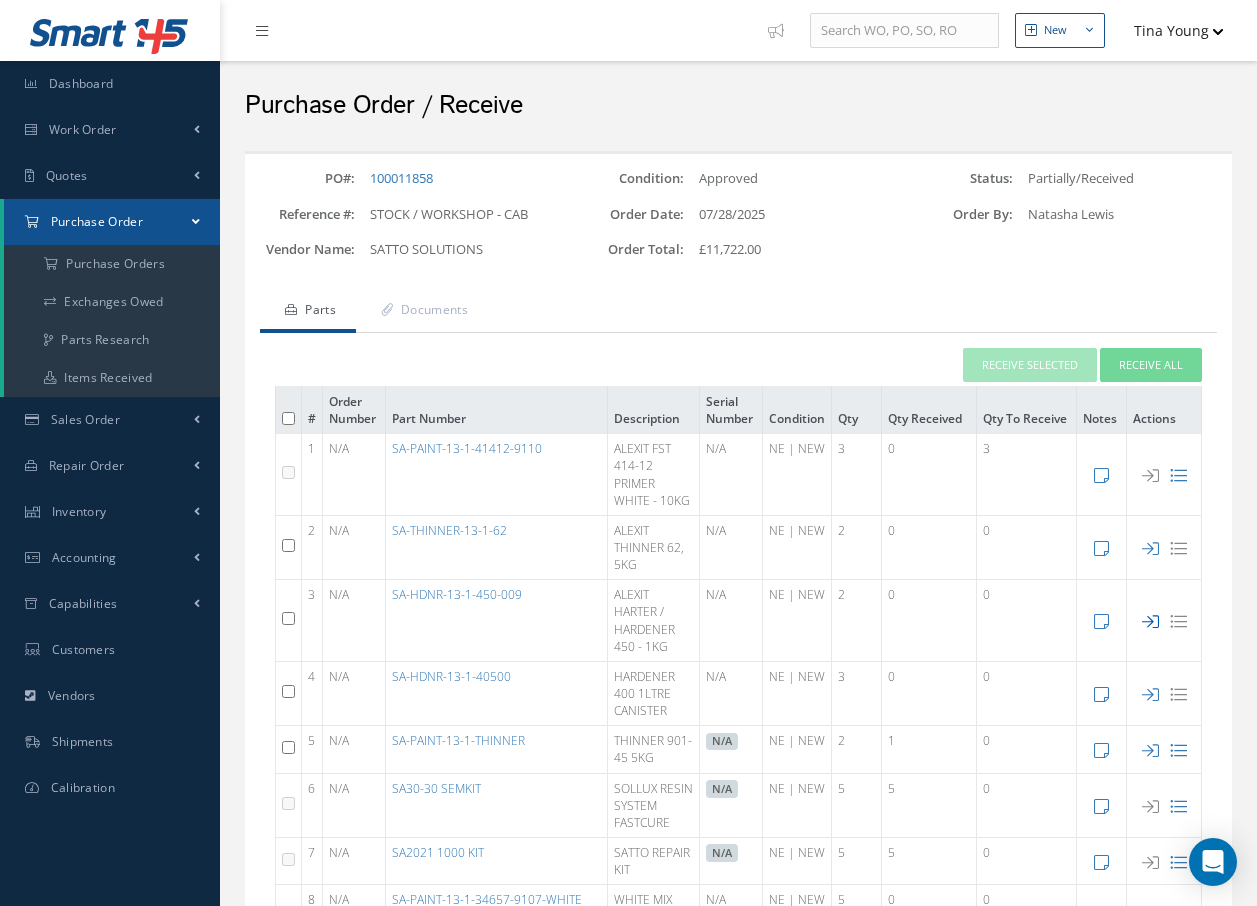 click at bounding box center (1150, 621) 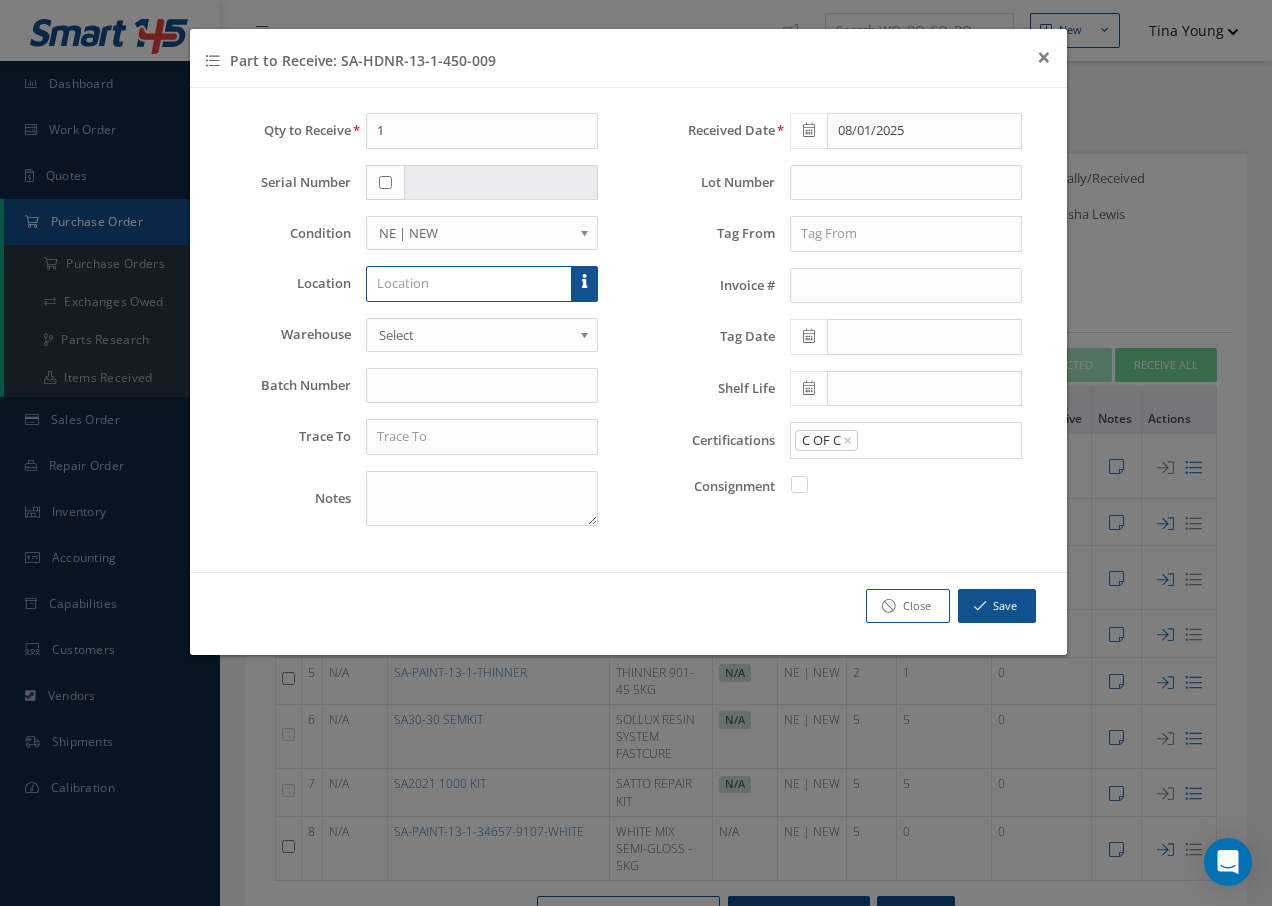 click at bounding box center (469, 284) 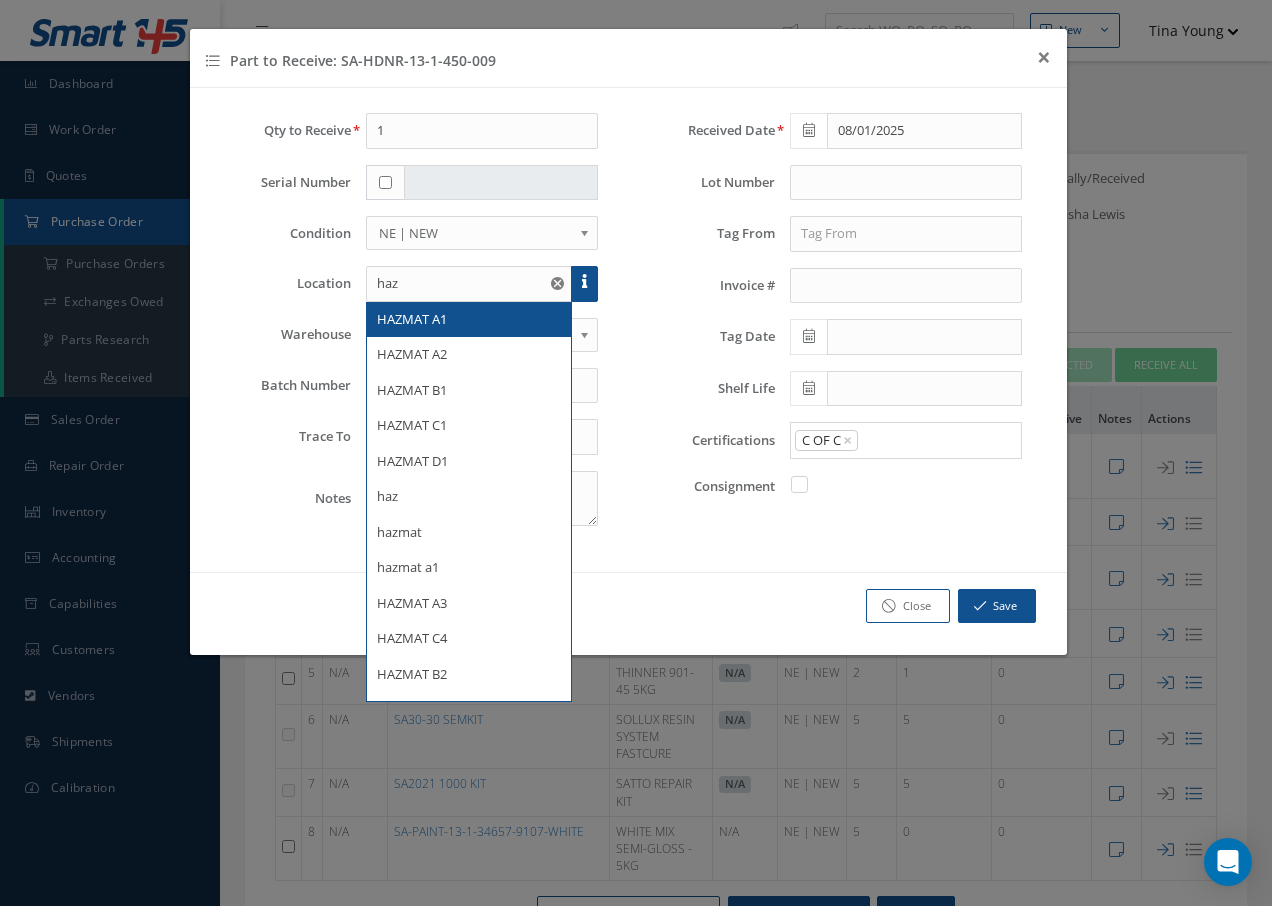 click on "HAZMAT A1" at bounding box center (412, 319) 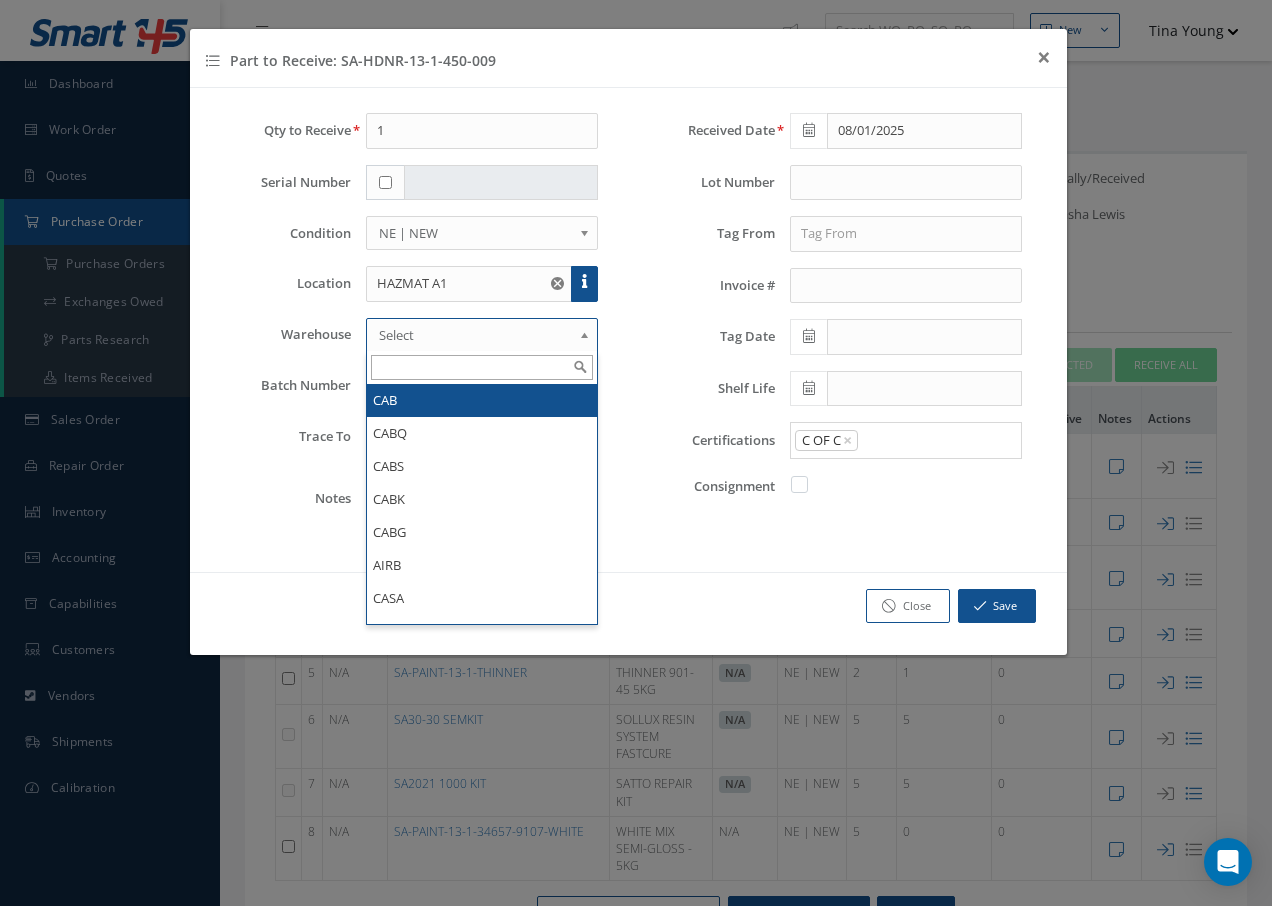 click on "Select" at bounding box center [476, 335] 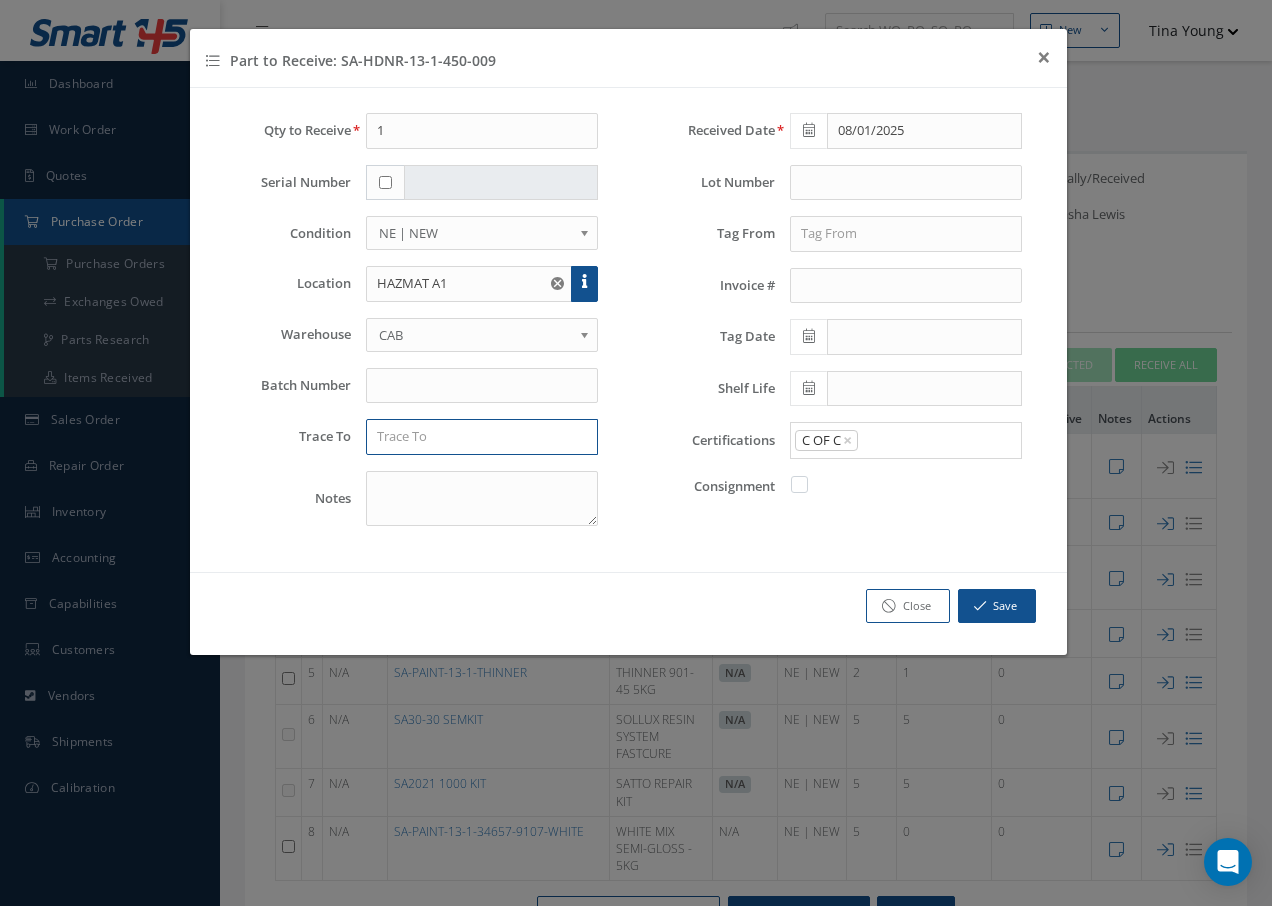 click at bounding box center [482, 437] 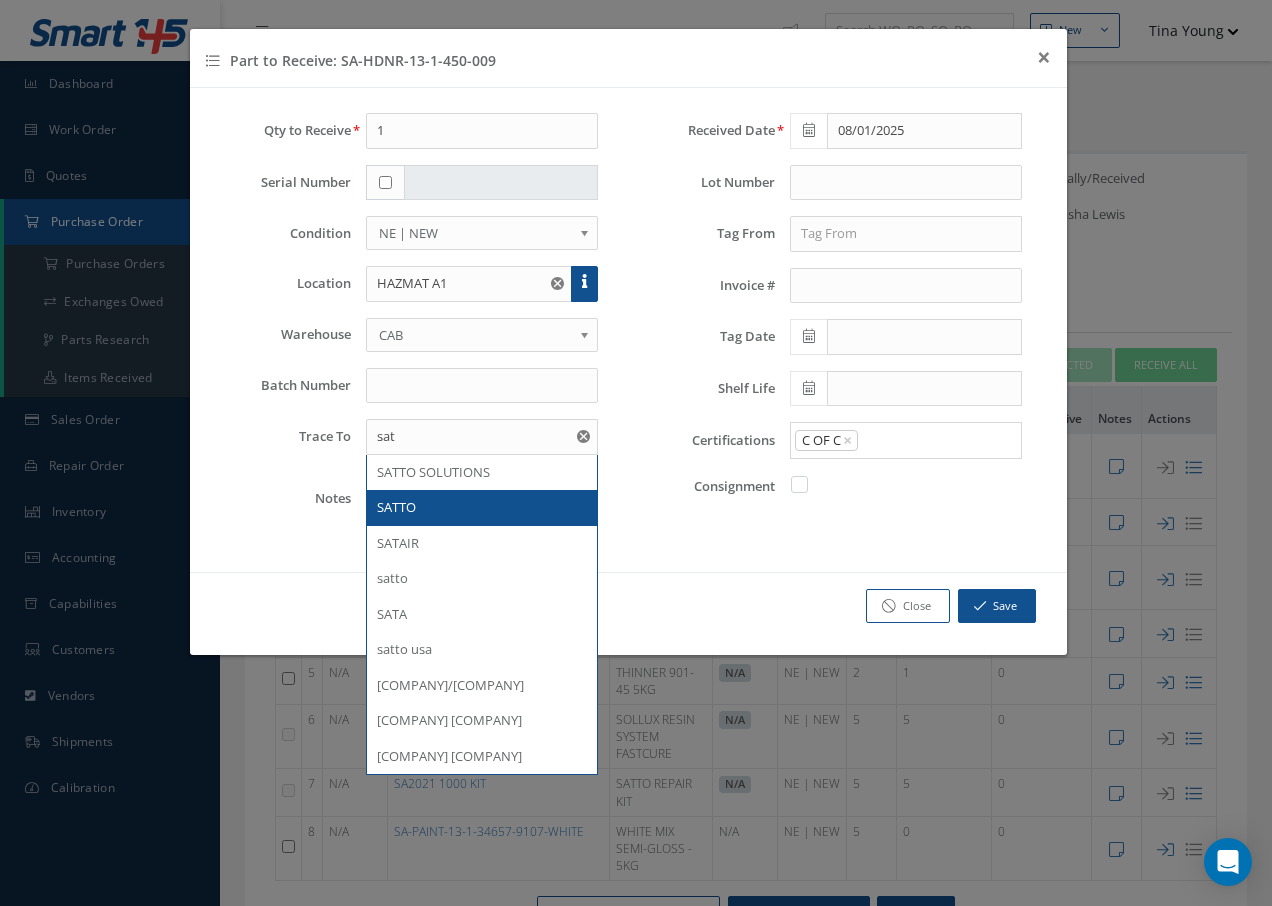 click on "SATTO" at bounding box center (396, 507) 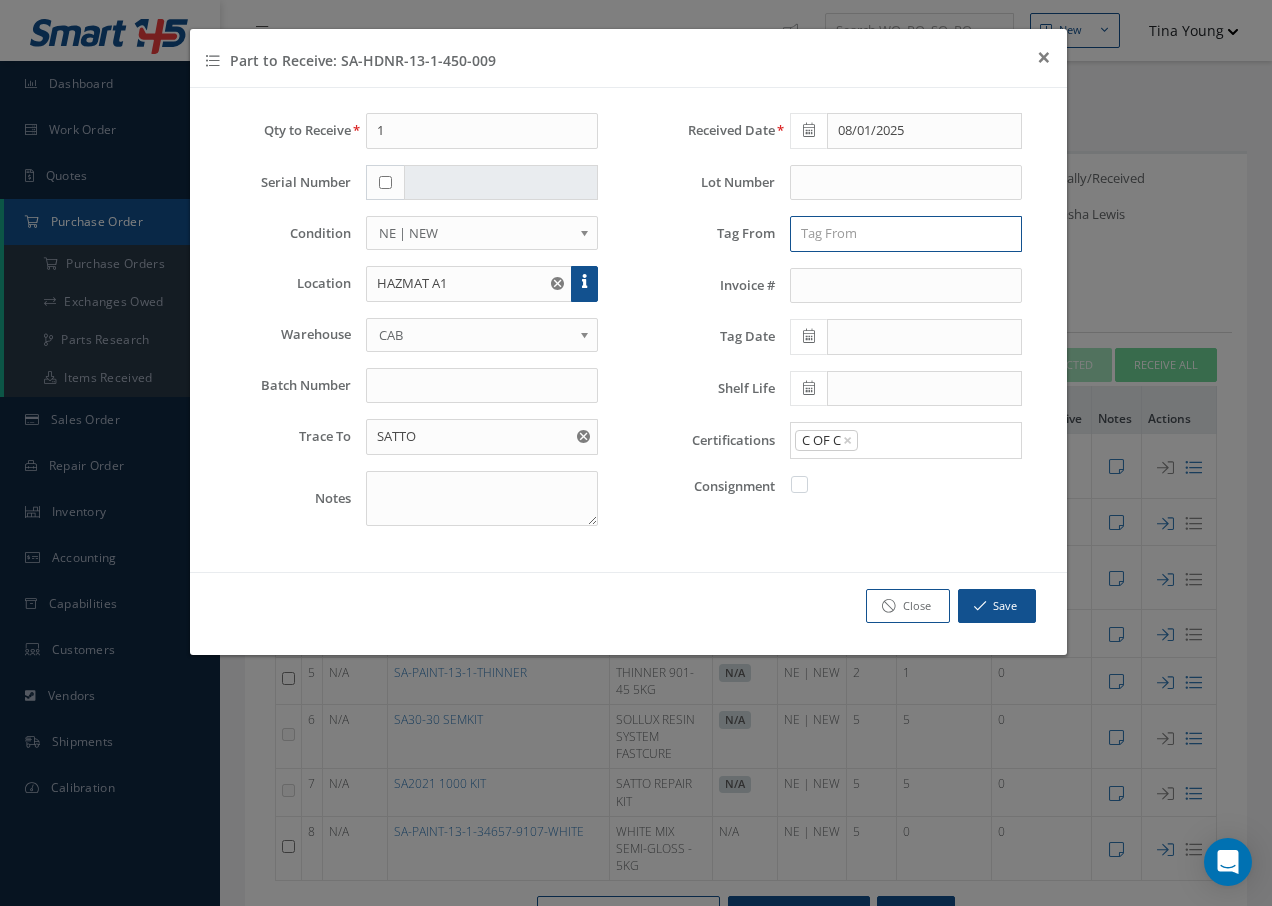 click at bounding box center (906, 234) 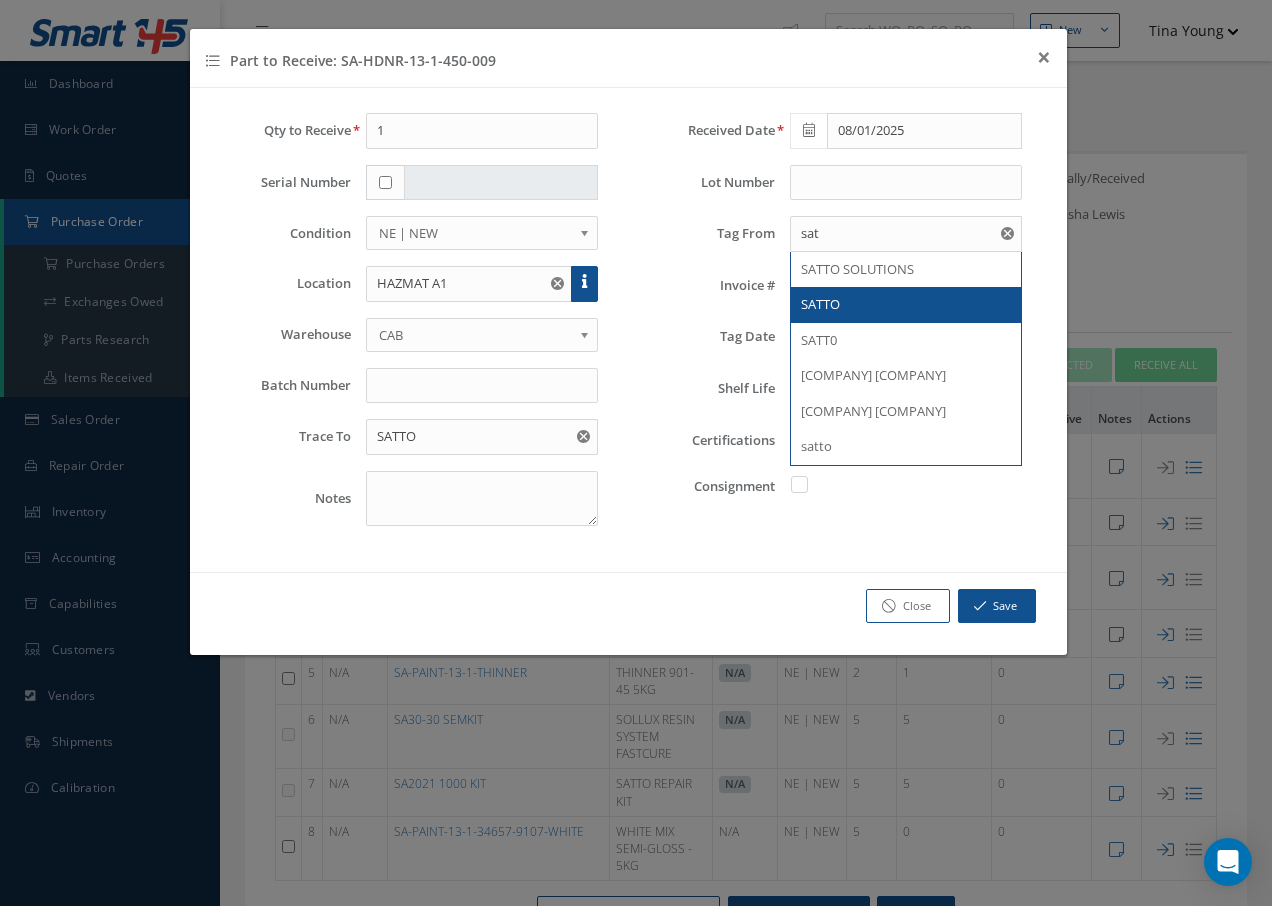 click on "SATTO" at bounding box center [820, 304] 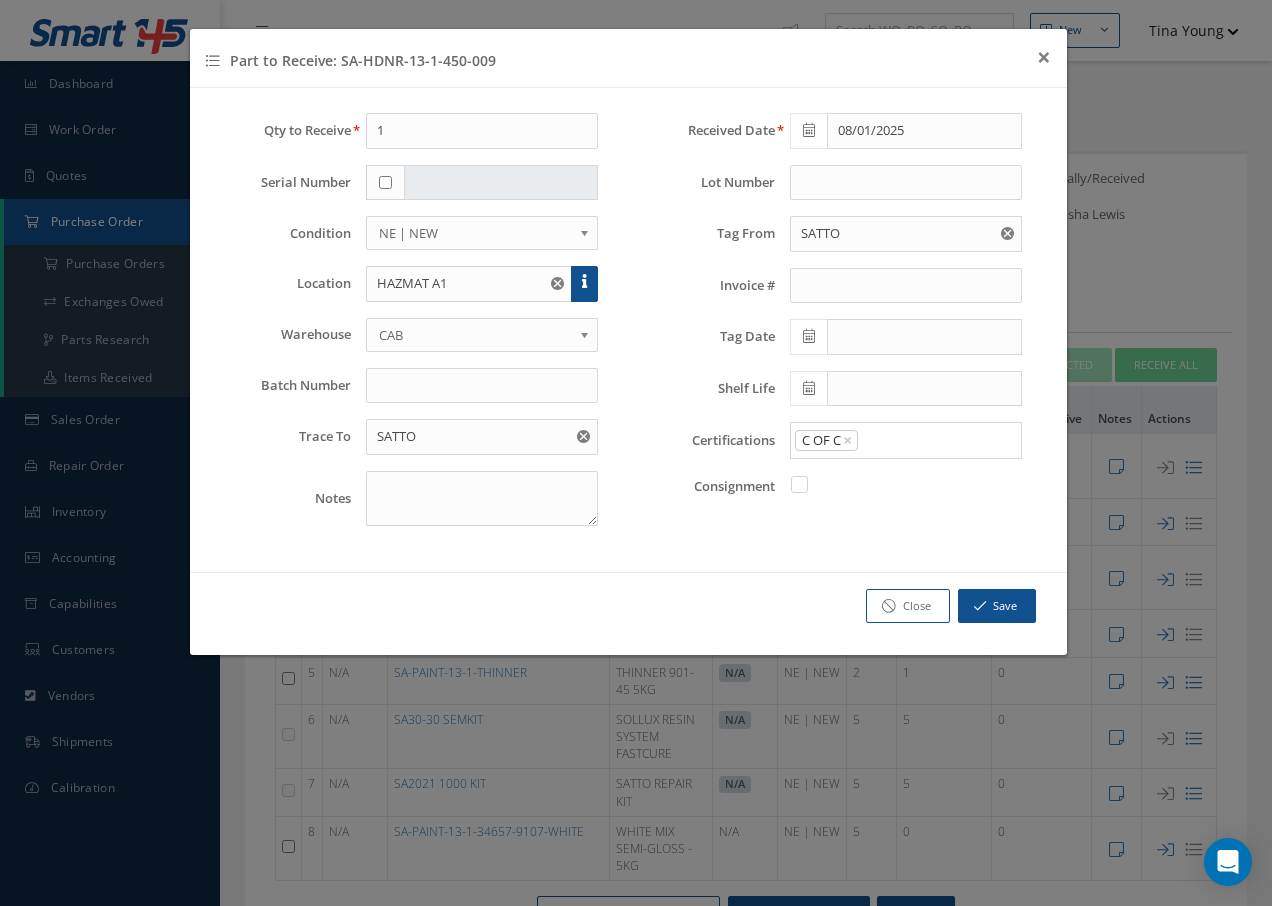 click at bounding box center (809, 336) 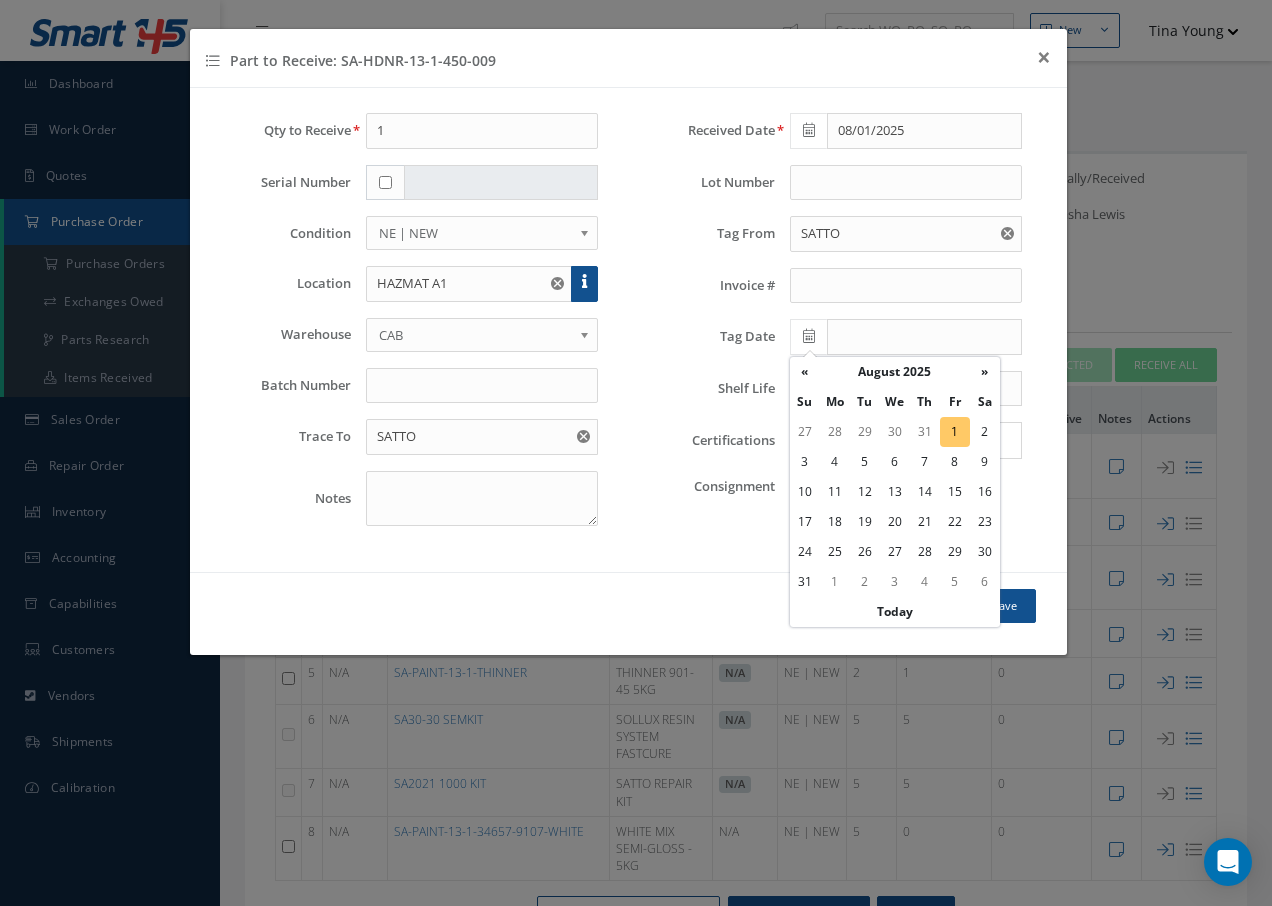 click on "1" at bounding box center (955, 432) 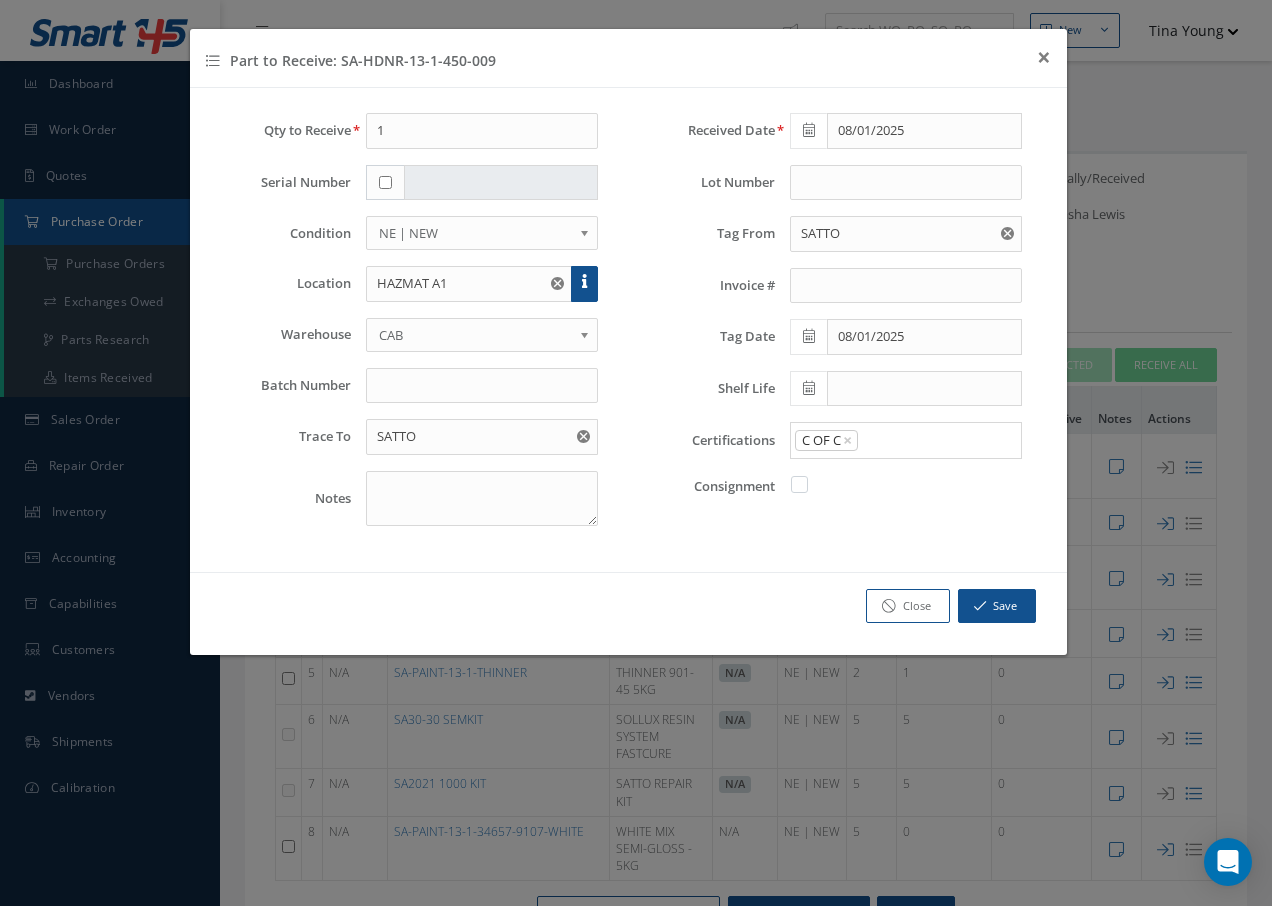click at bounding box center [809, 388] 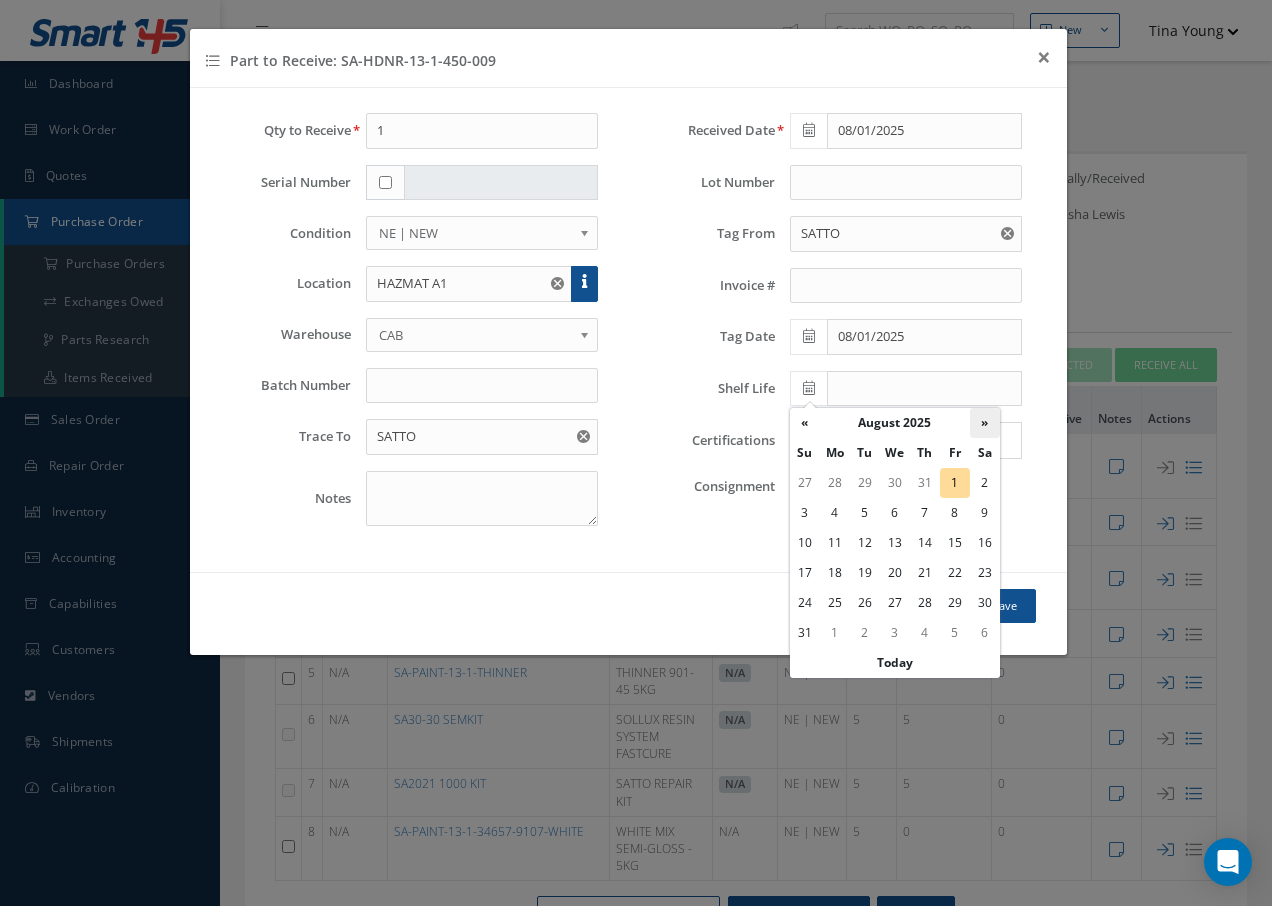 click on "»" at bounding box center (985, 423) 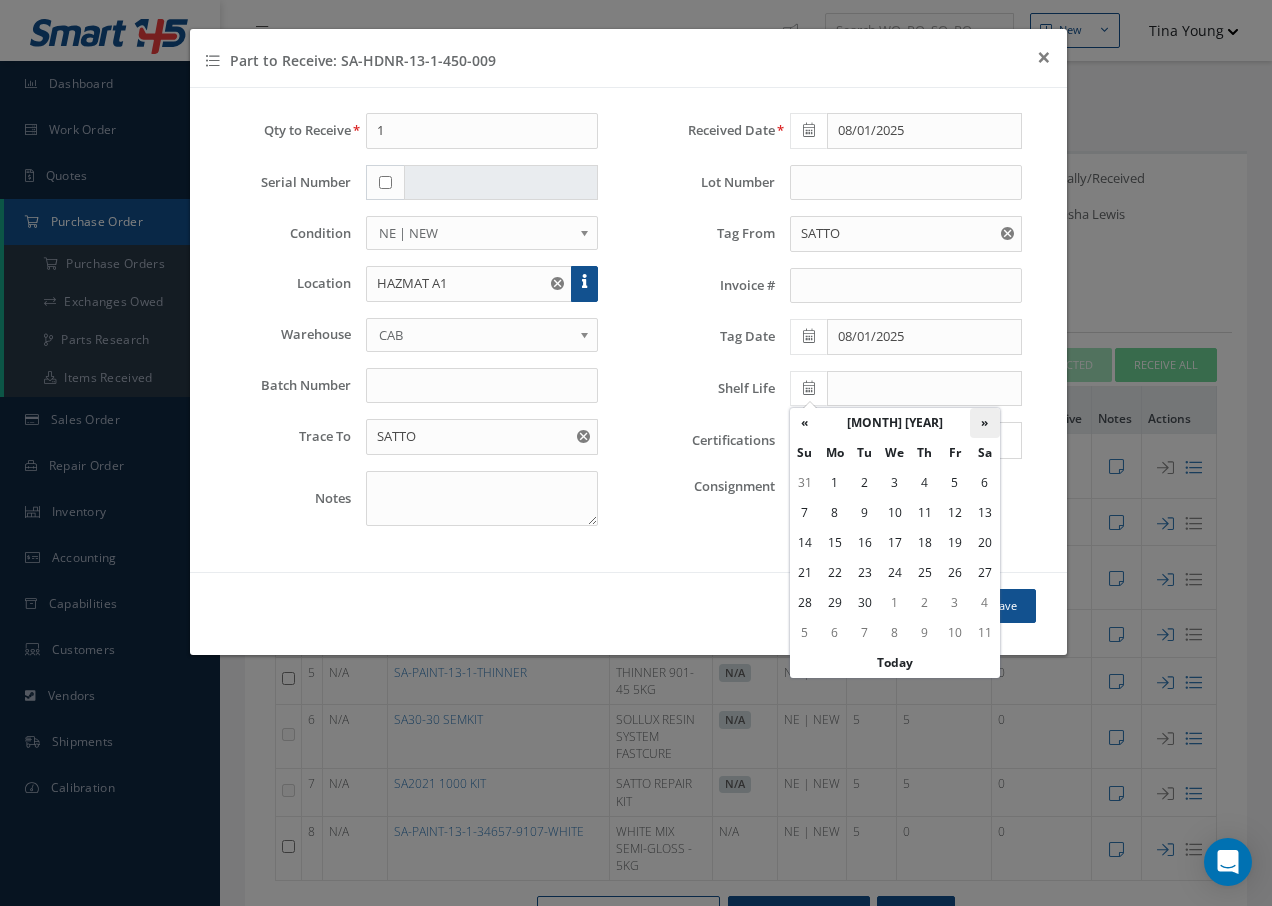 click on "»" at bounding box center (985, 423) 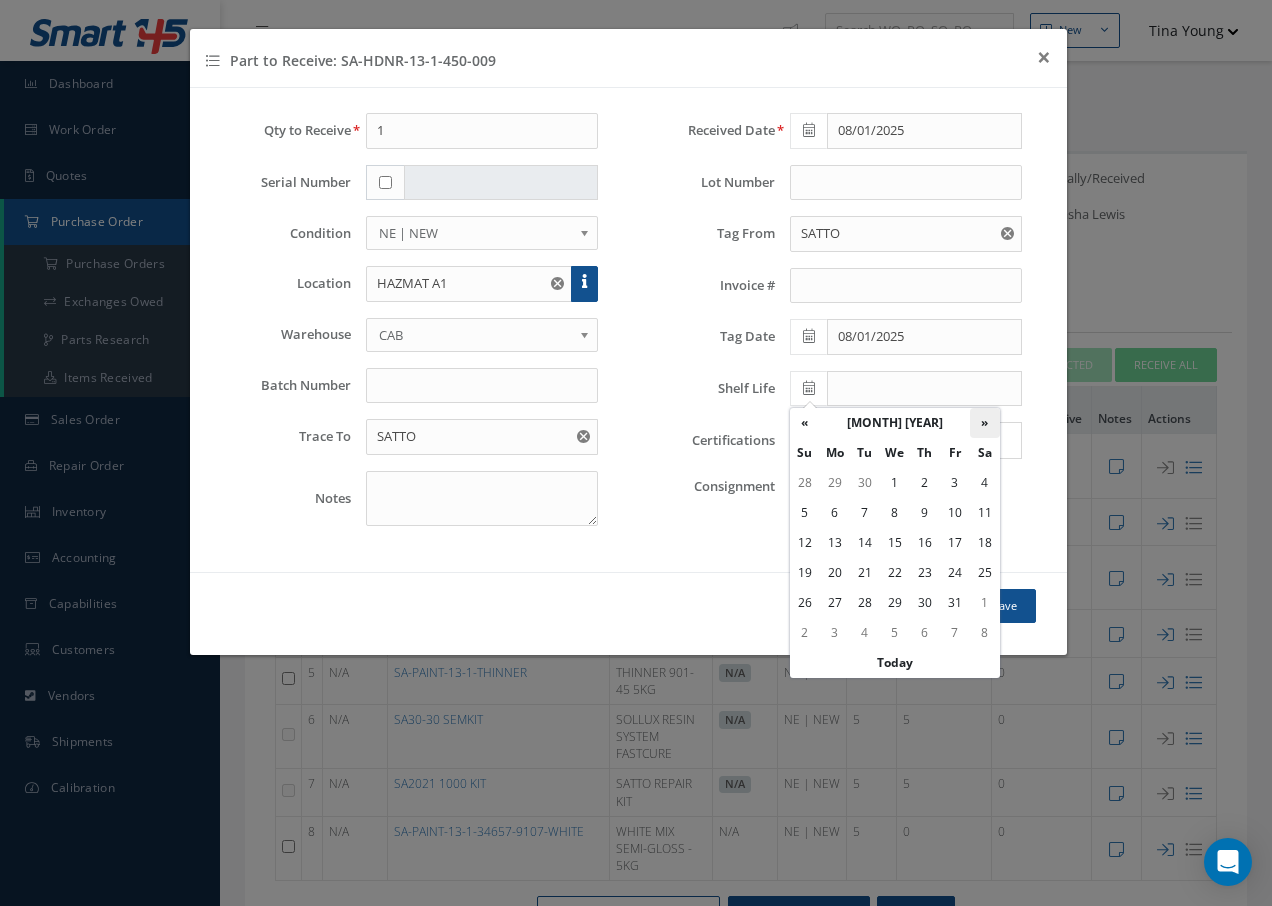 click on "»" at bounding box center (985, 423) 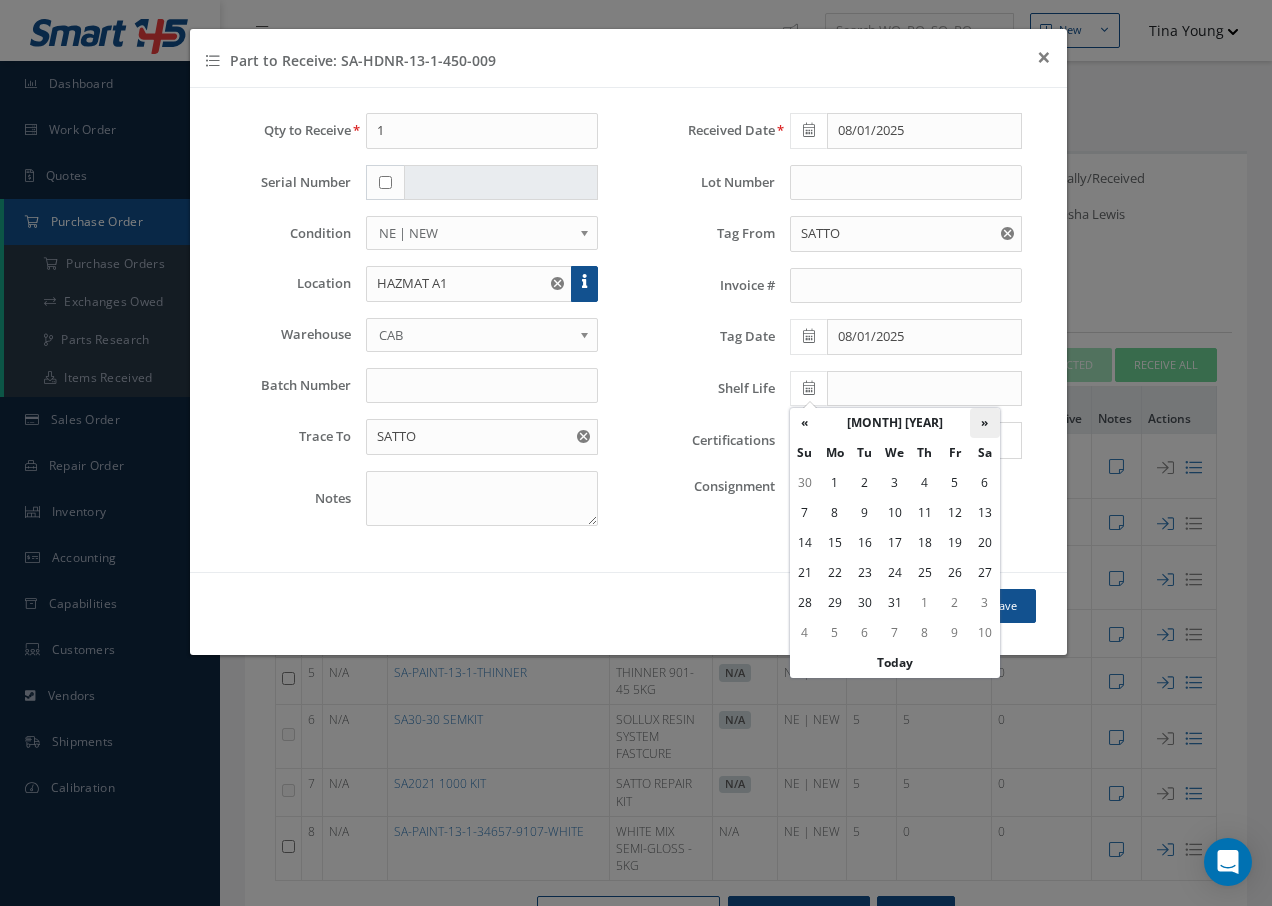 click on "»" at bounding box center [985, 423] 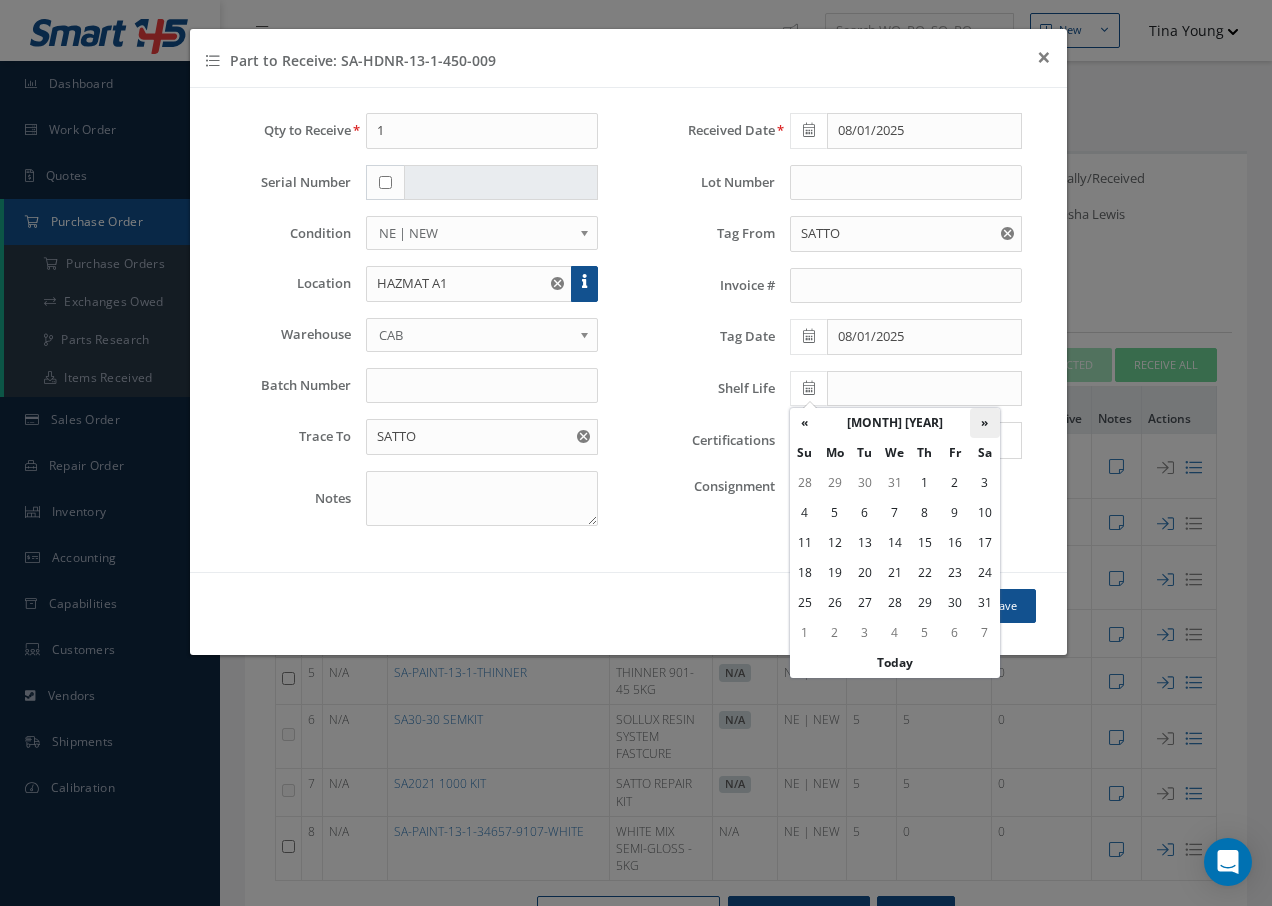 click on "»" at bounding box center [985, 423] 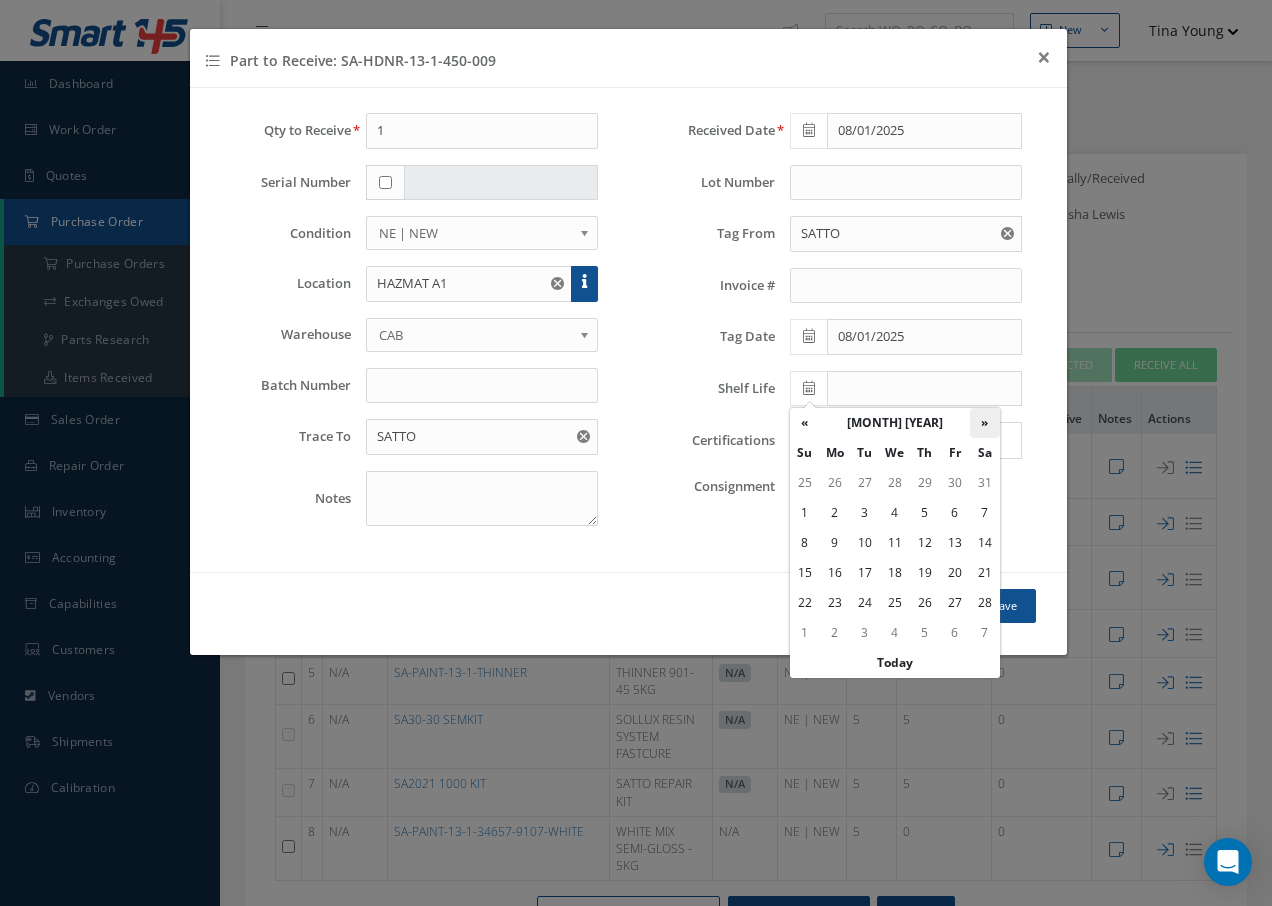 click on "»" at bounding box center (985, 423) 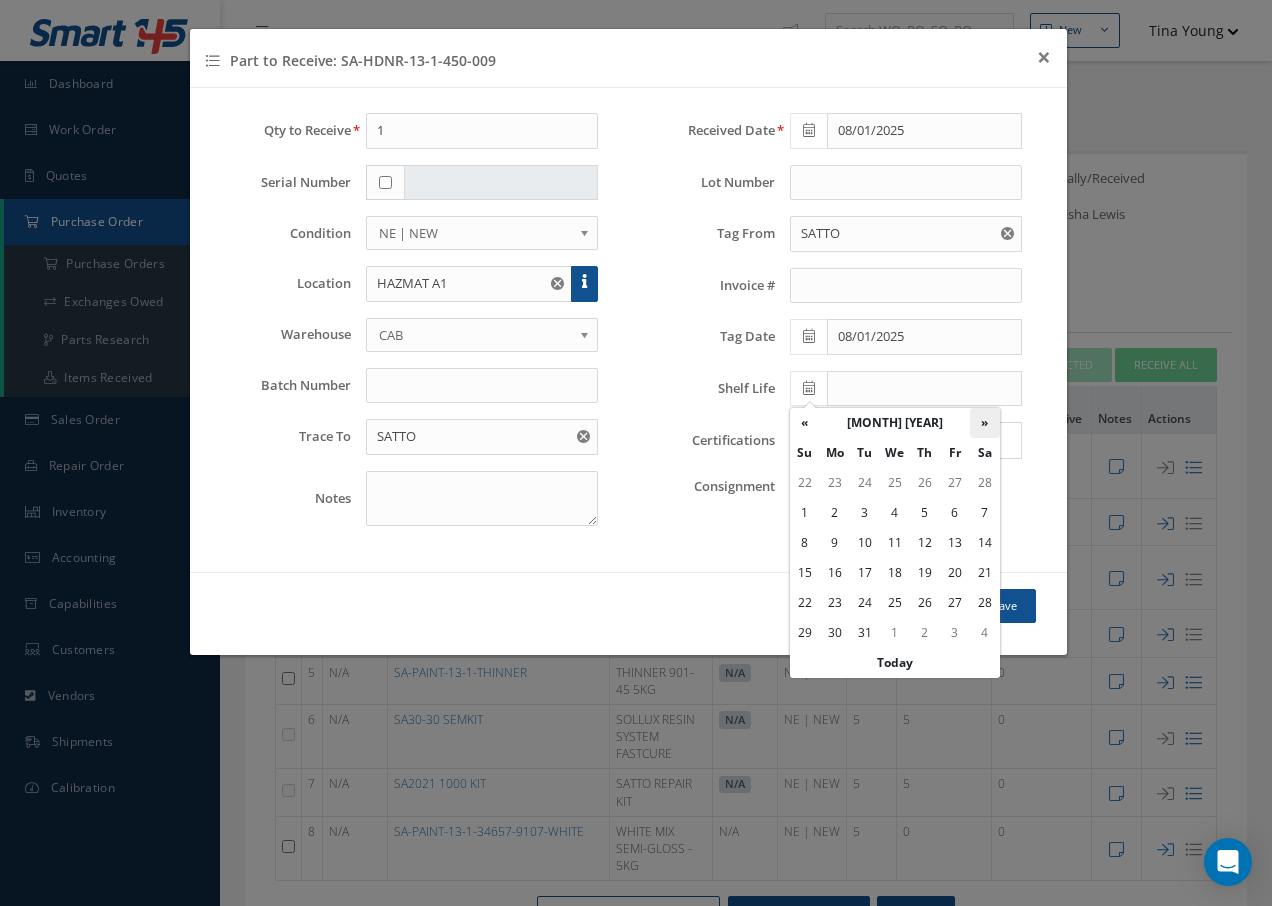click on "»" at bounding box center (985, 423) 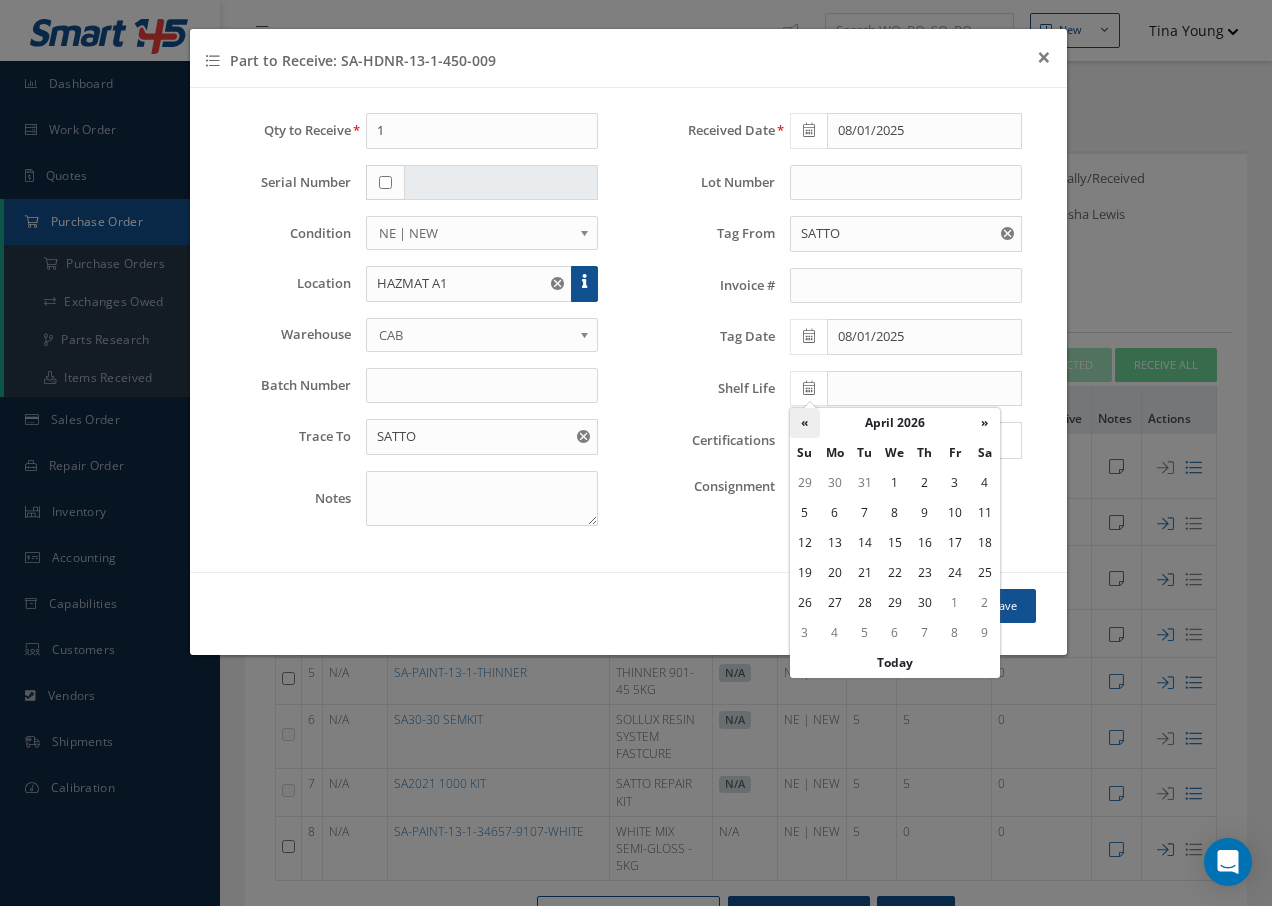 click on "«" at bounding box center (805, 423) 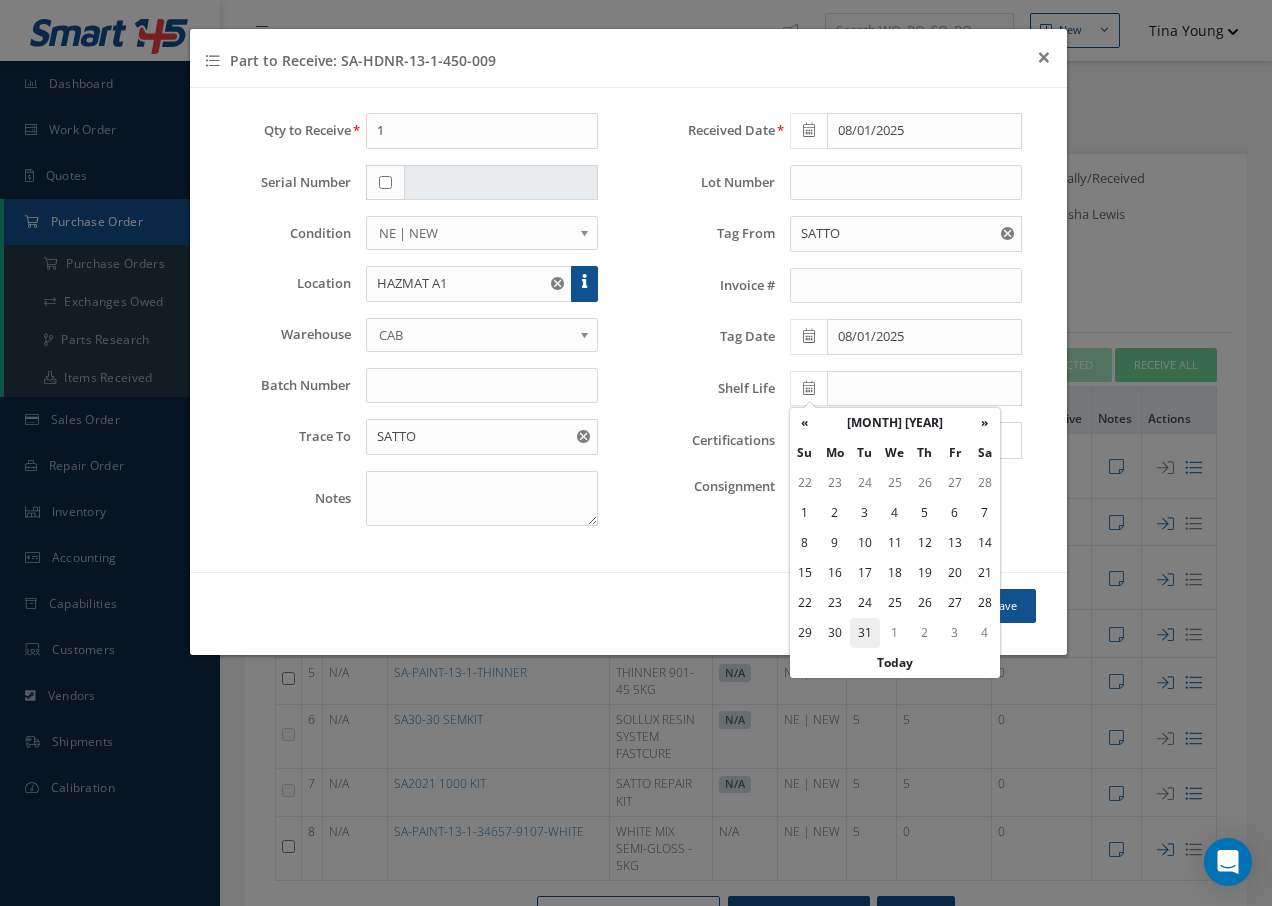 click on "31" at bounding box center (865, 633) 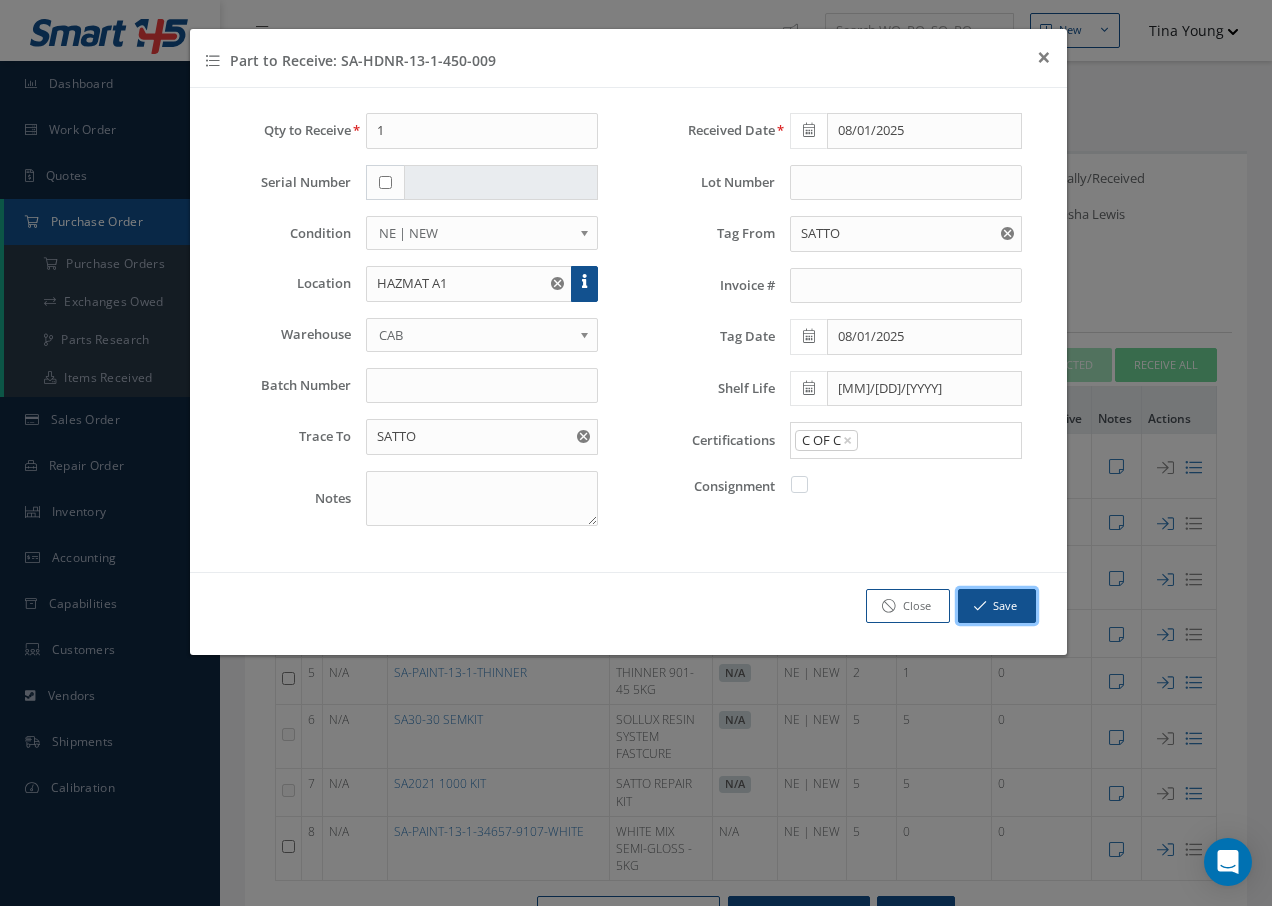 click at bounding box center (980, 606) 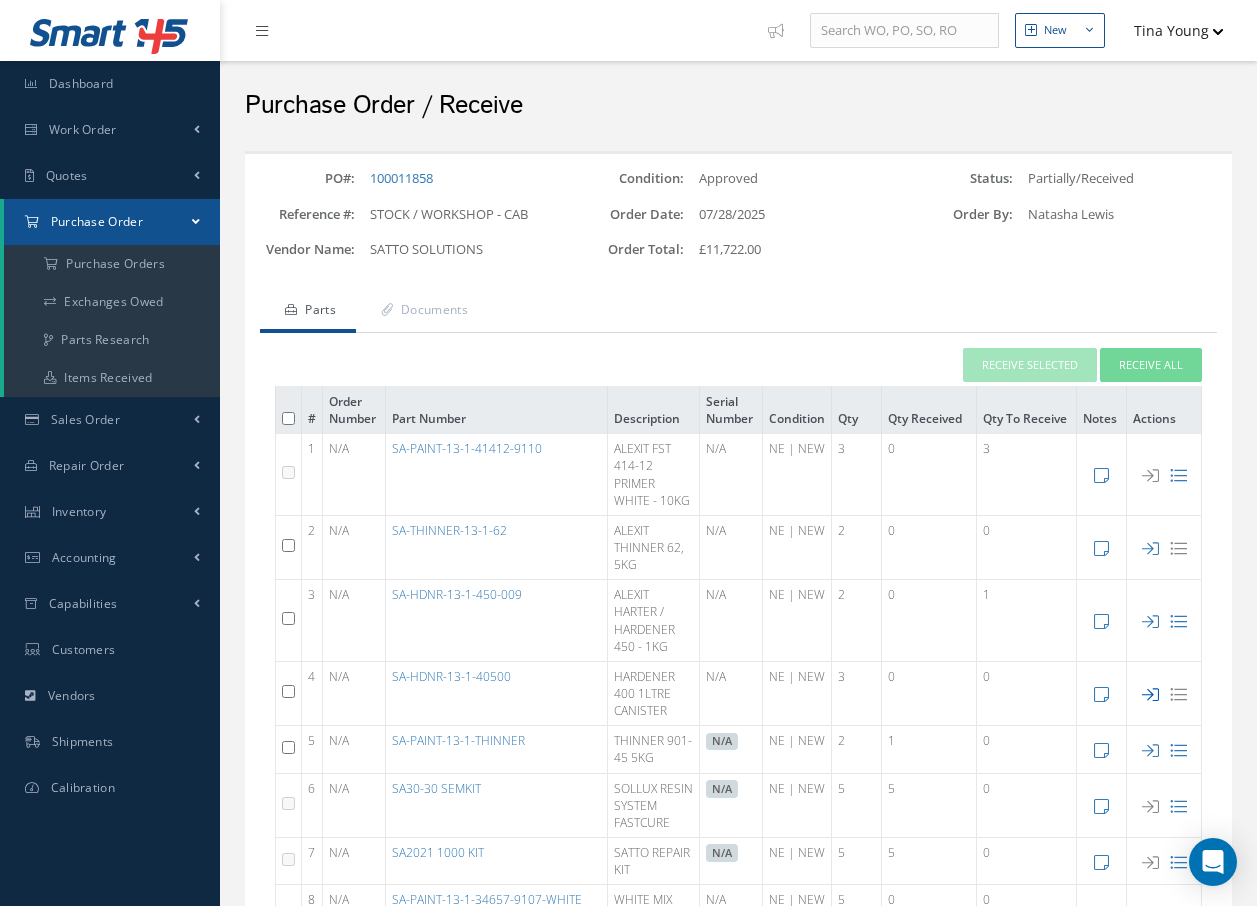 click at bounding box center [1150, 694] 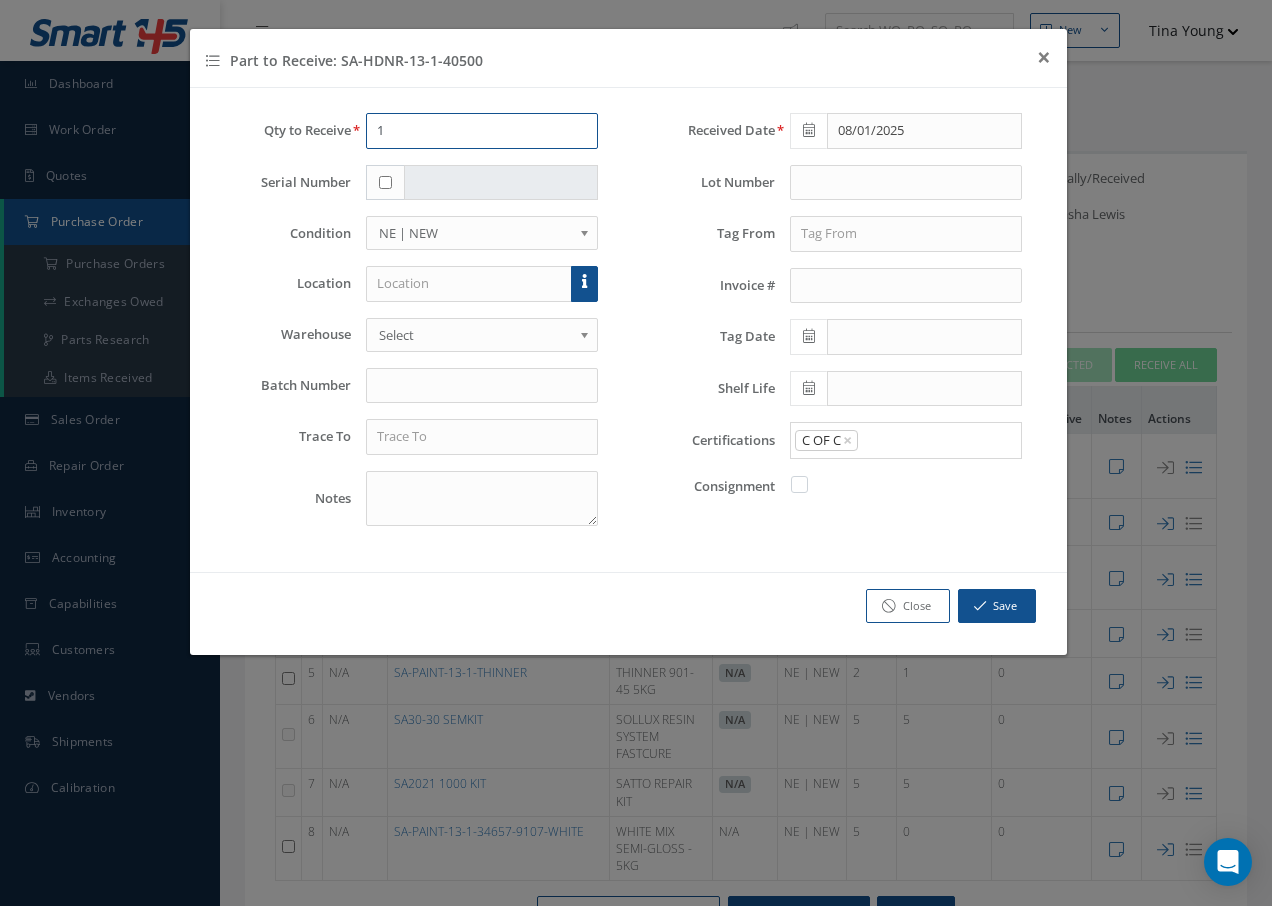 drag, startPoint x: 452, startPoint y: 132, endPoint x: 362, endPoint y: 132, distance: 90 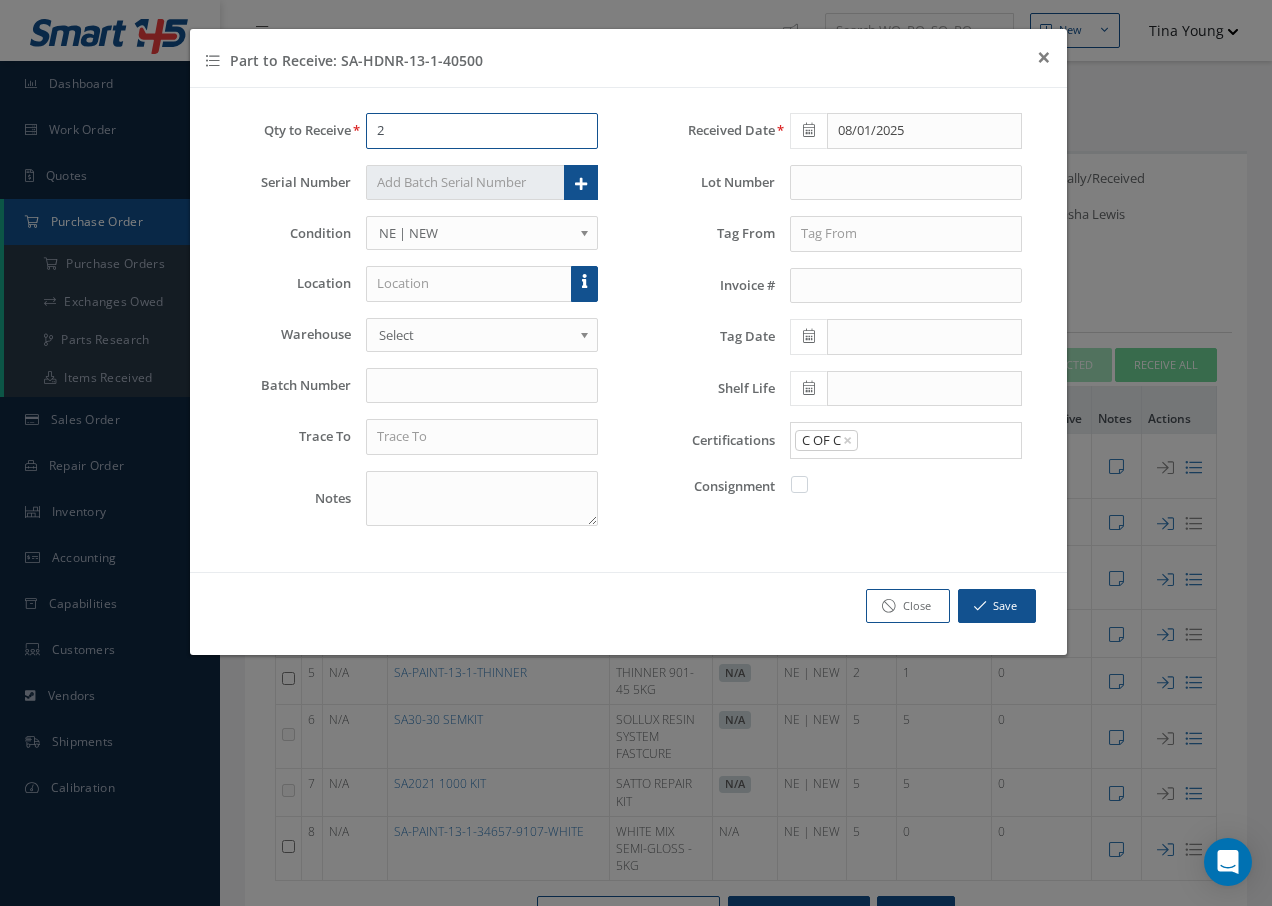 type on "2" 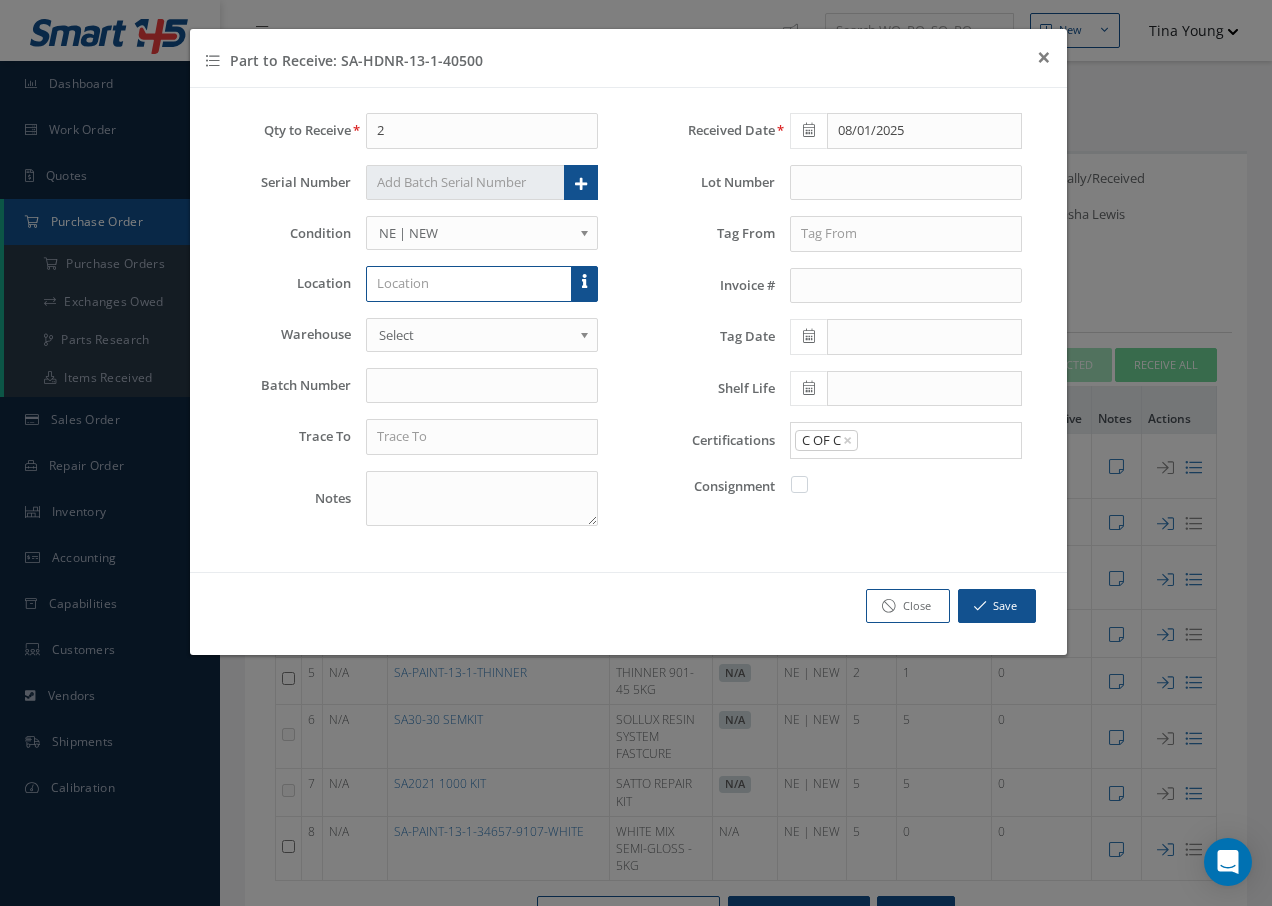 click at bounding box center (469, 284) 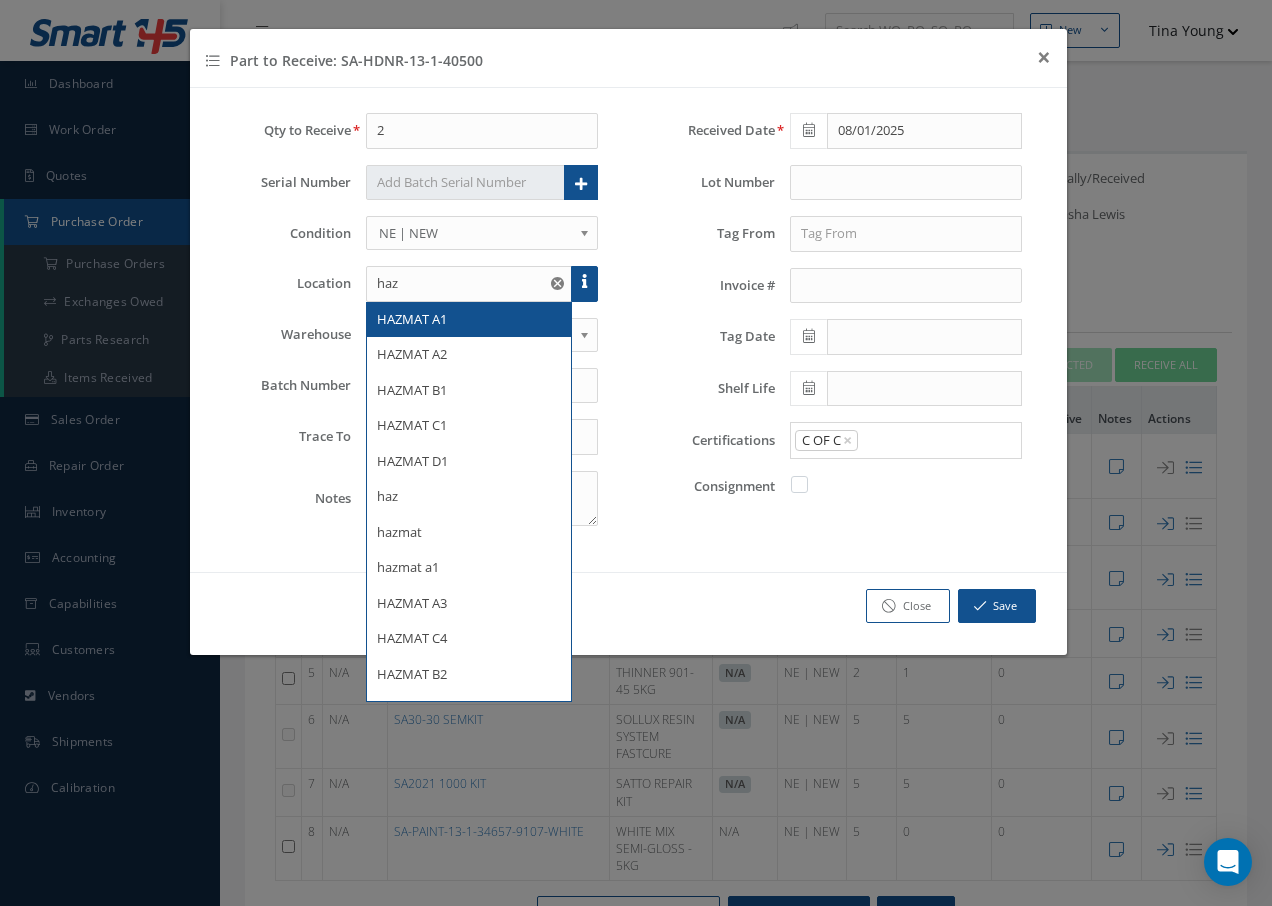 click on "HAZMAT A1" at bounding box center (412, 319) 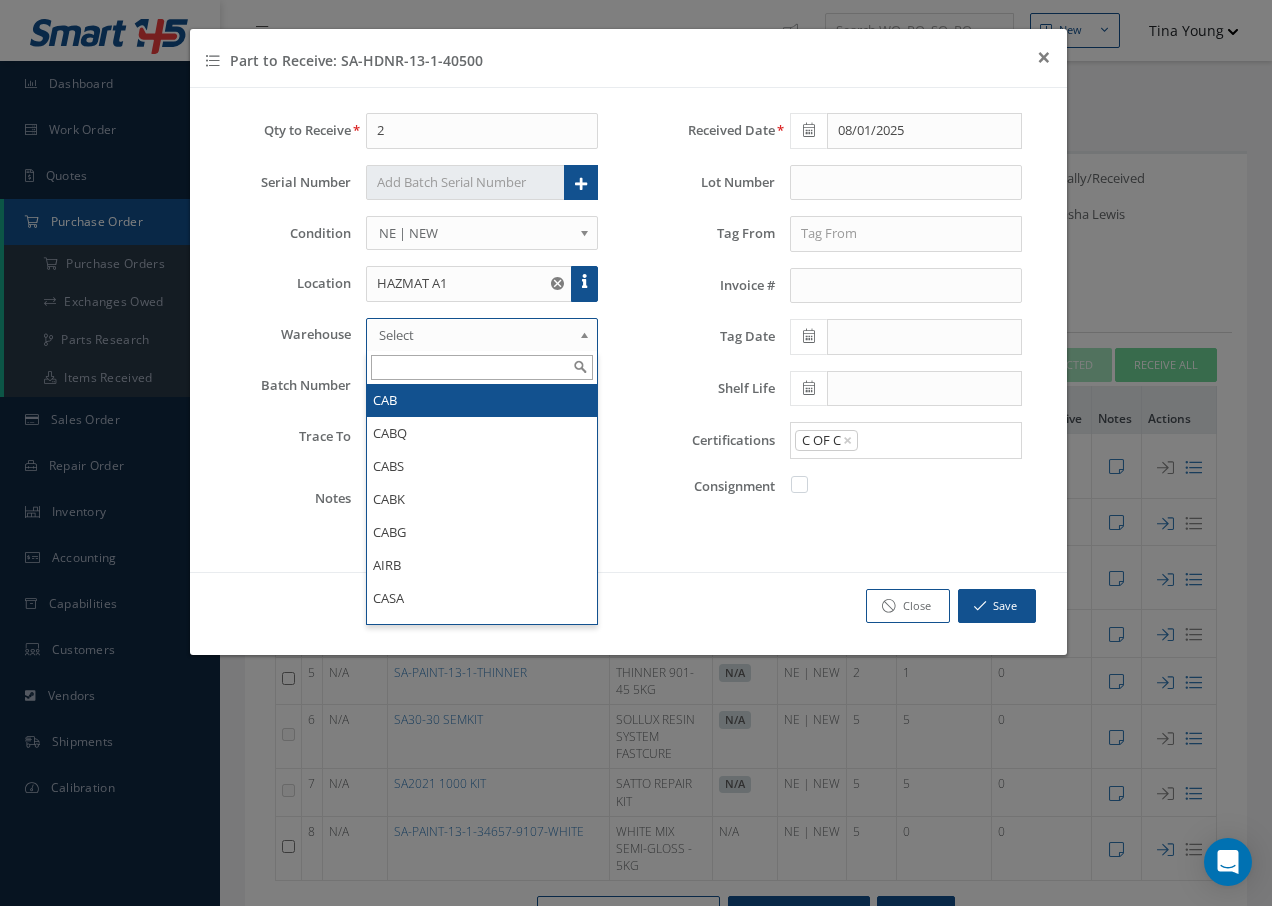 click on "Select" at bounding box center [476, 335] 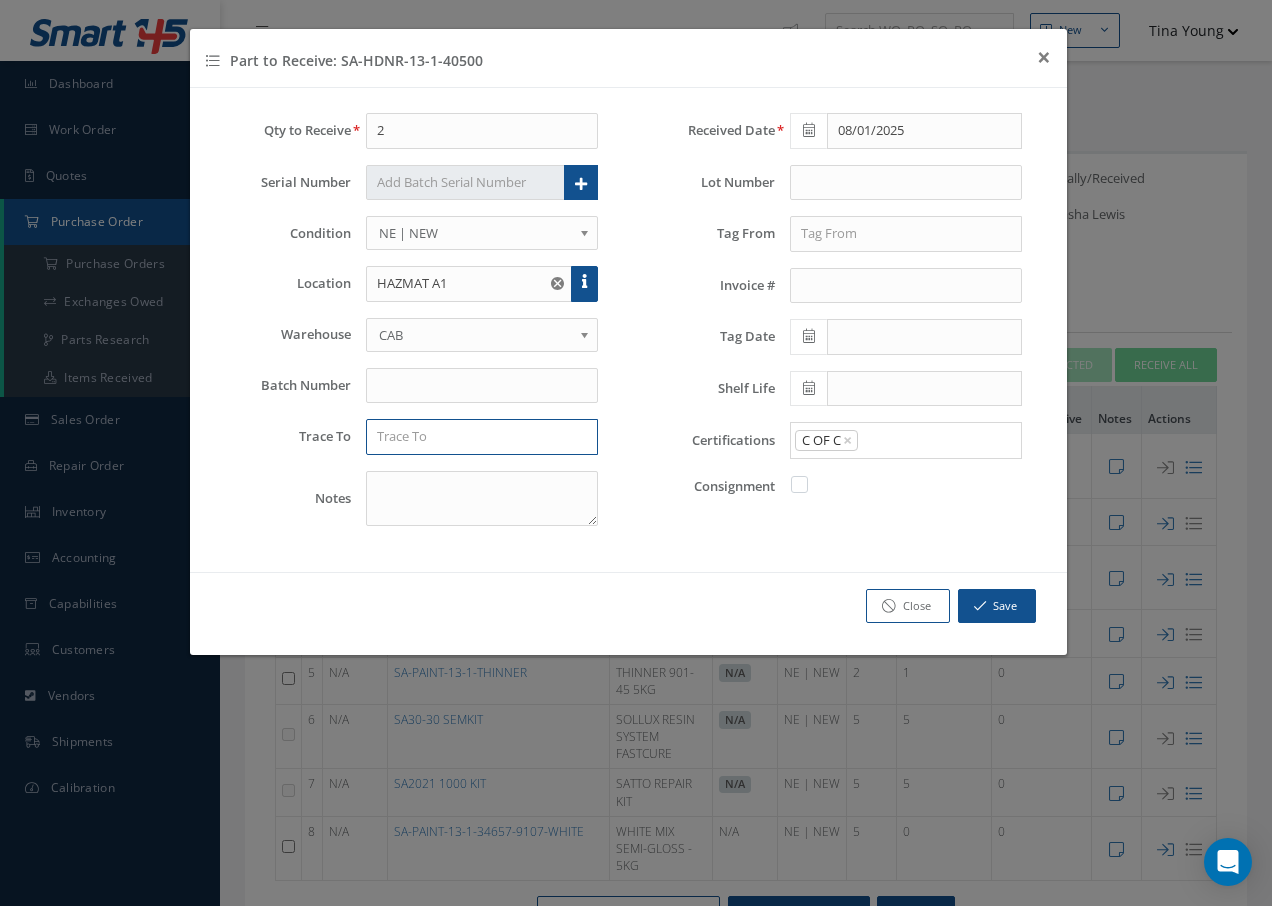 click at bounding box center (482, 437) 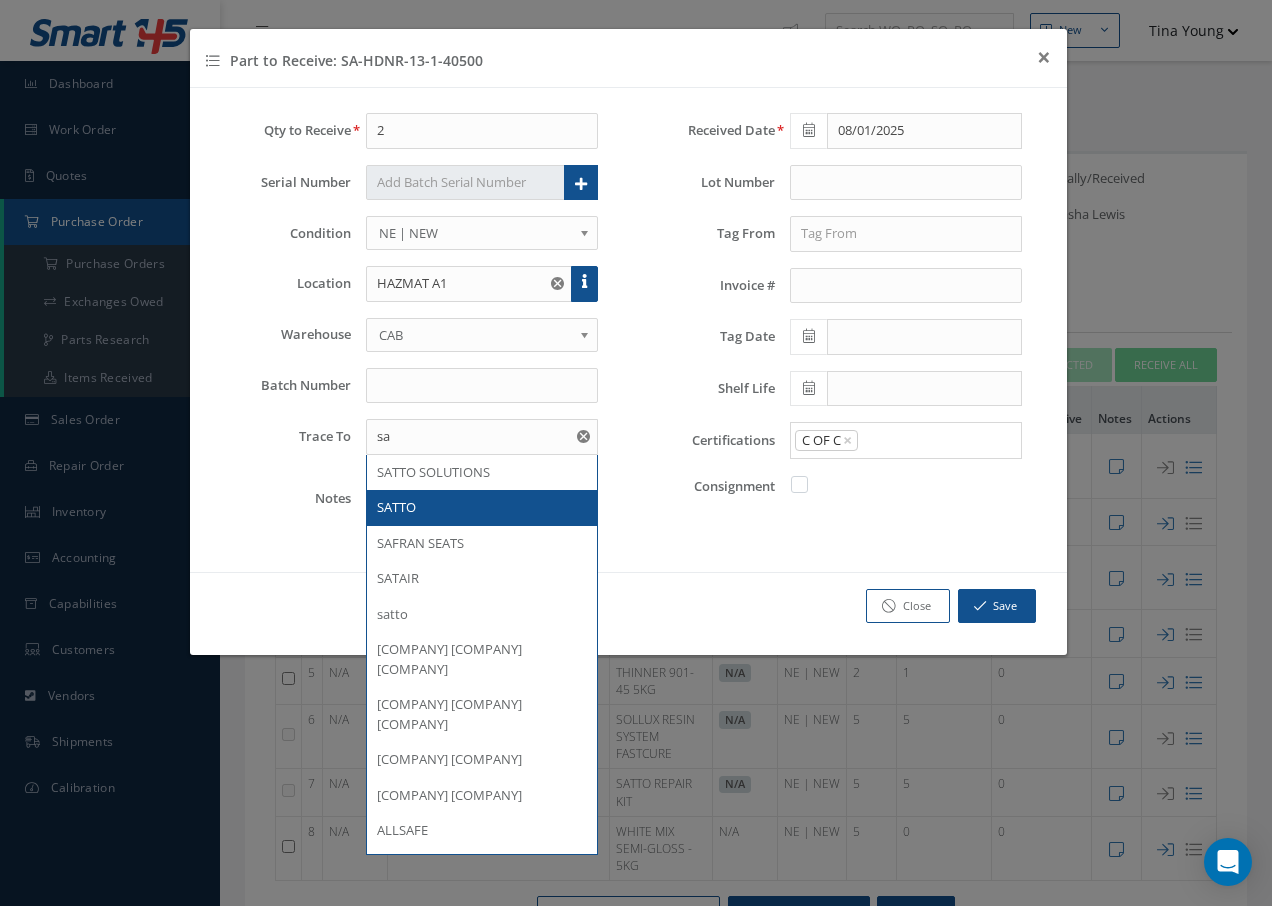 click on "SATTO" at bounding box center [396, 507] 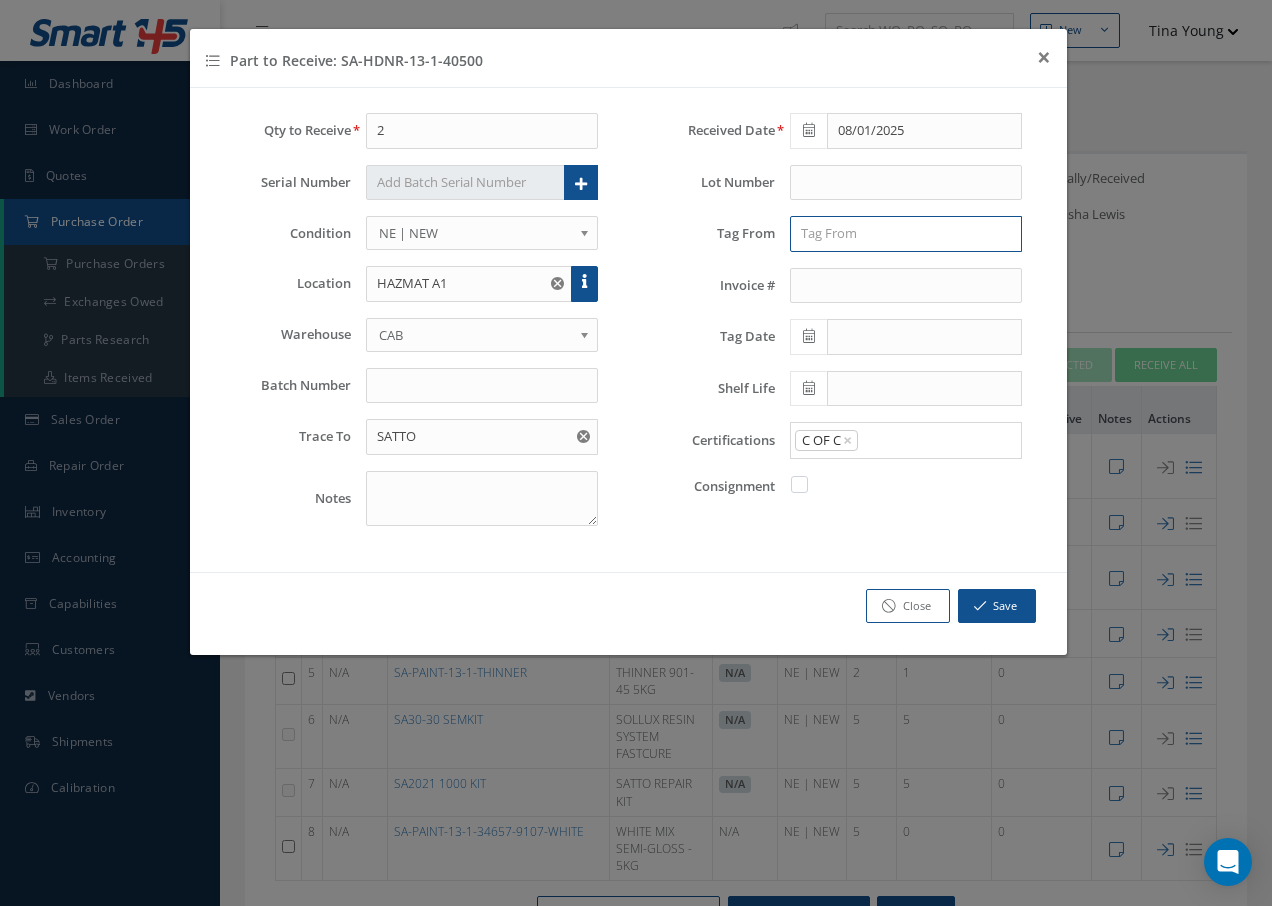 click at bounding box center [906, 234] 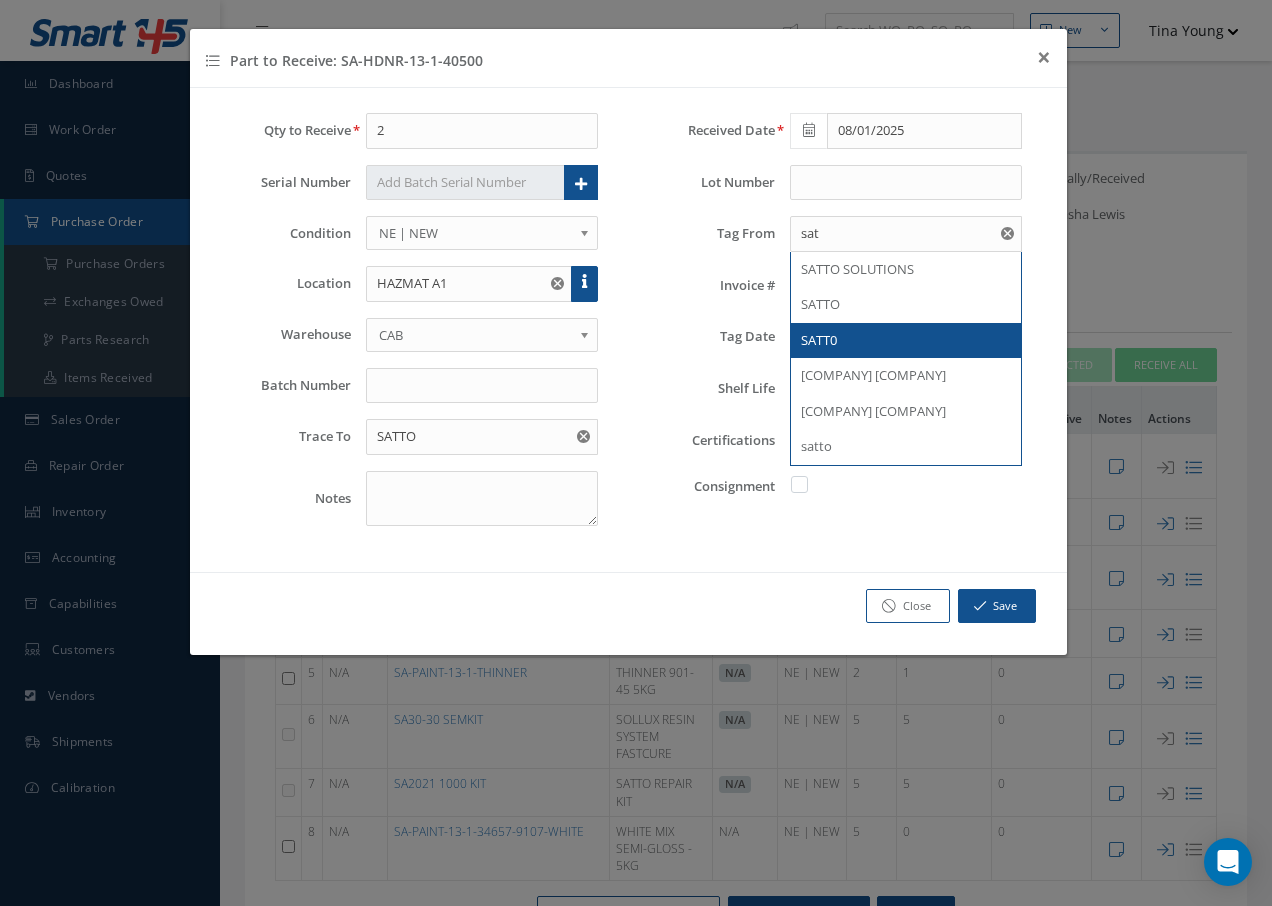 click on "SATT0" at bounding box center [906, 341] 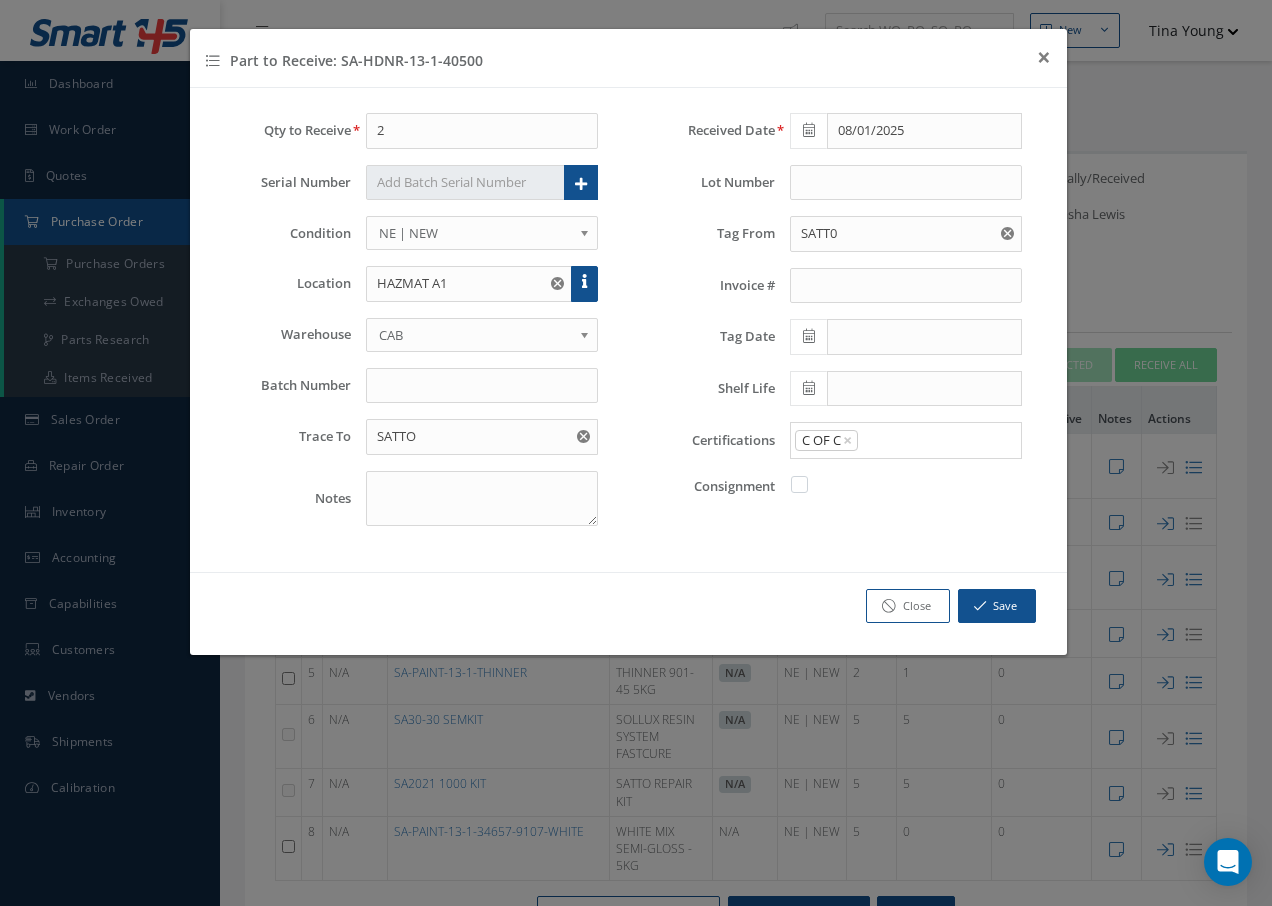 click at bounding box center [809, 336] 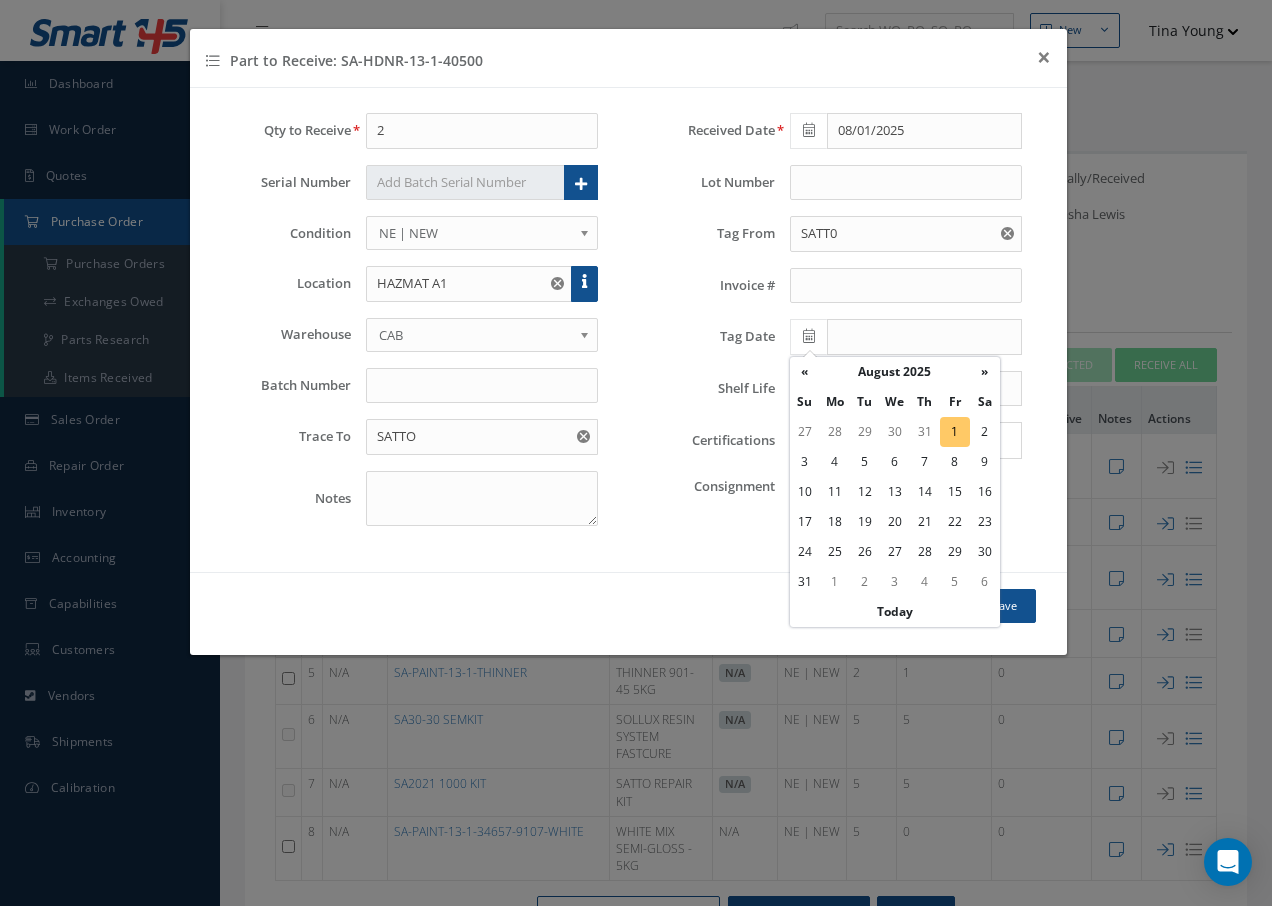 click on "1" at bounding box center [955, 432] 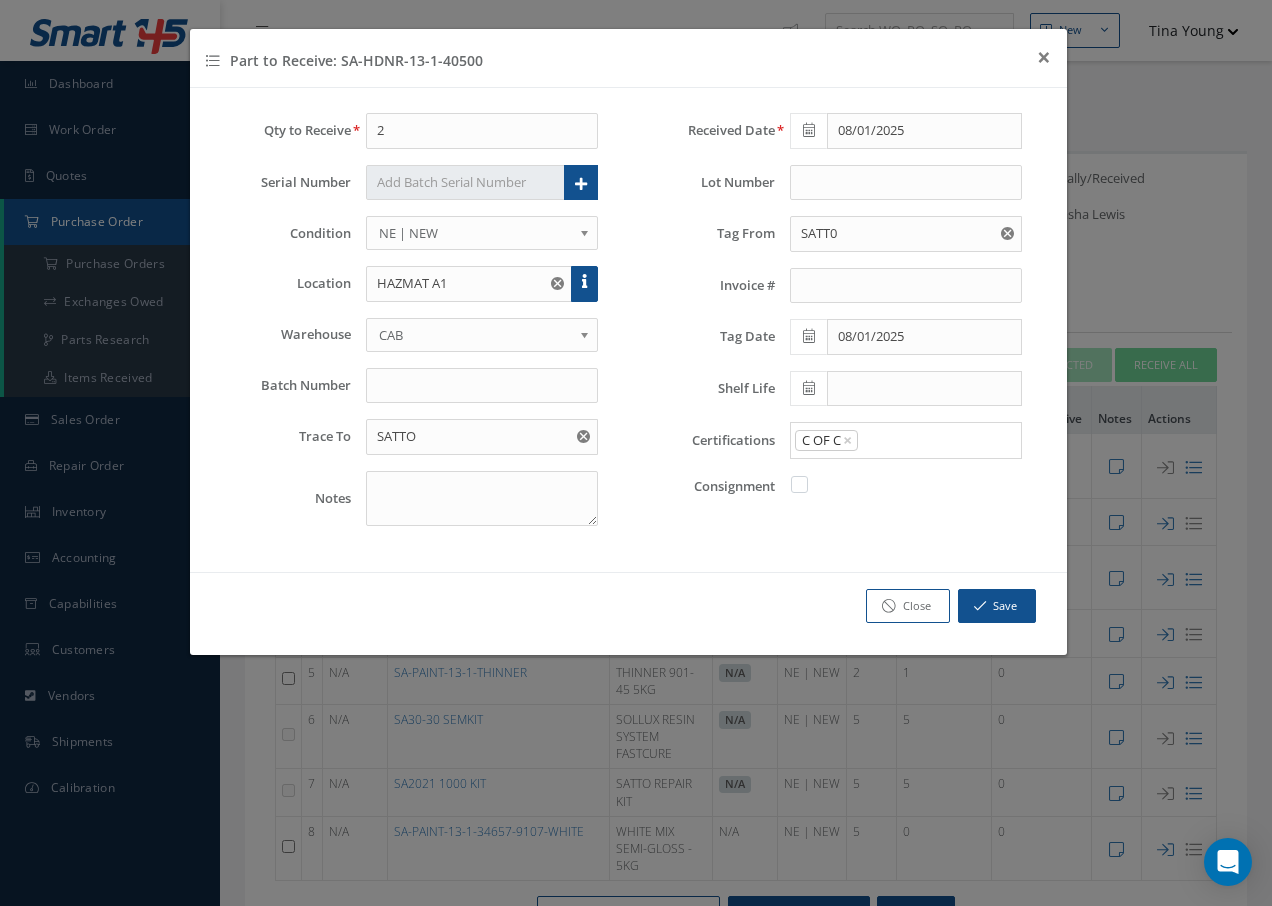 click at bounding box center (809, 388) 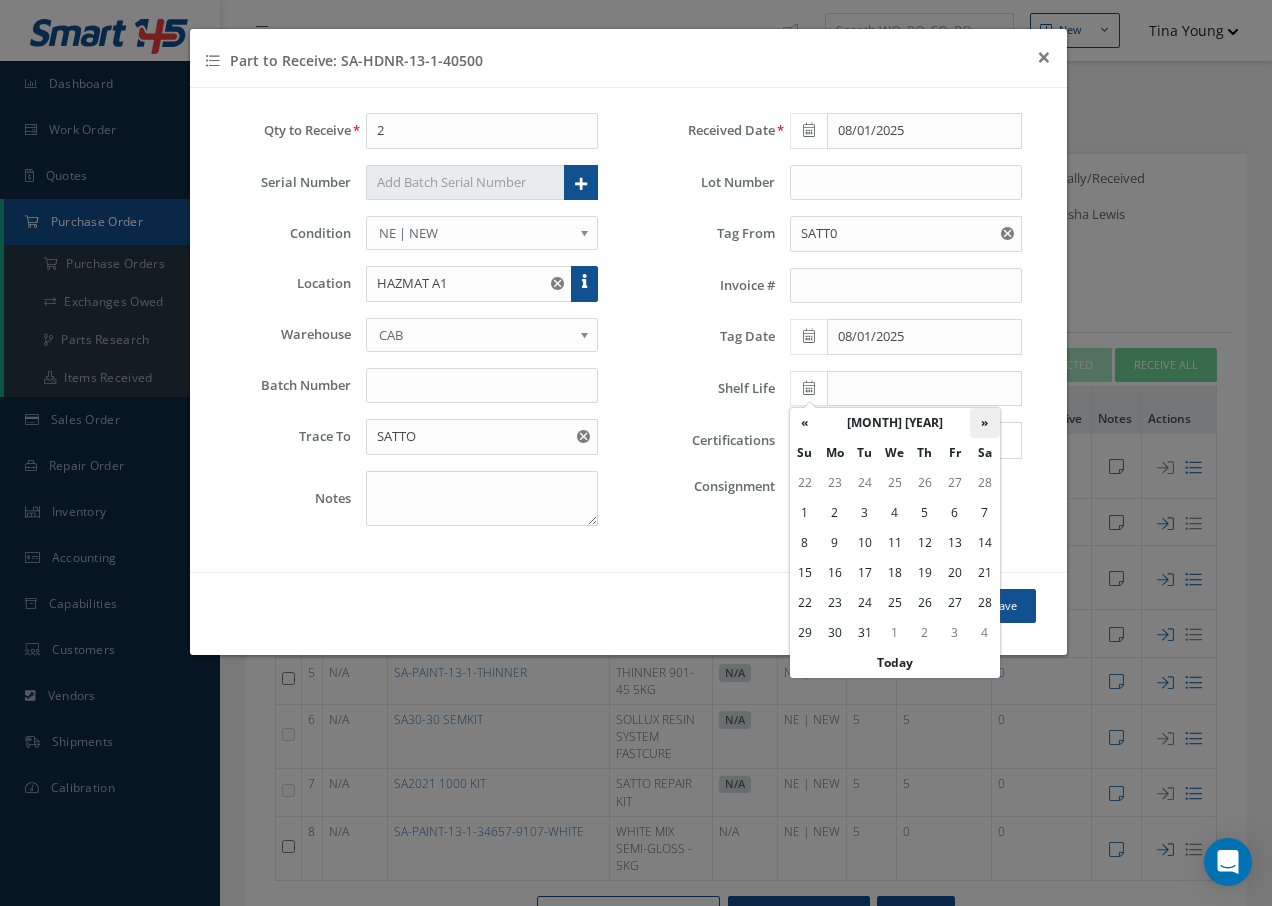click on "»" at bounding box center (985, 423) 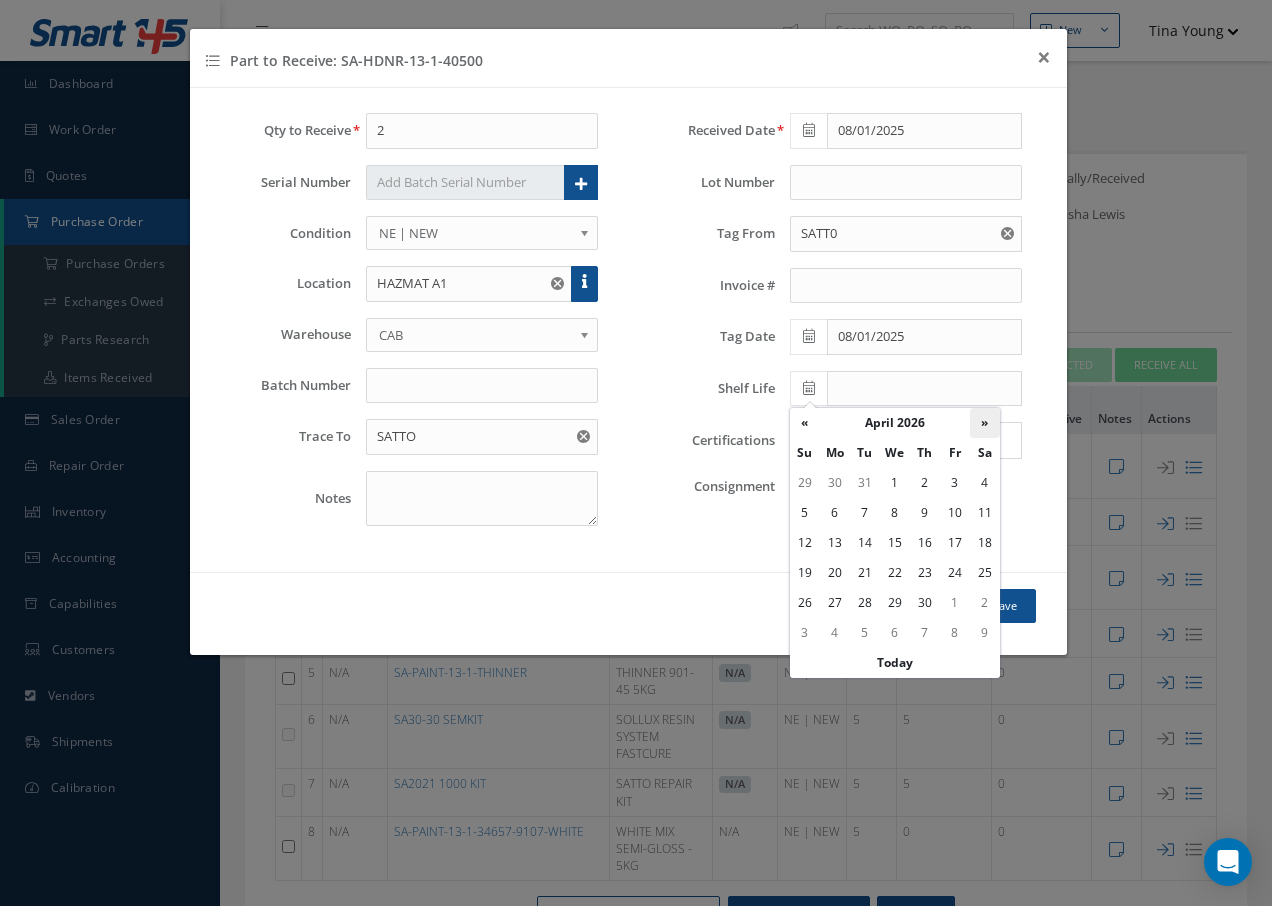 click on "»" at bounding box center (985, 423) 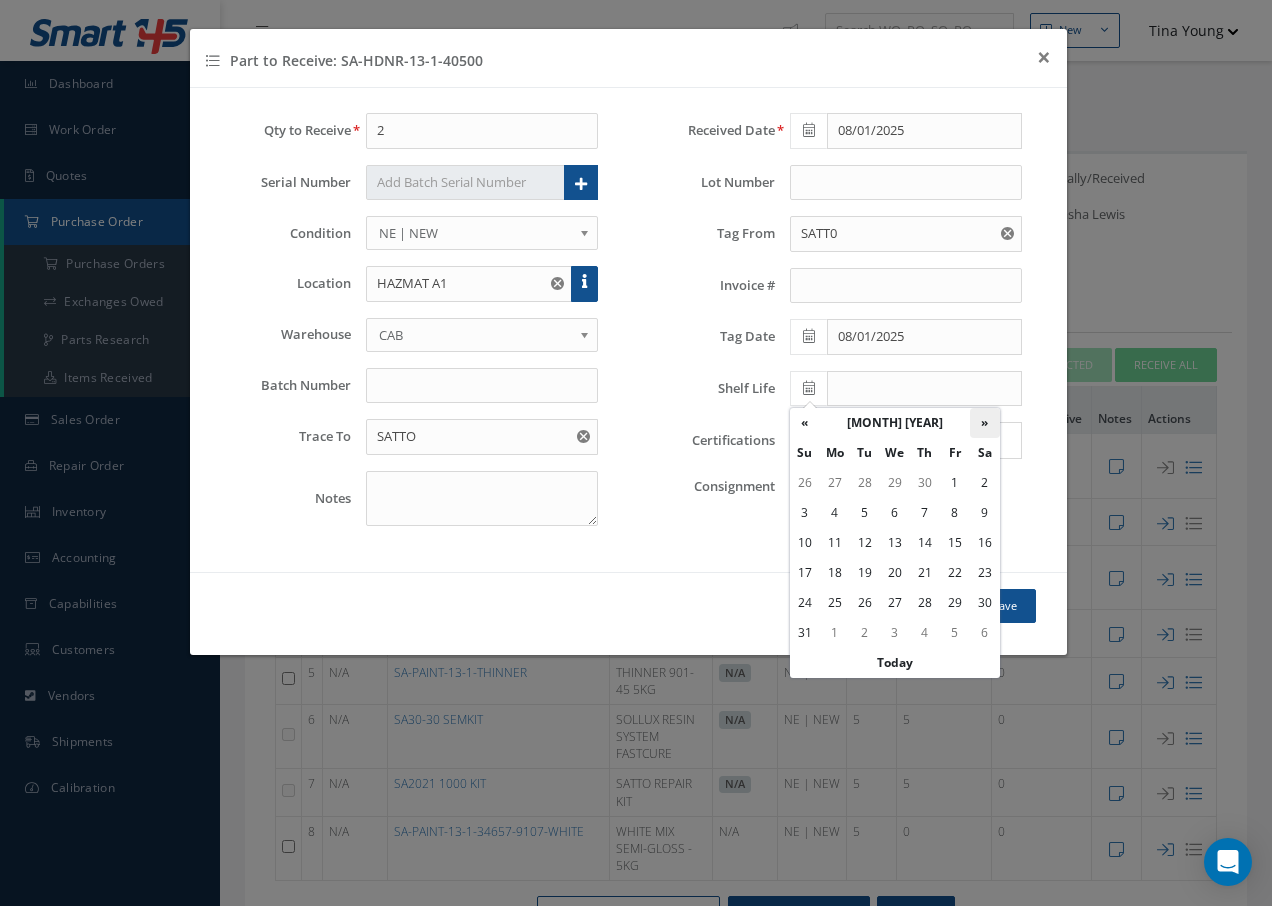 click on "»" at bounding box center [985, 423] 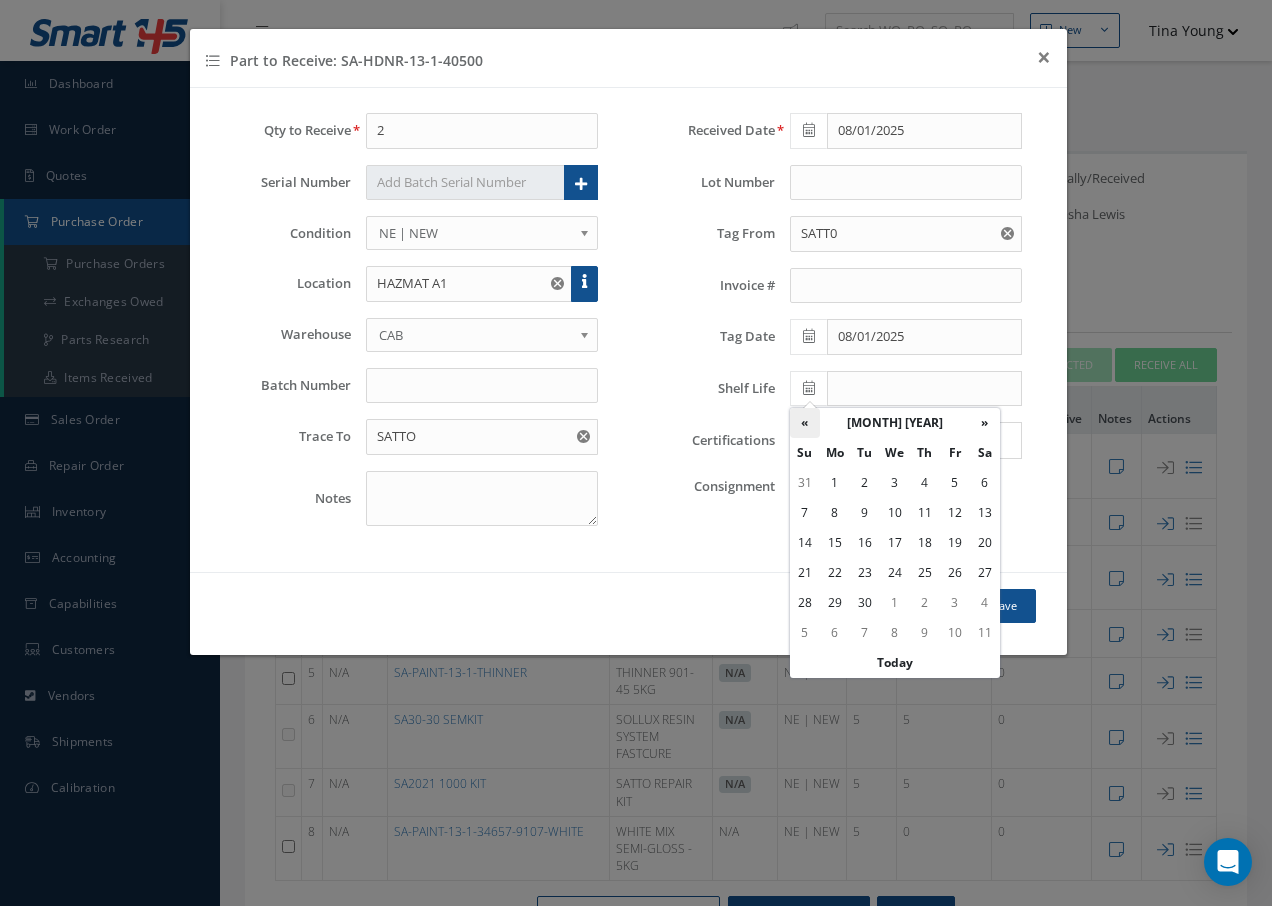 click on "«" at bounding box center (805, 423) 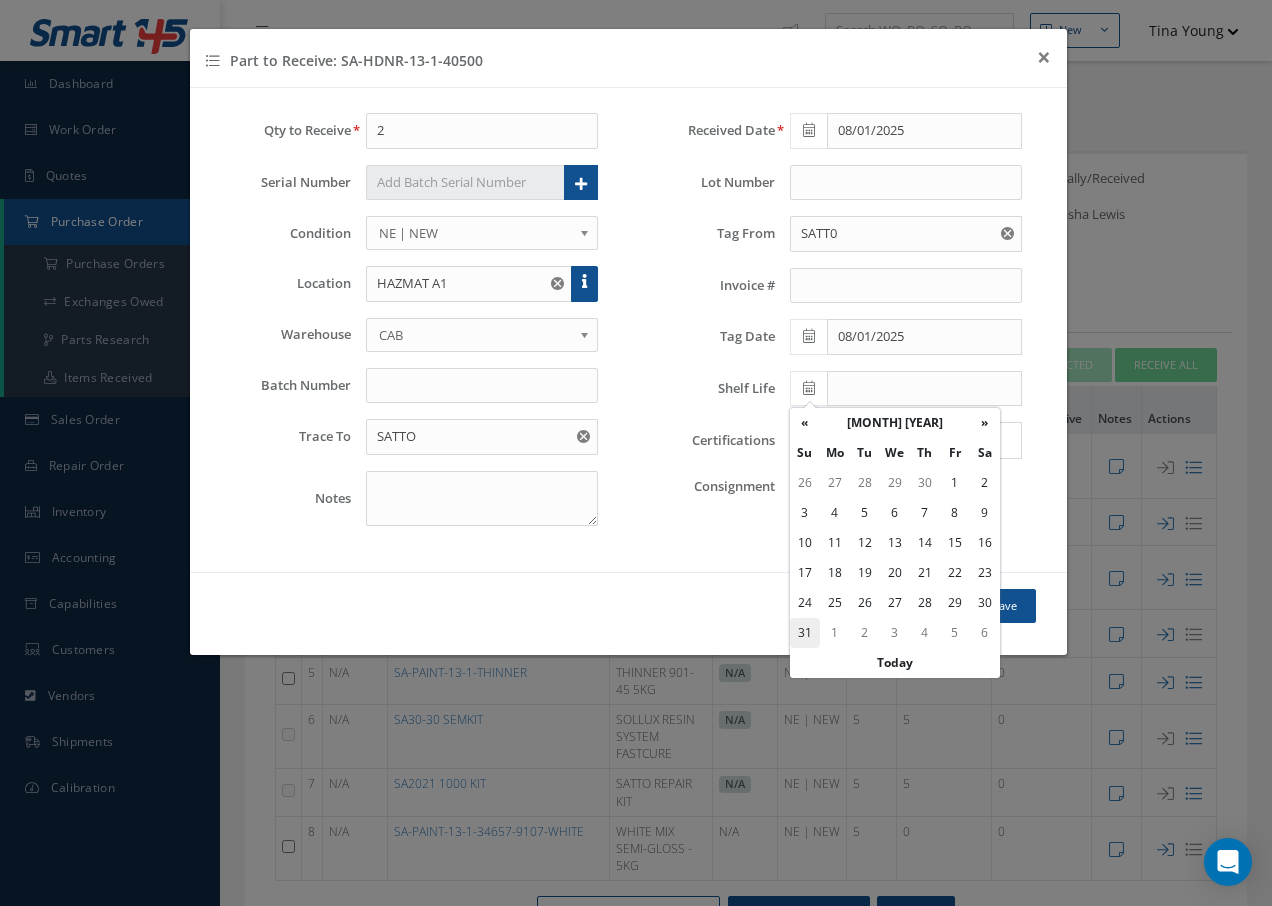 click on "31" at bounding box center (805, 633) 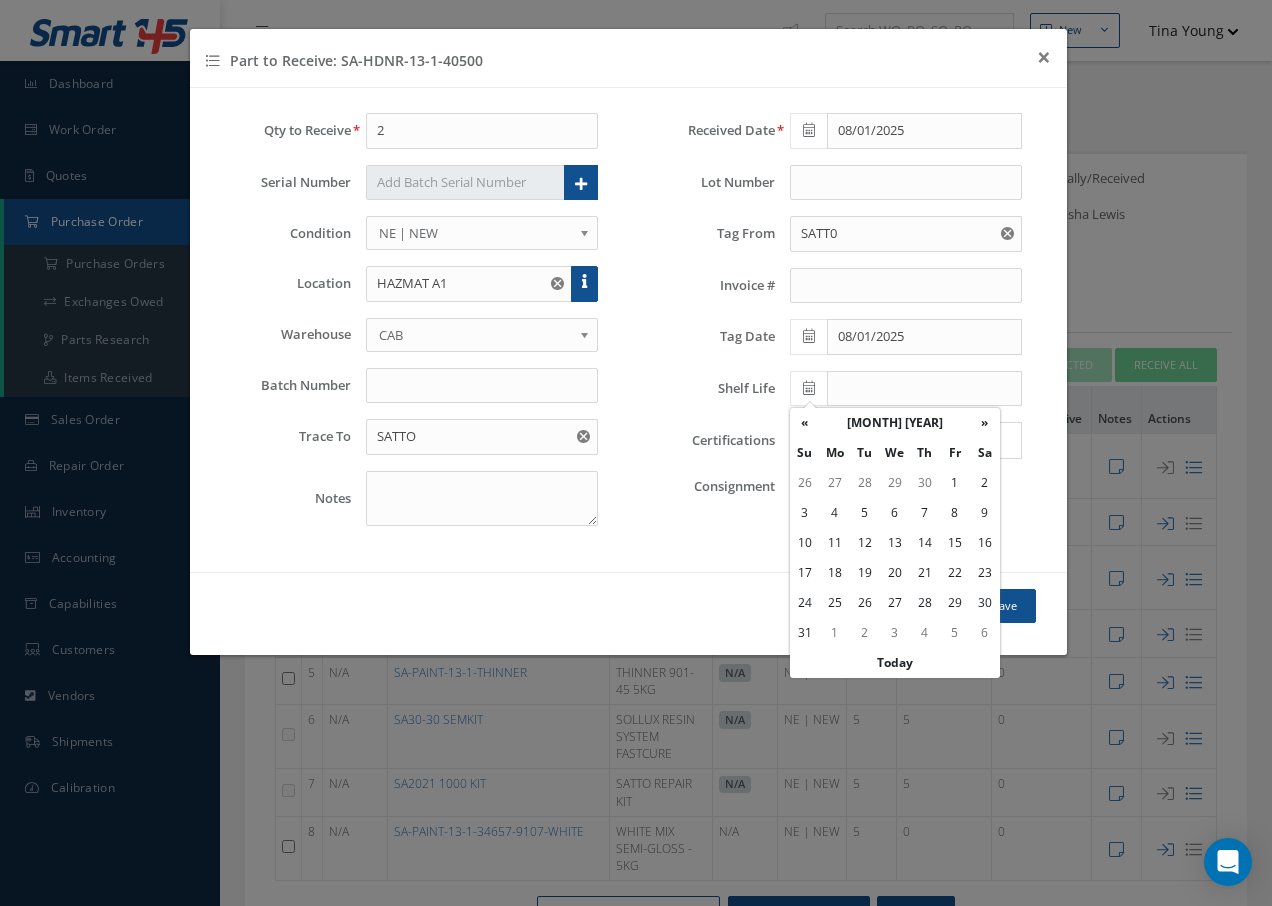 type on "[MM]/[DD]/[YYYY]" 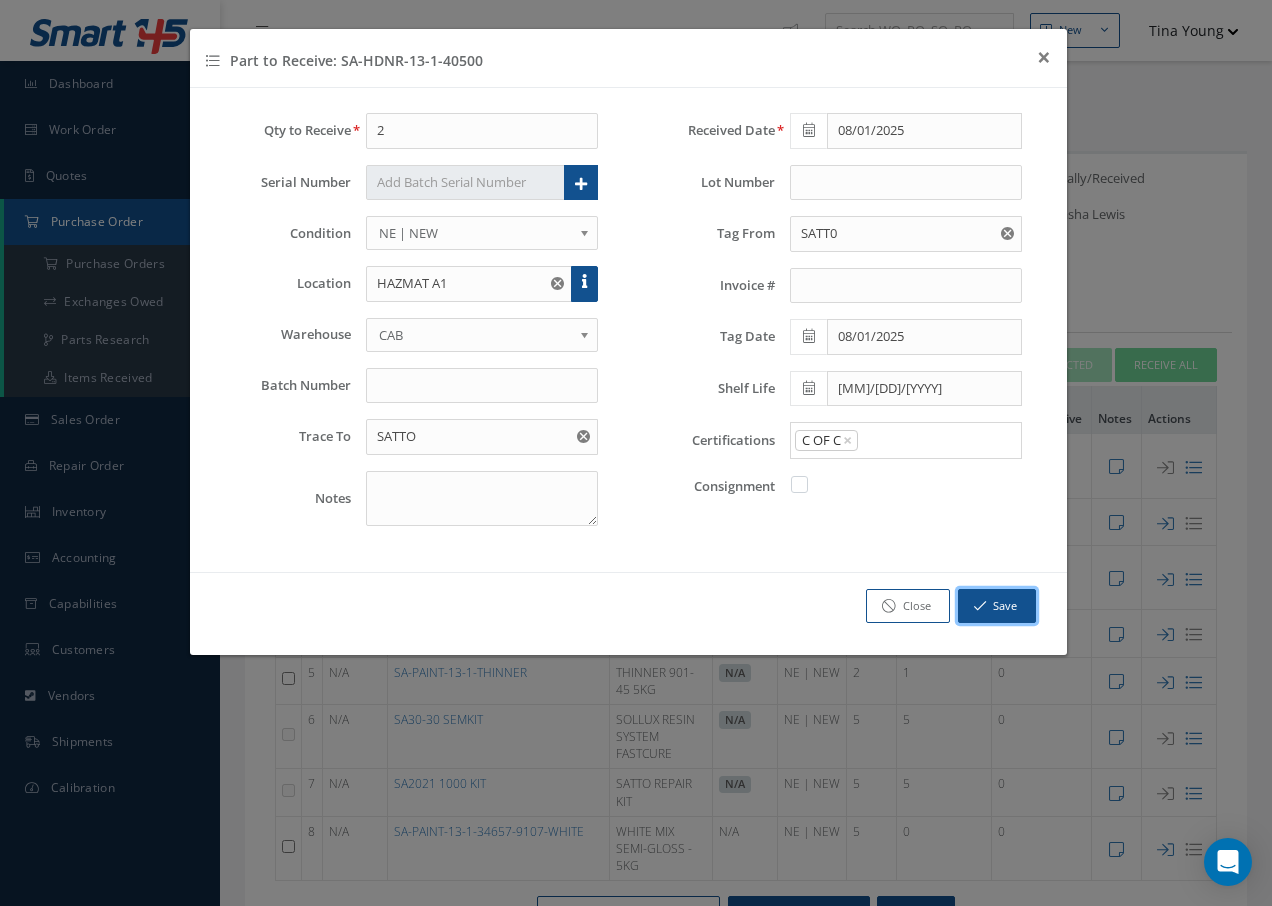 click at bounding box center [980, 606] 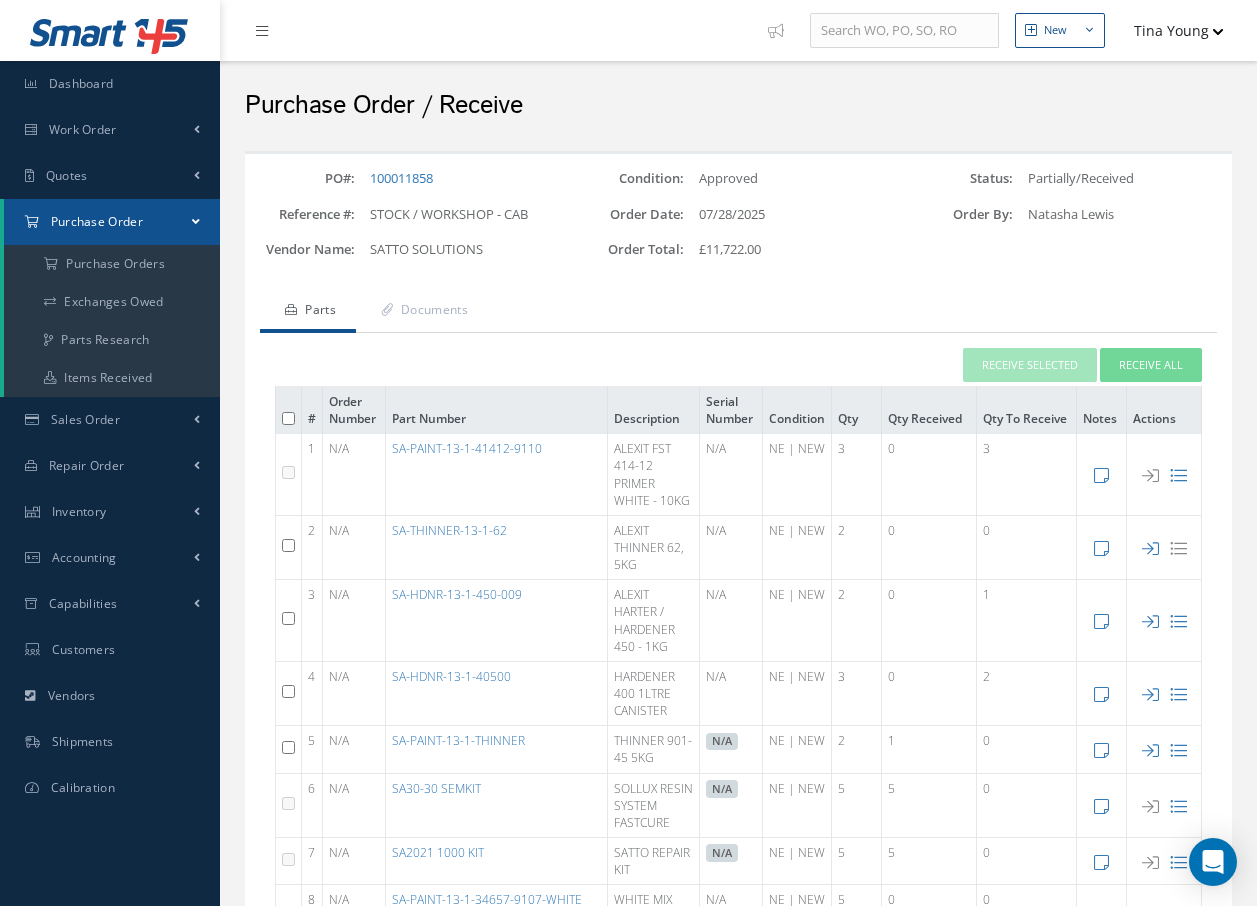 scroll, scrollTop: 100, scrollLeft: 0, axis: vertical 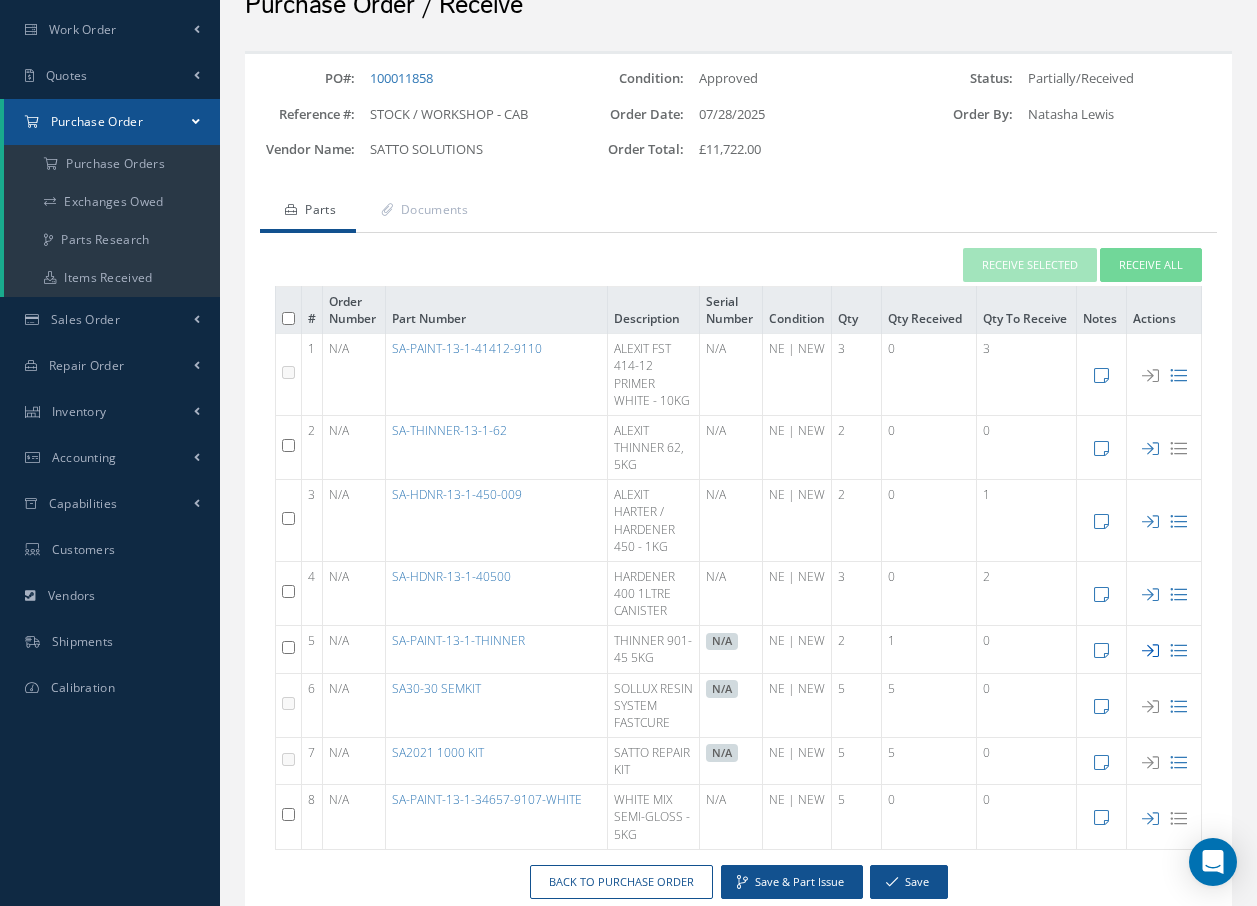 click at bounding box center [1150, 650] 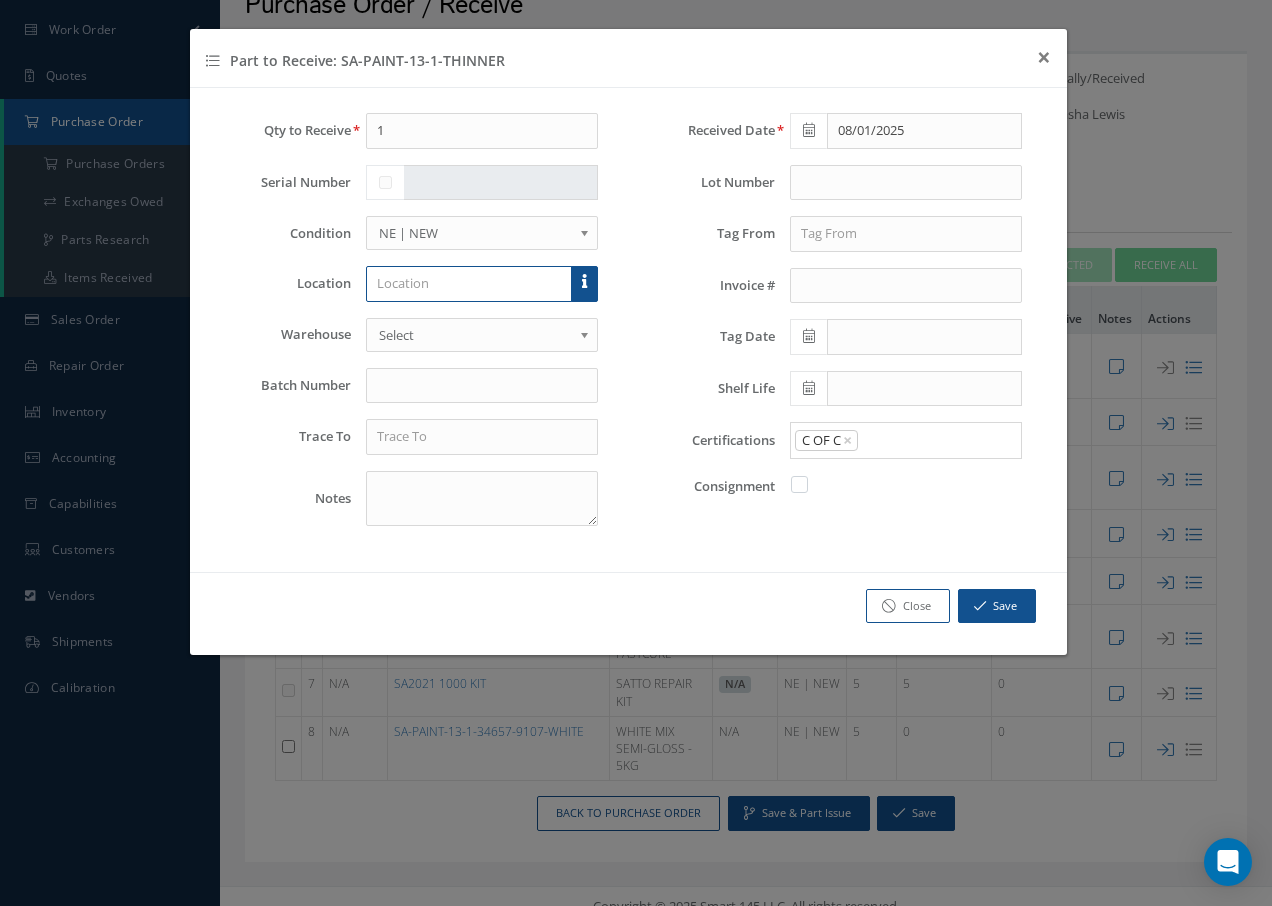 click at bounding box center (469, 284) 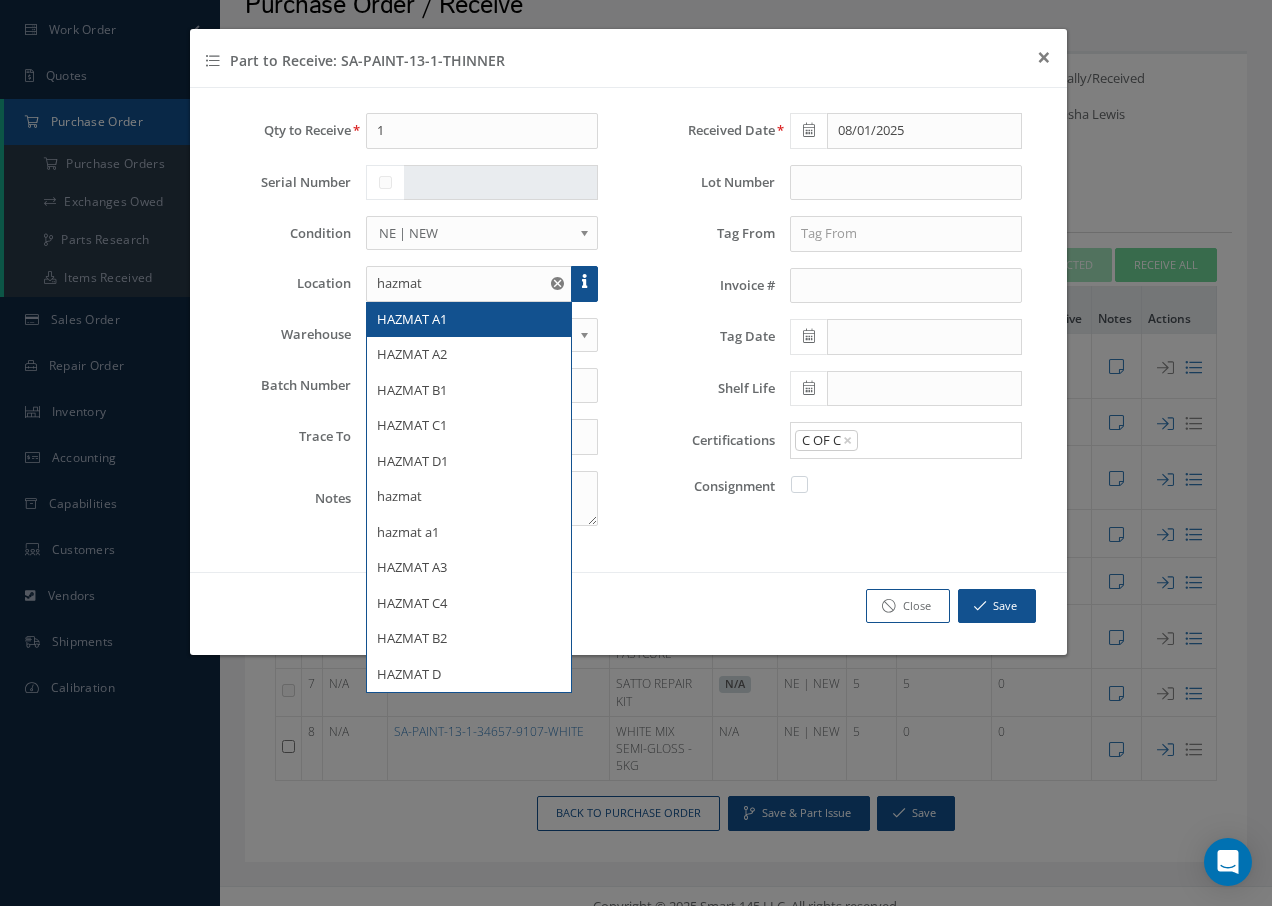 click on "HAZMAT A1" at bounding box center [412, 319] 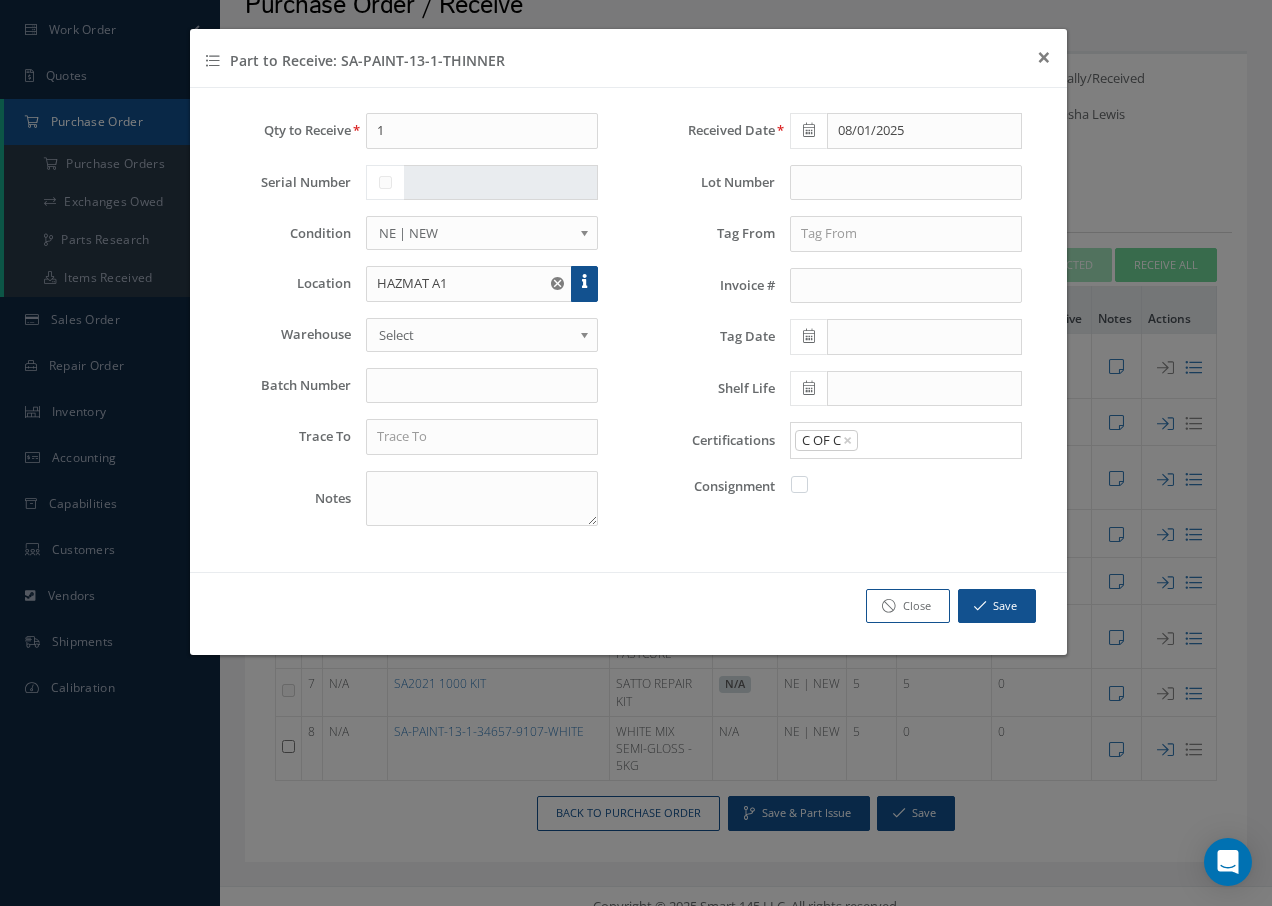 click on "Select" at bounding box center [476, 335] 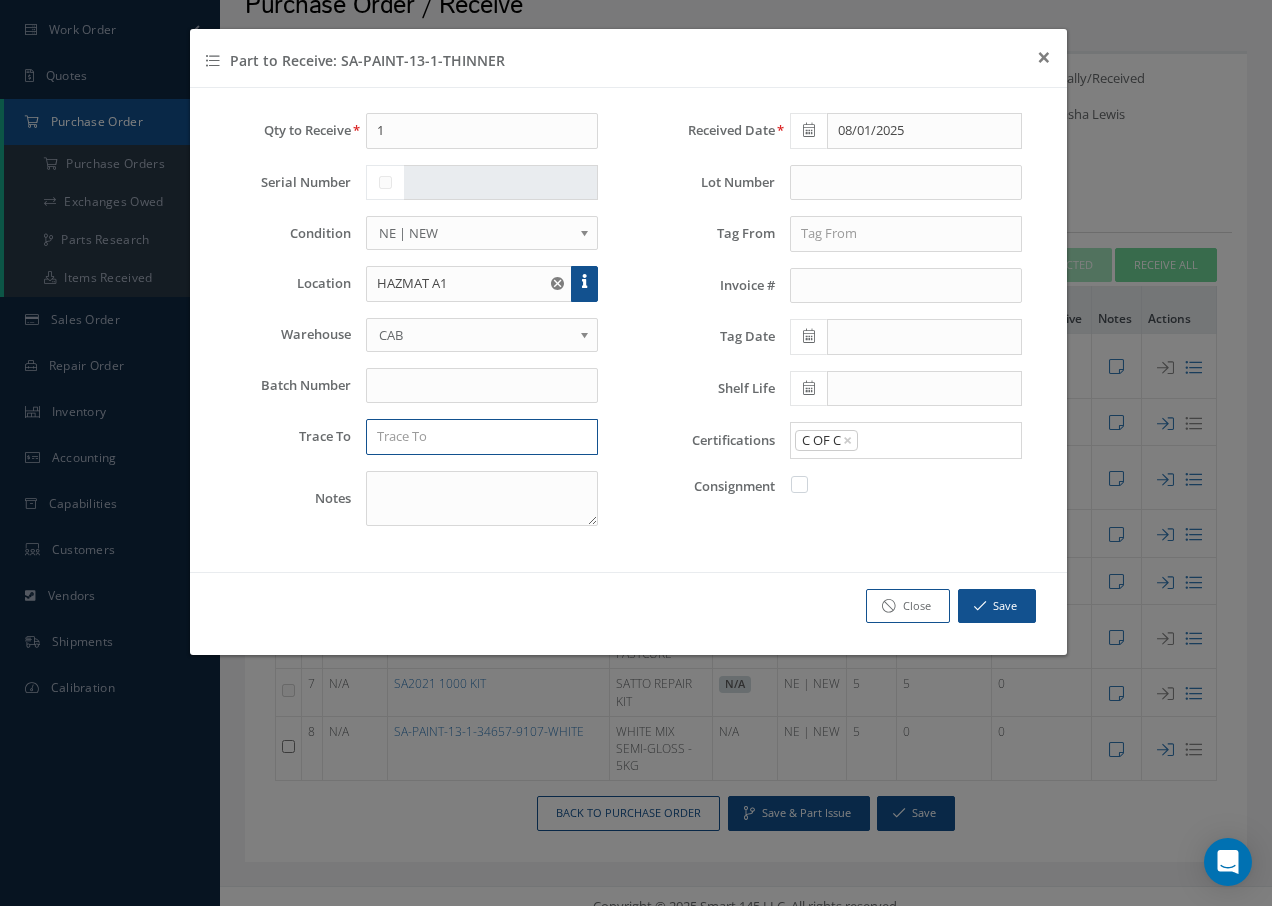 click at bounding box center [482, 437] 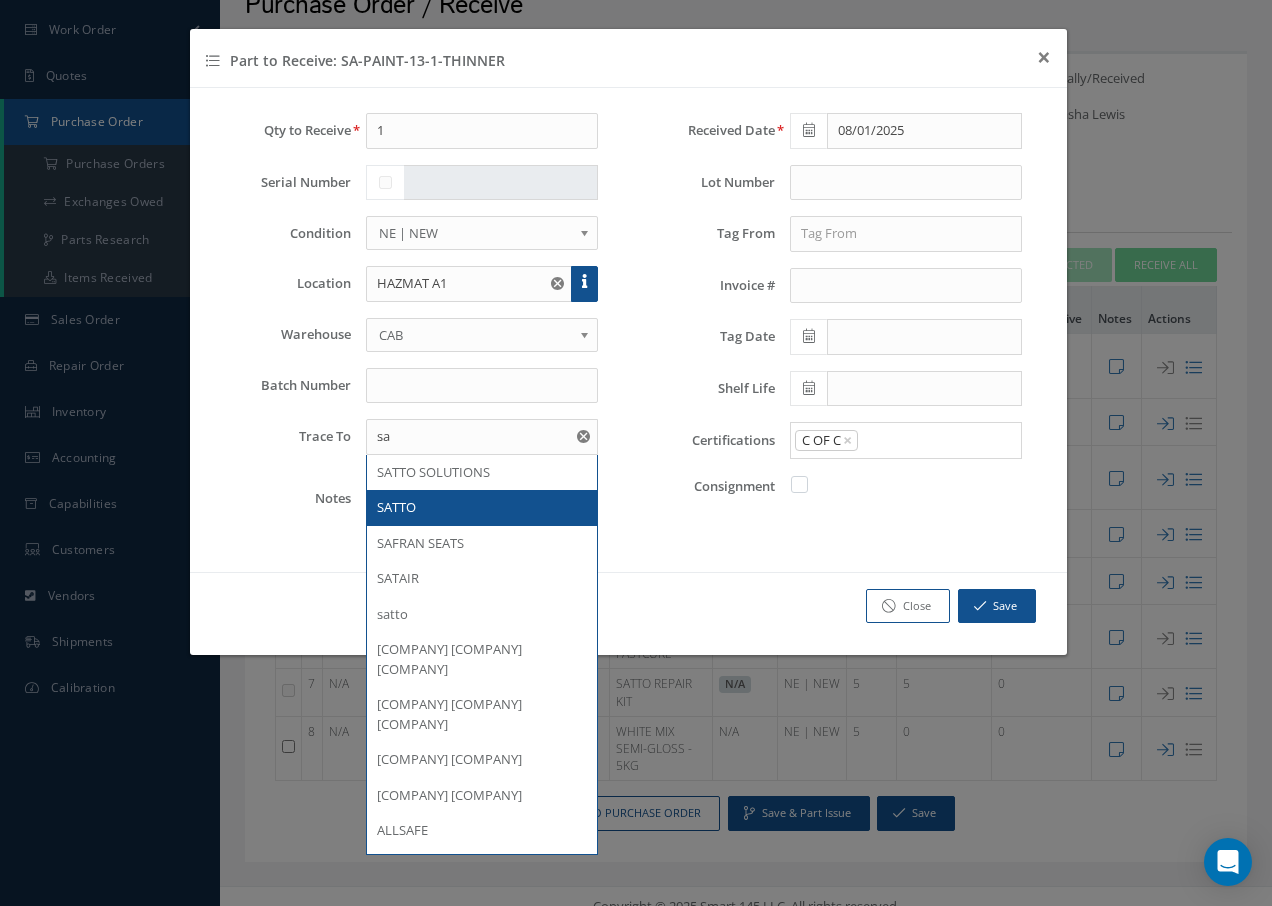 click on "SATTO" at bounding box center [482, 508] 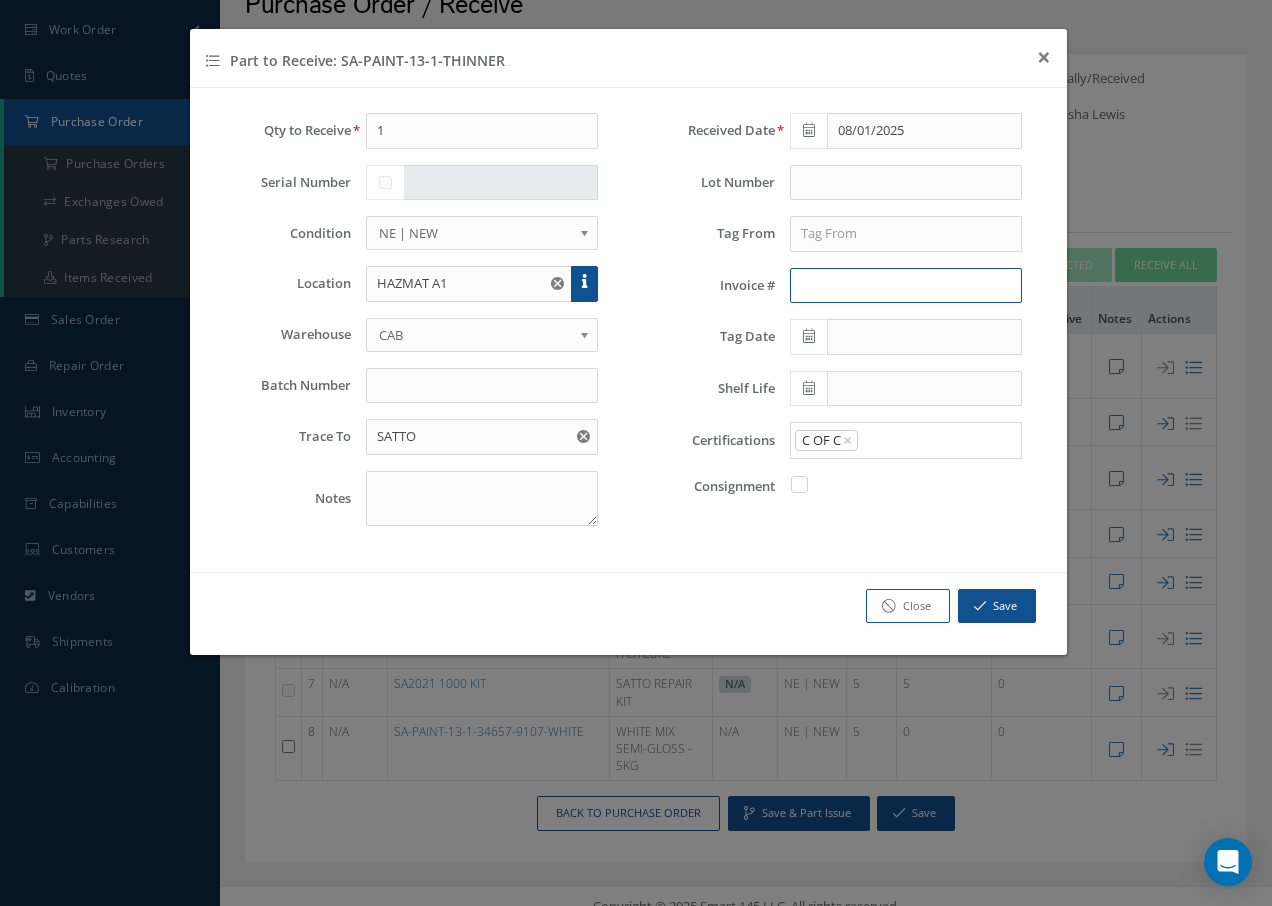 click at bounding box center (906, 286) 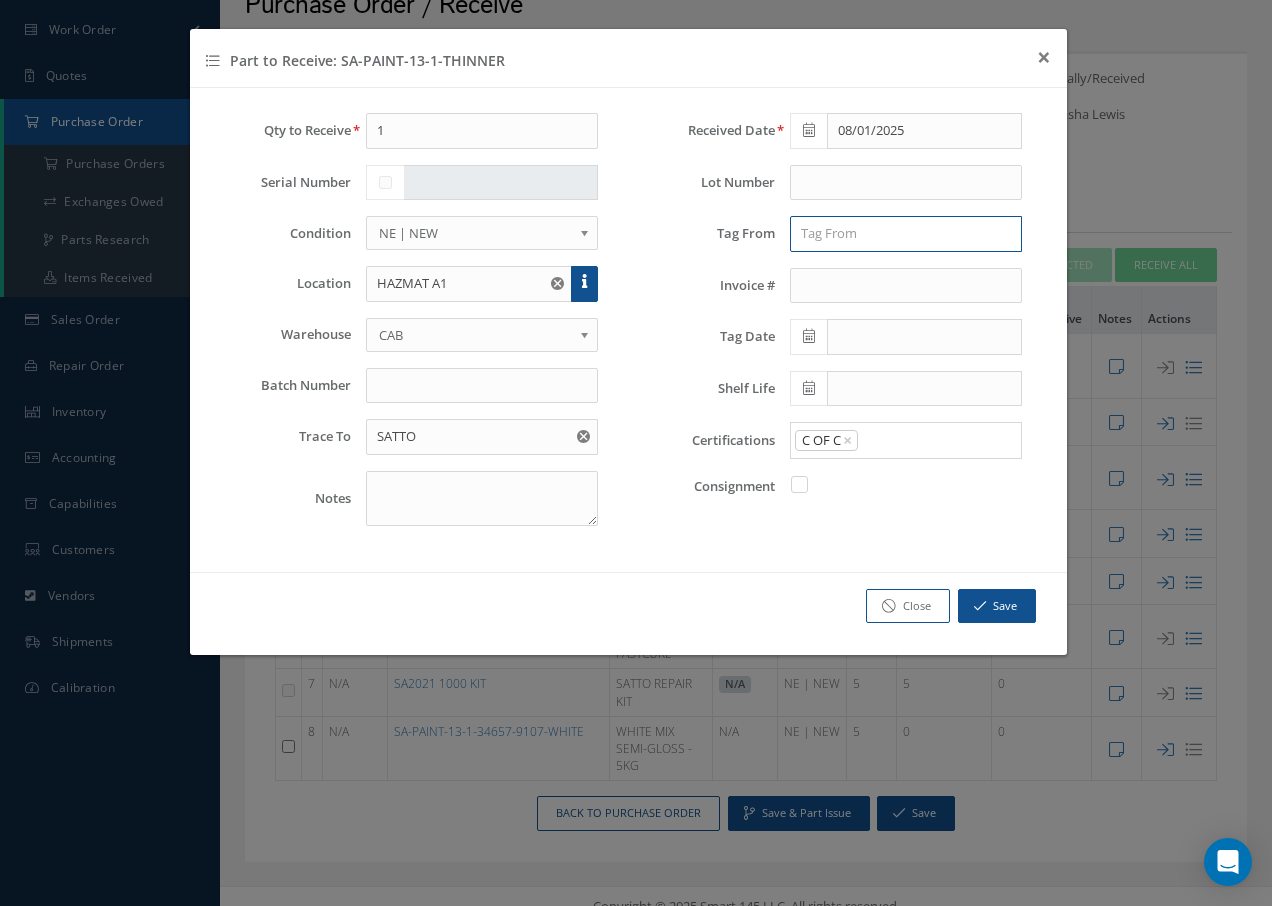 click at bounding box center (906, 234) 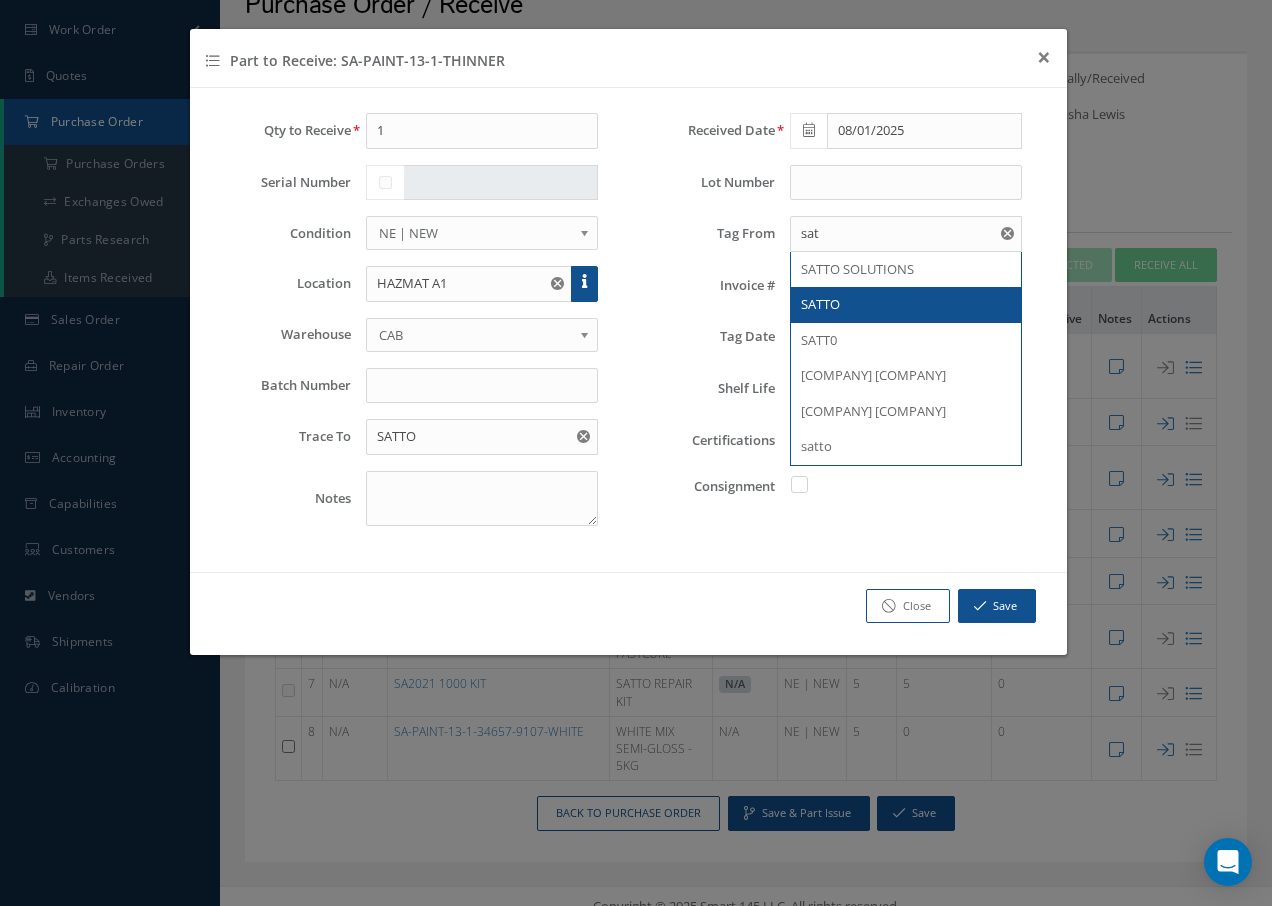 click on "SATTO" at bounding box center (906, 305) 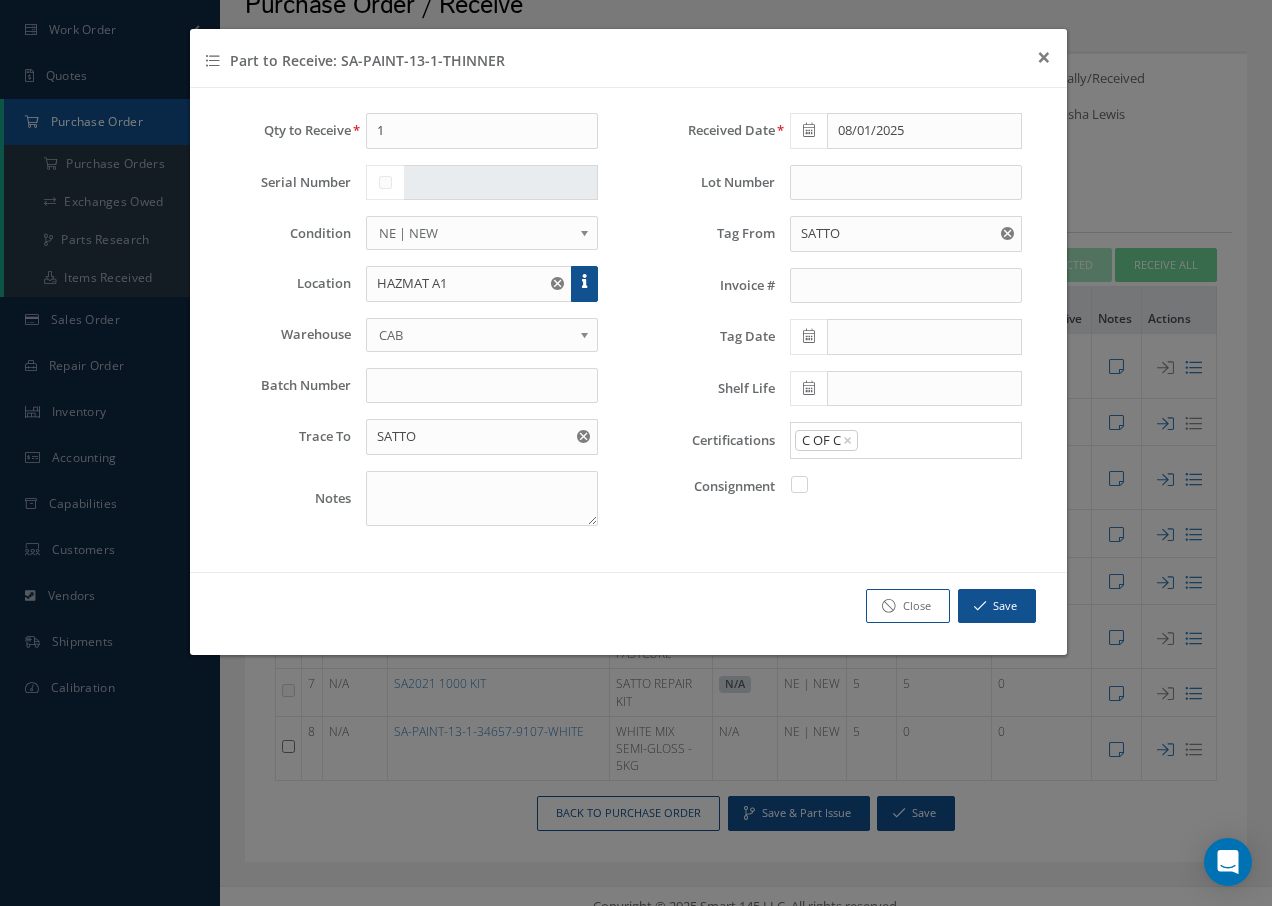 click at bounding box center [809, 336] 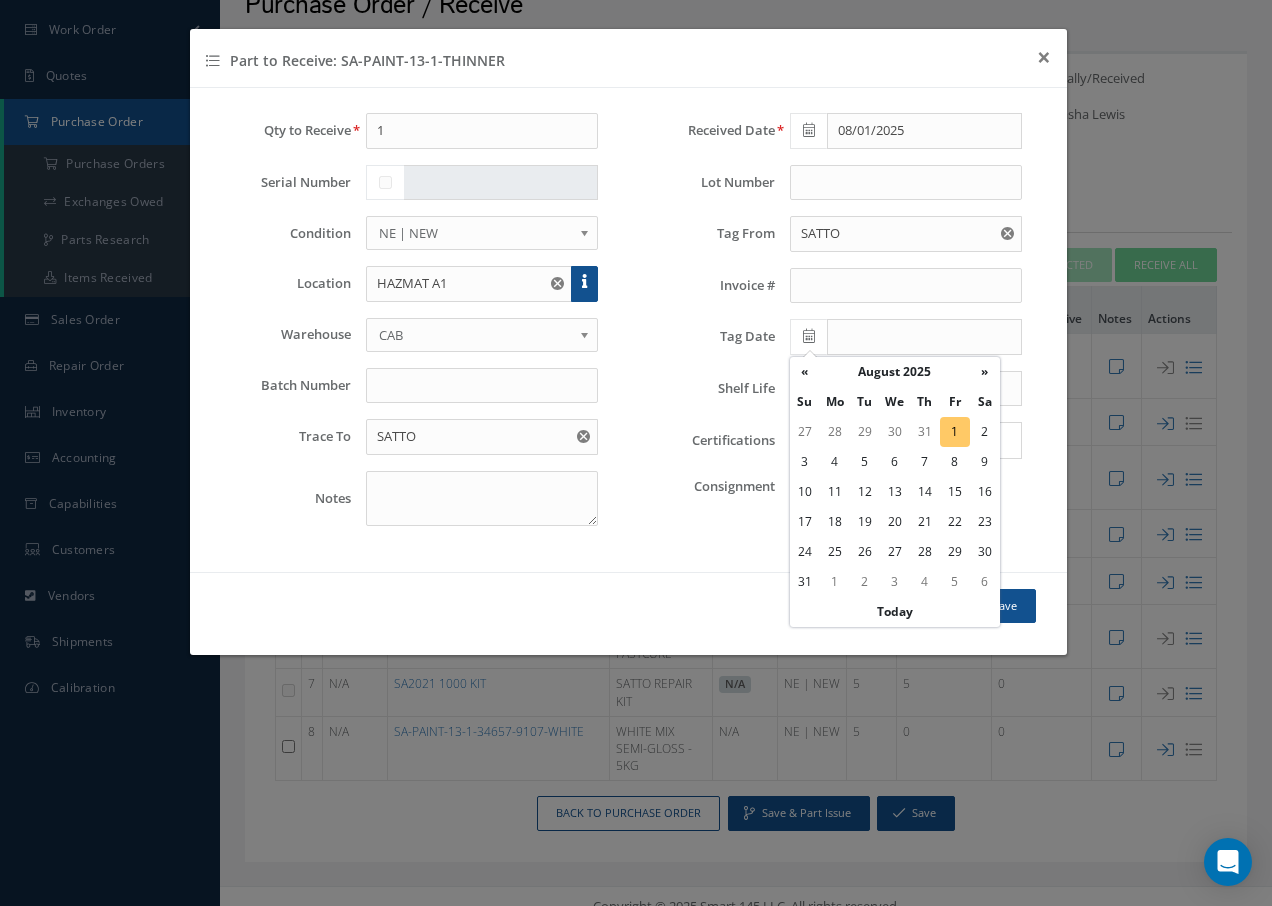click on "1" at bounding box center (955, 432) 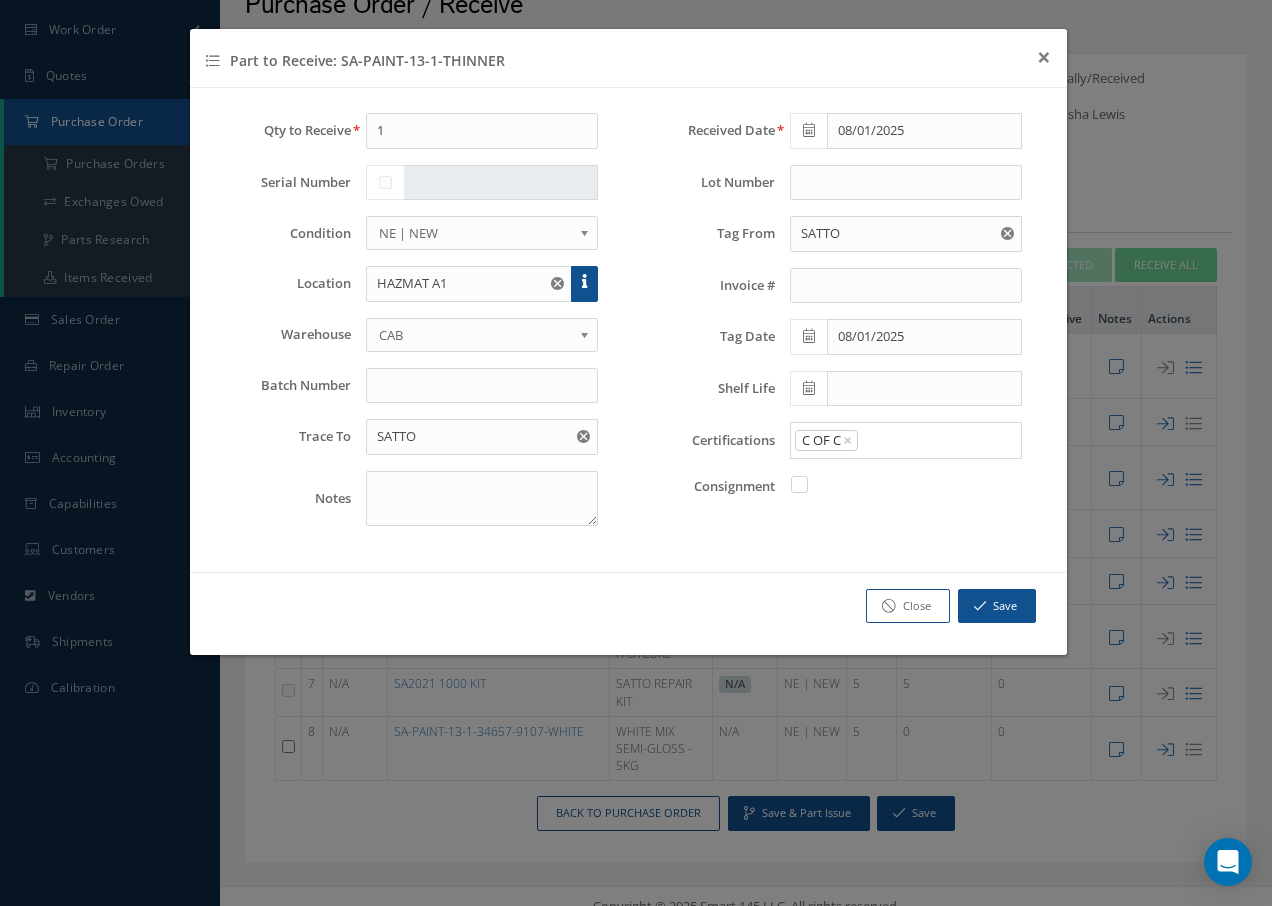click at bounding box center (808, 389) 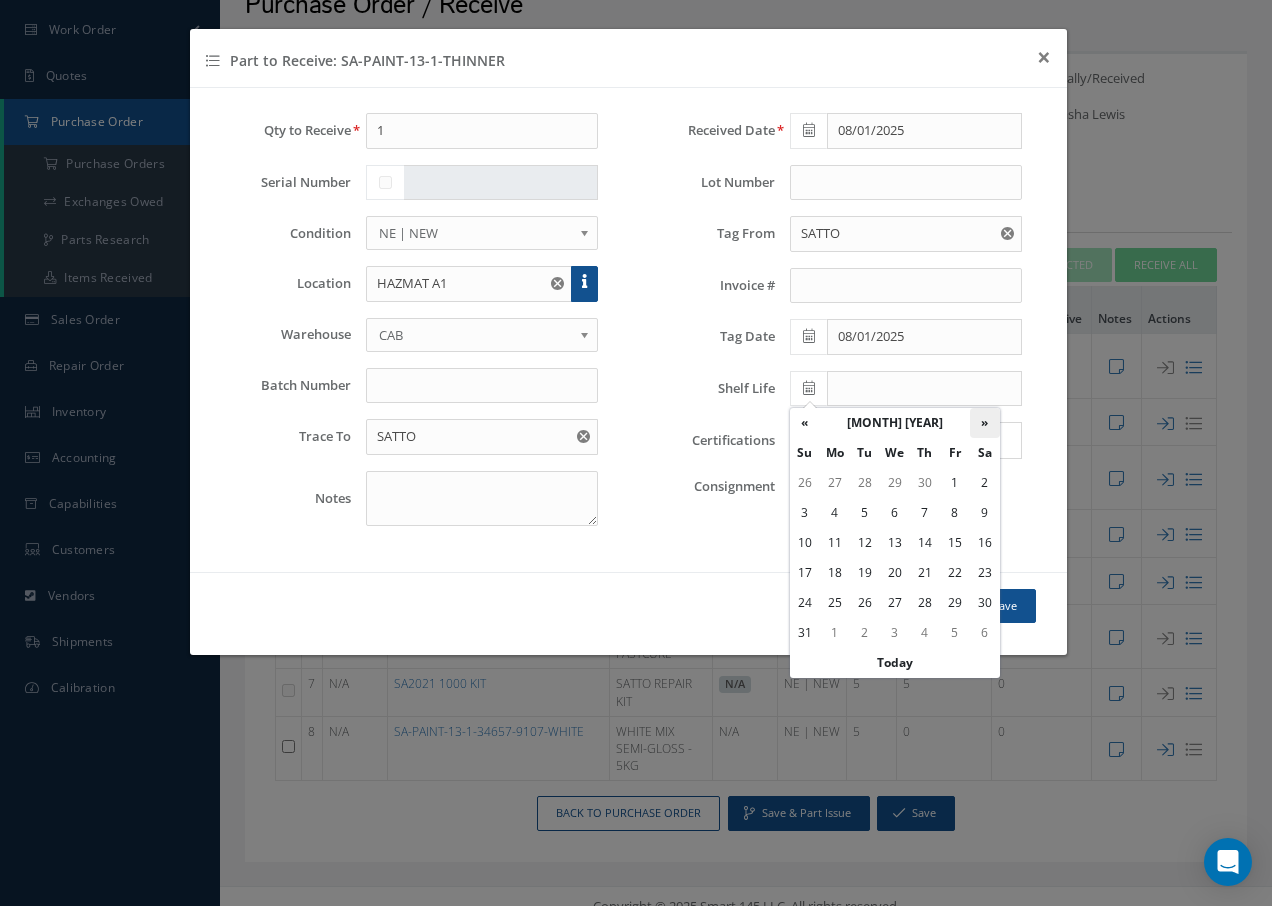 click on "»" at bounding box center (985, 423) 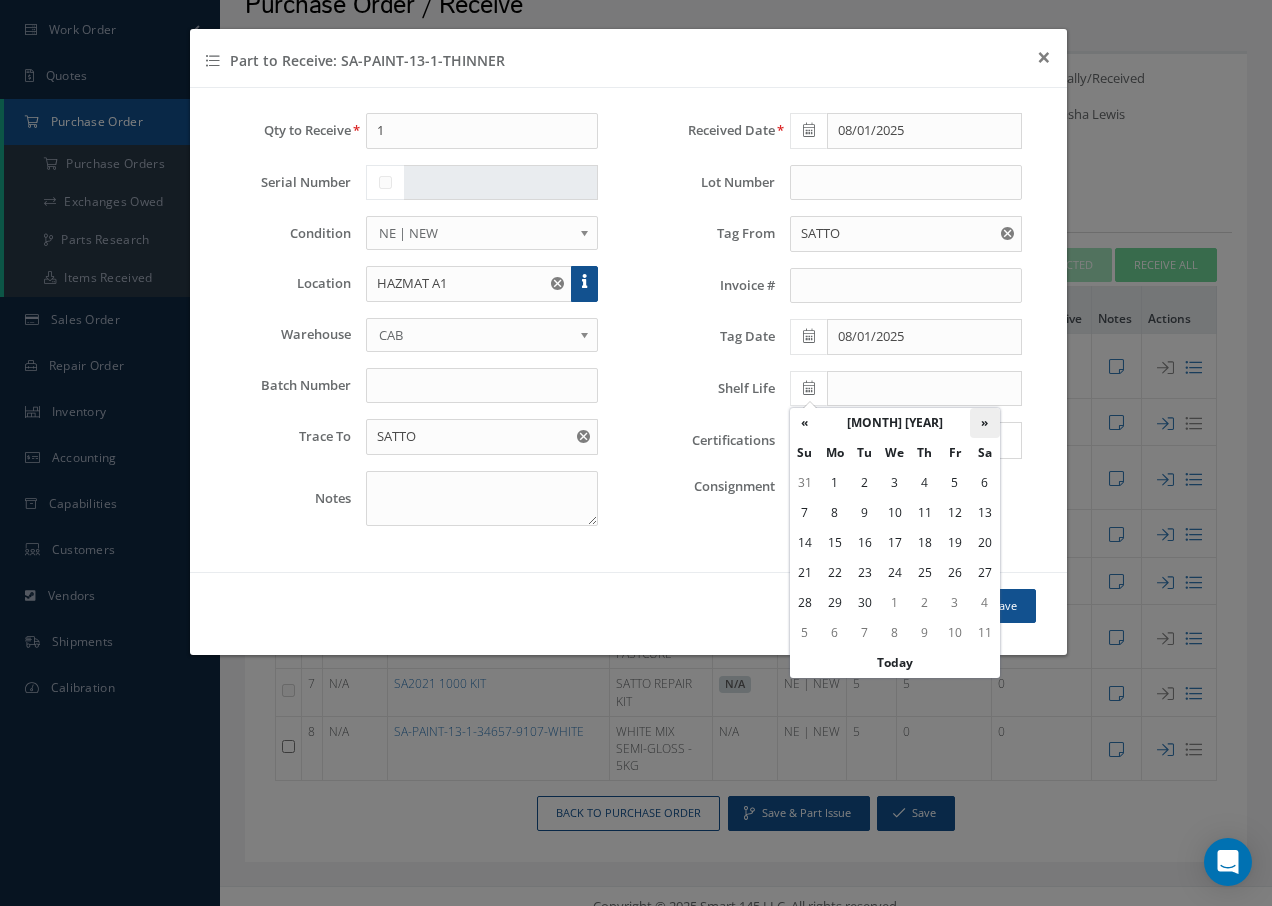 click on "»" at bounding box center [985, 423] 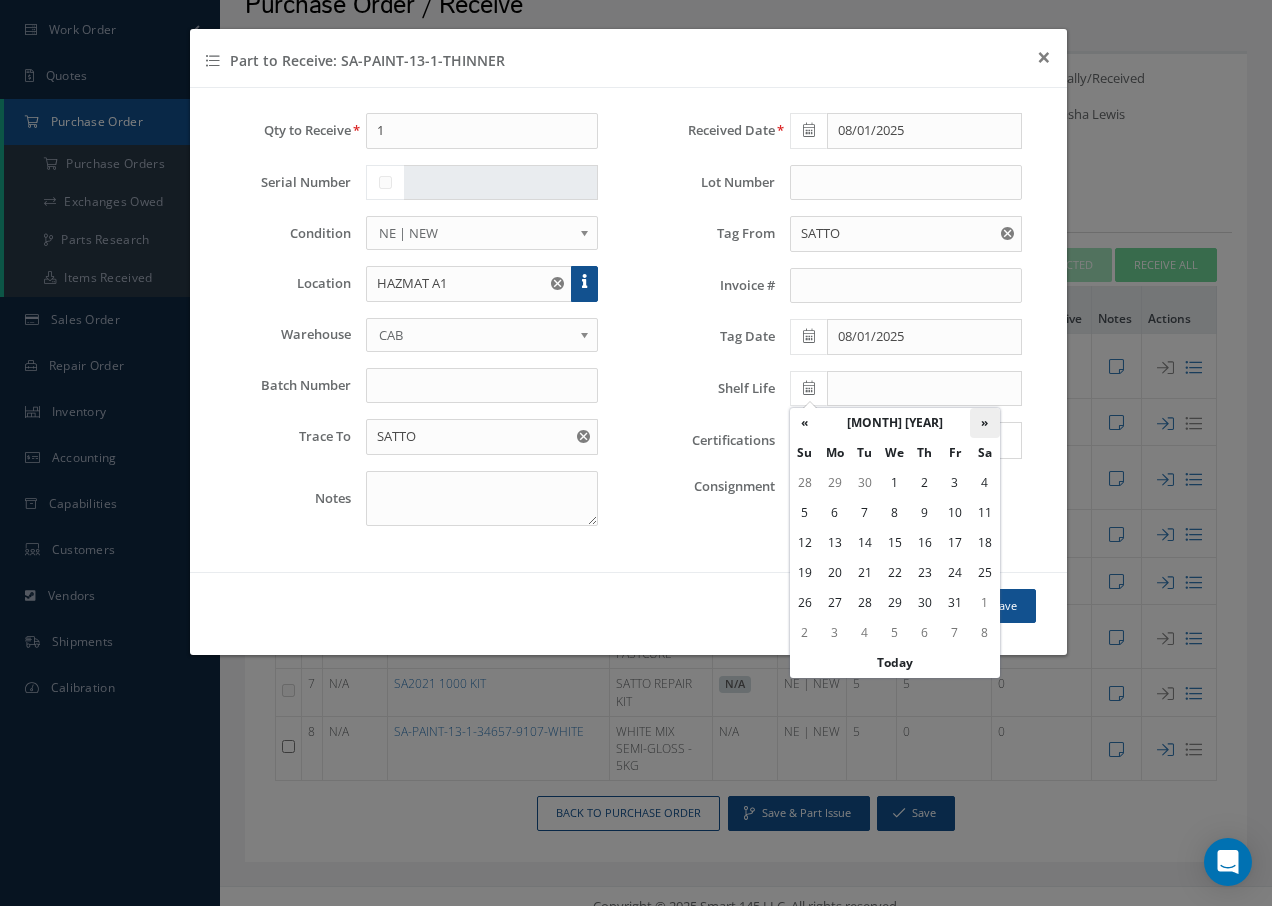click on "»" at bounding box center [985, 423] 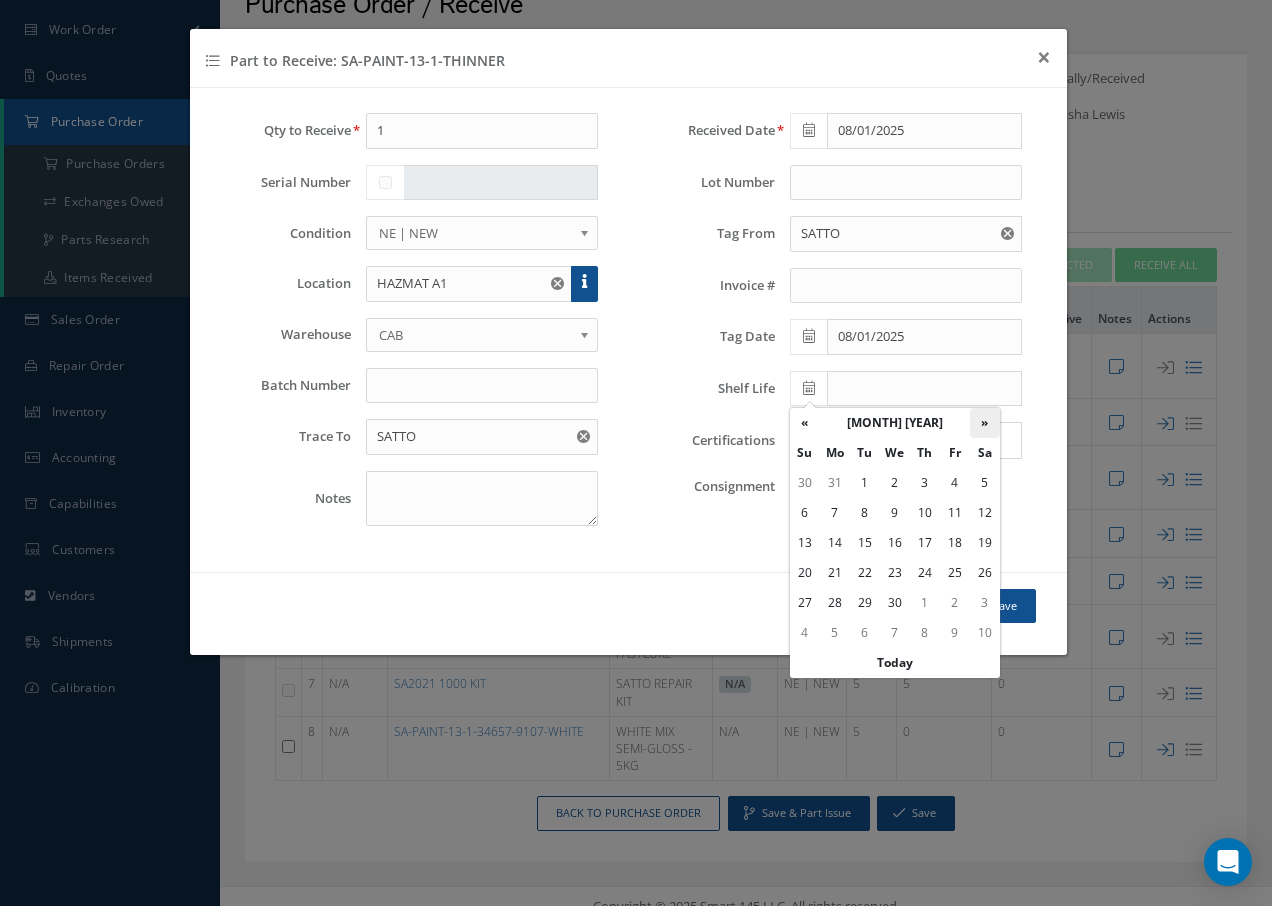 click on "»" at bounding box center [985, 423] 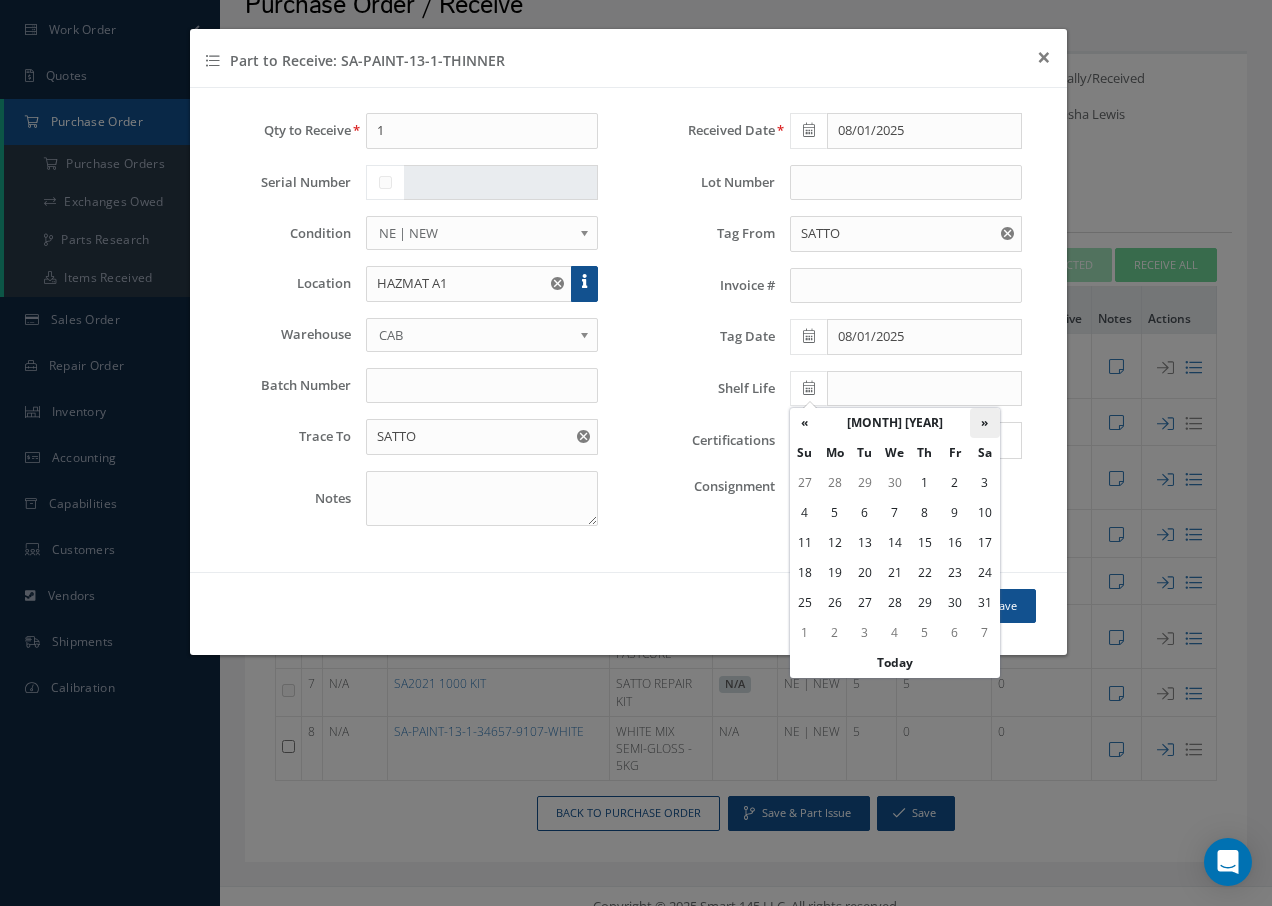 click on "»" at bounding box center [985, 423] 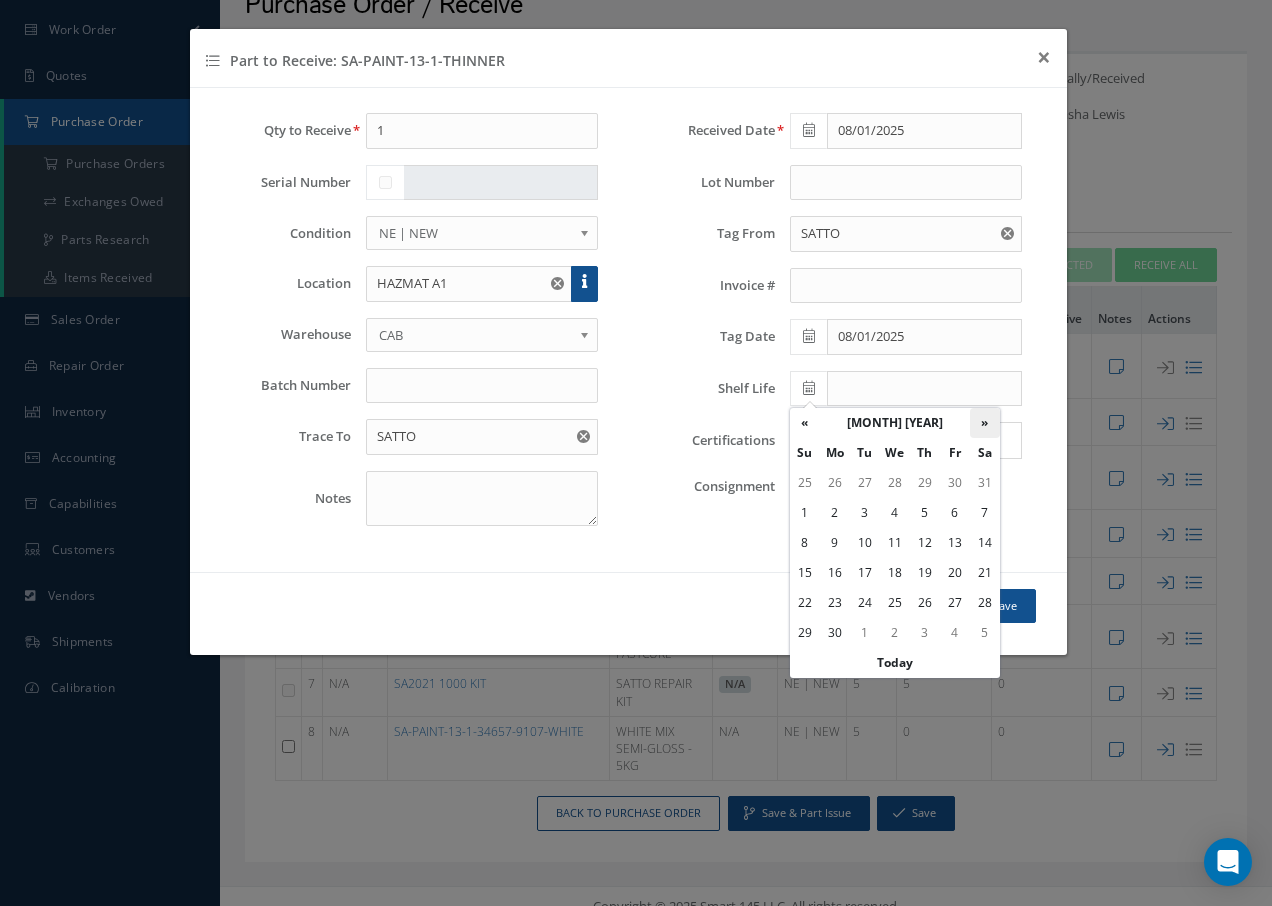 click on "»" at bounding box center (985, 423) 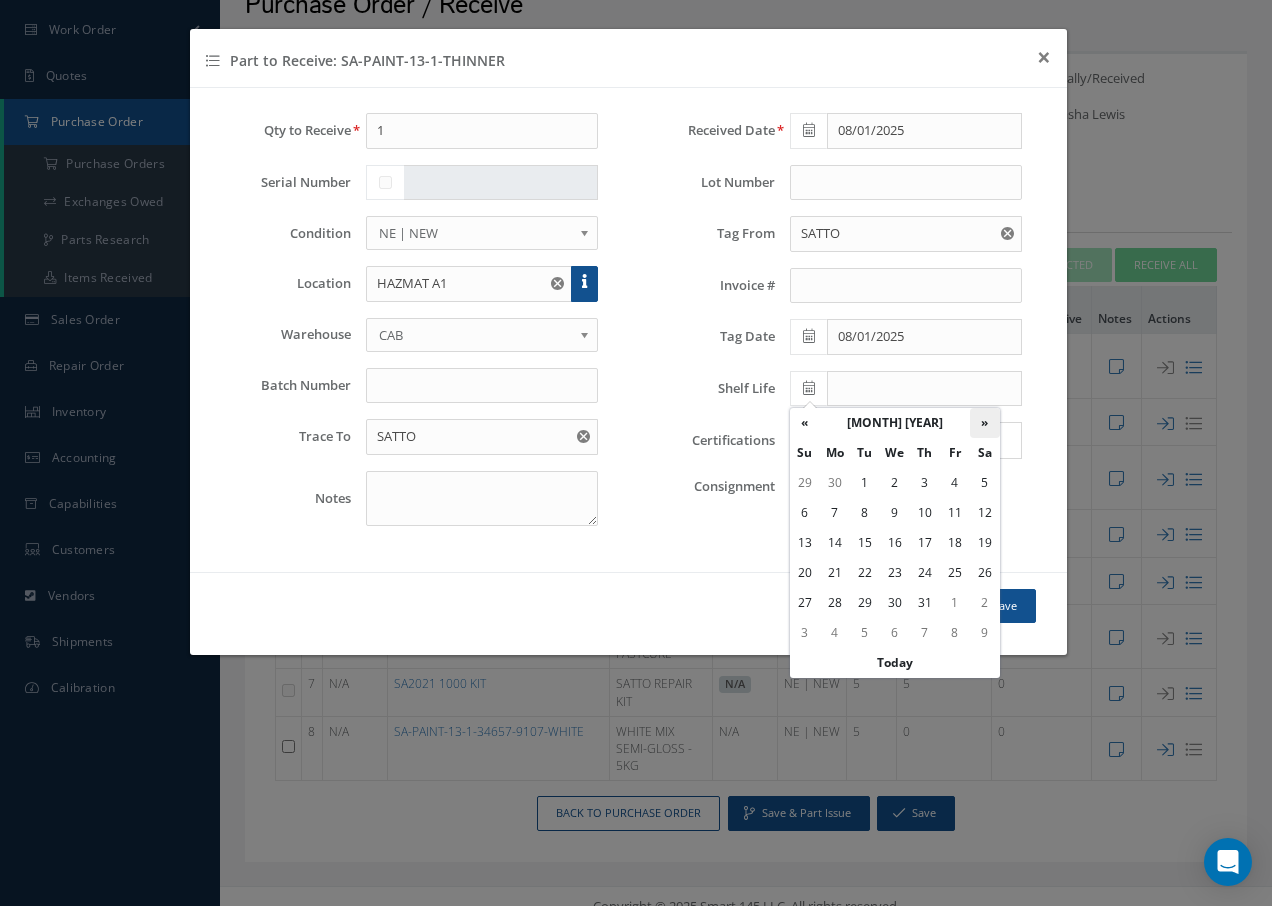 click on "»" at bounding box center (985, 423) 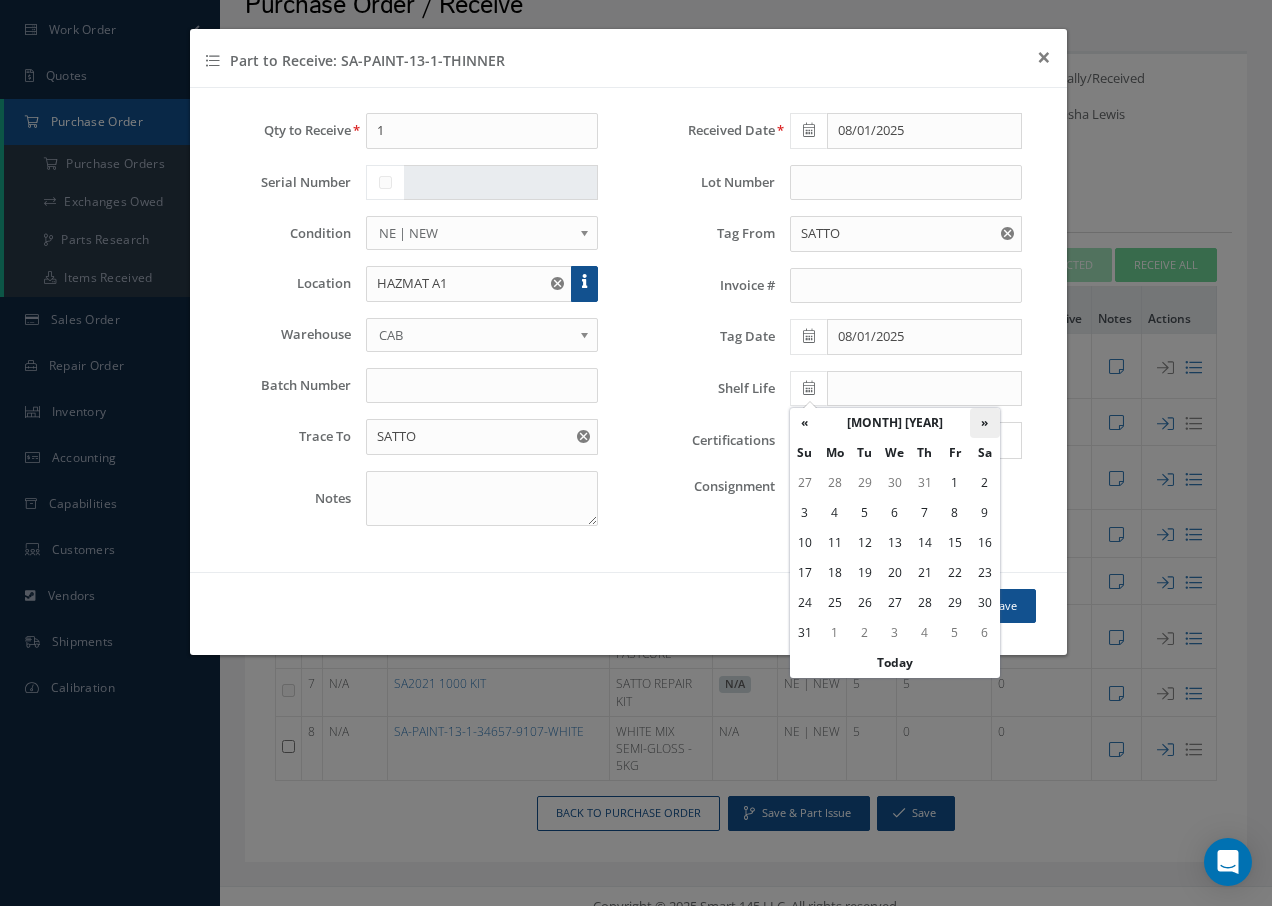 click on "»" at bounding box center (985, 423) 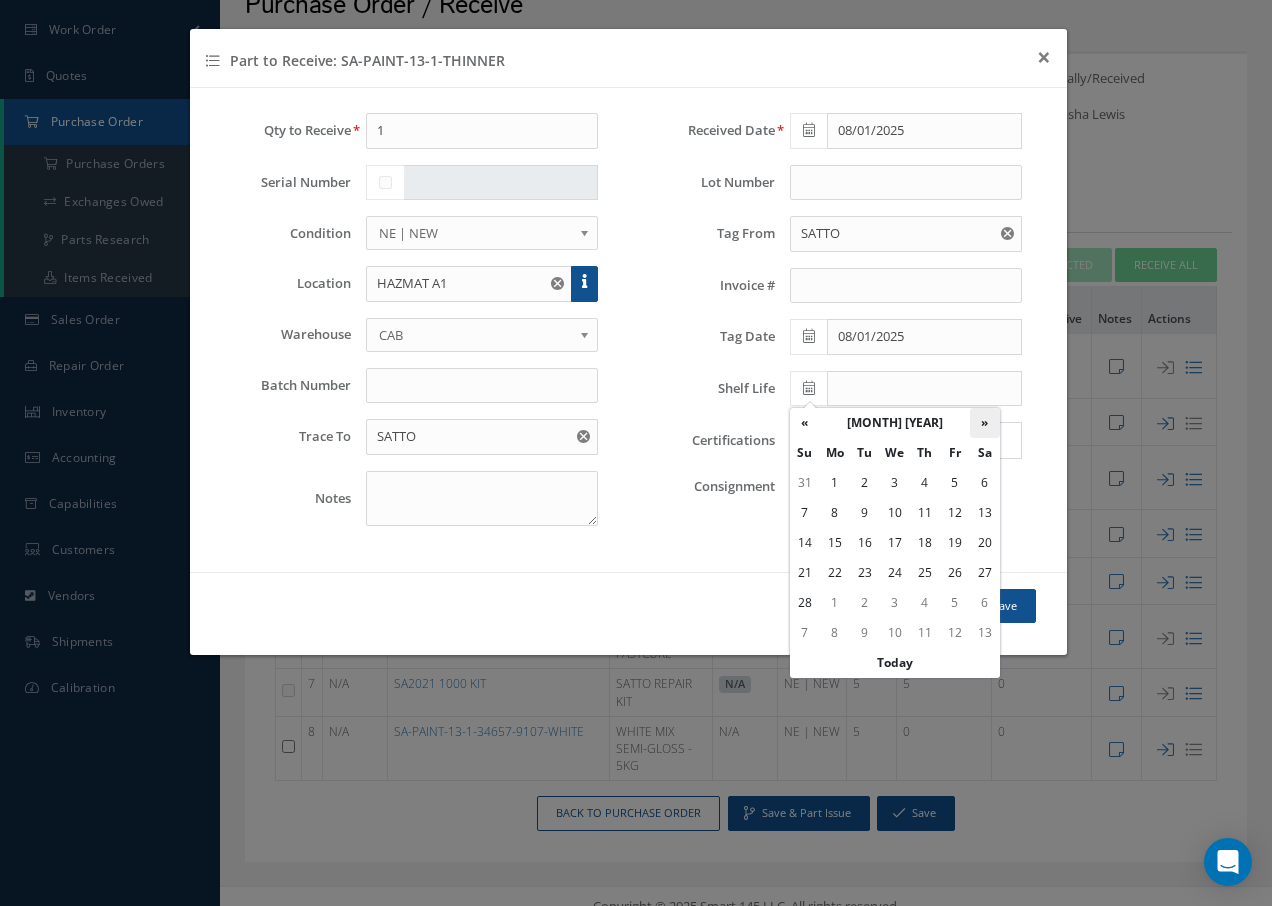 click on "»" at bounding box center (985, 423) 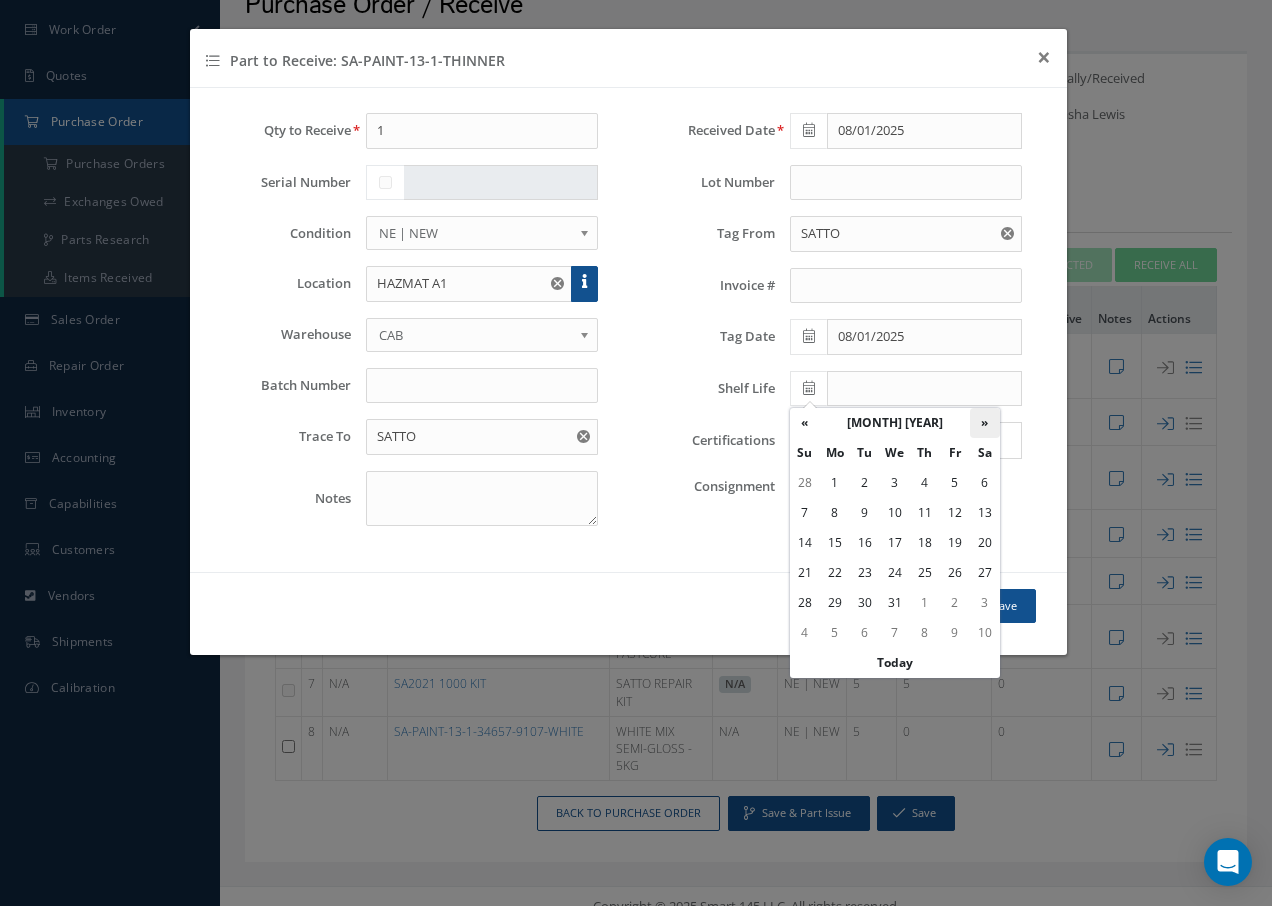 click on "»" at bounding box center [985, 423] 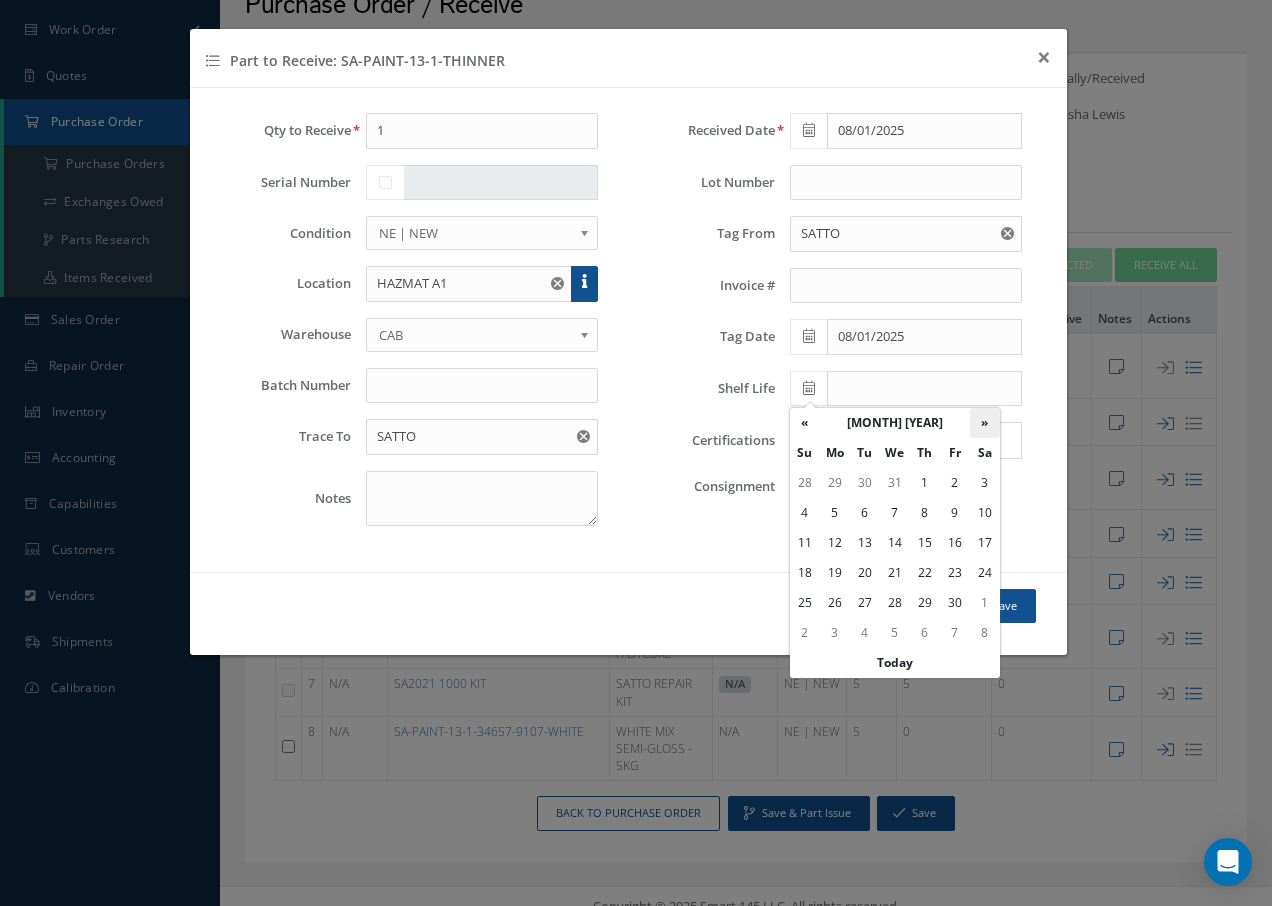 click on "»" at bounding box center [985, 423] 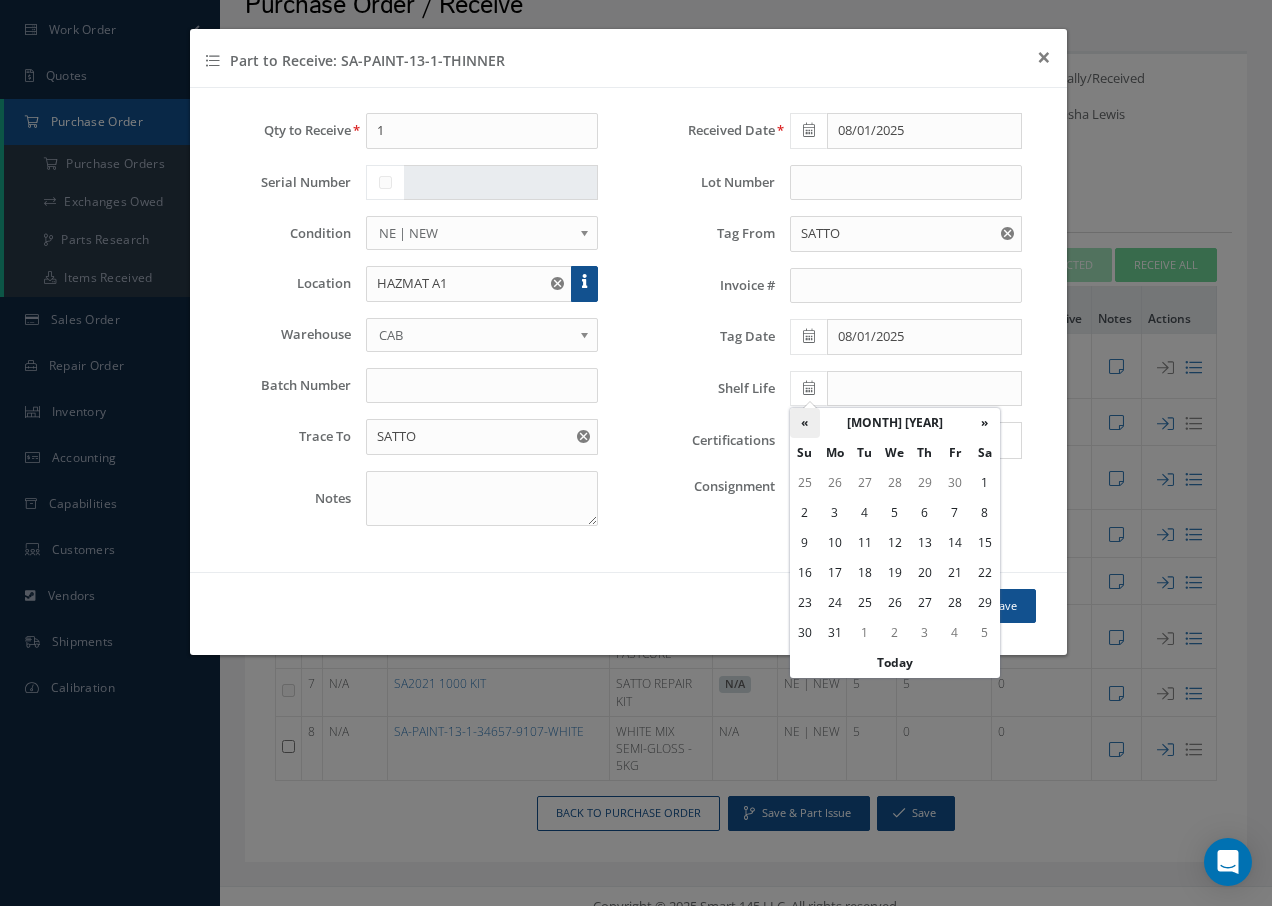click on "«" at bounding box center (805, 423) 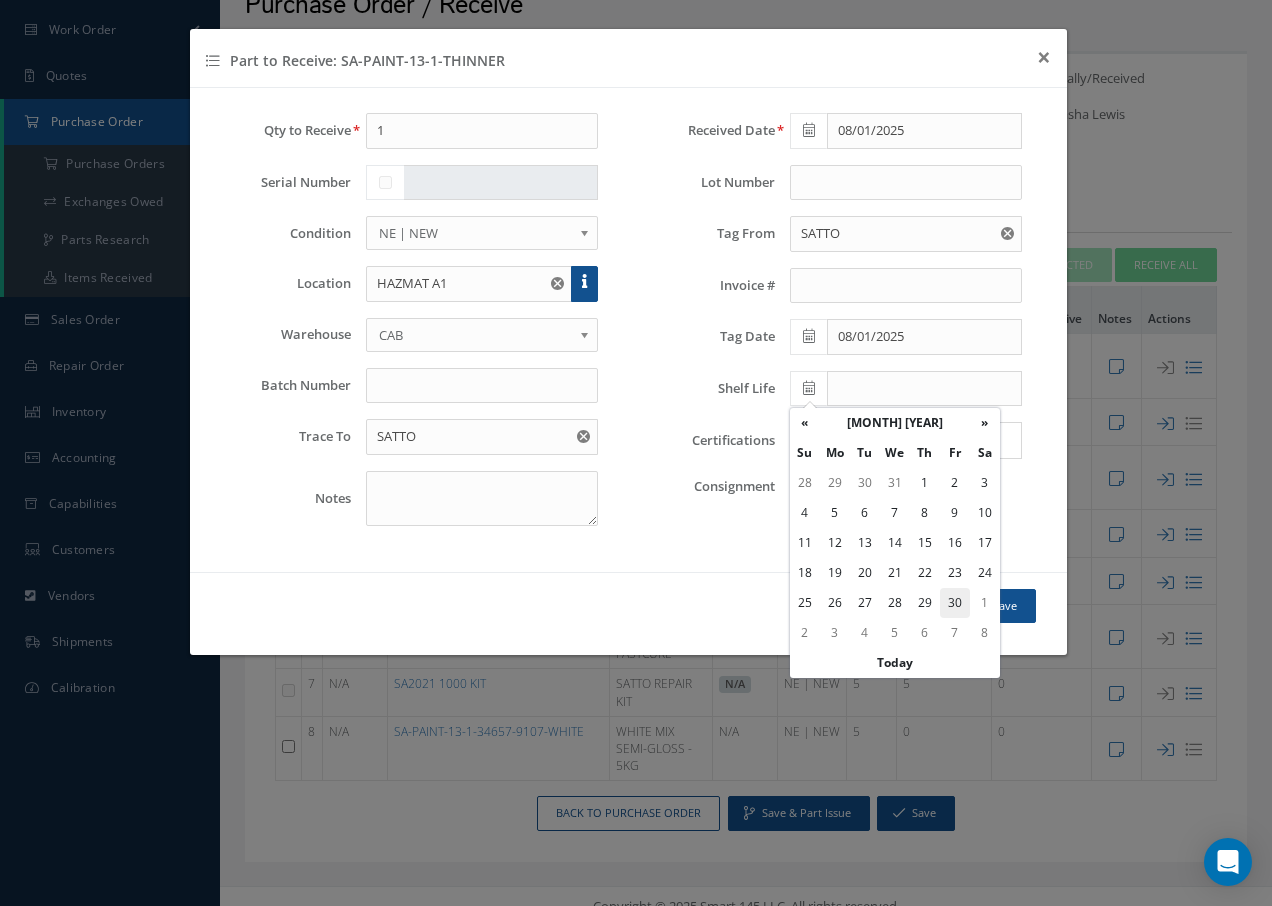 click on "30" at bounding box center (955, 603) 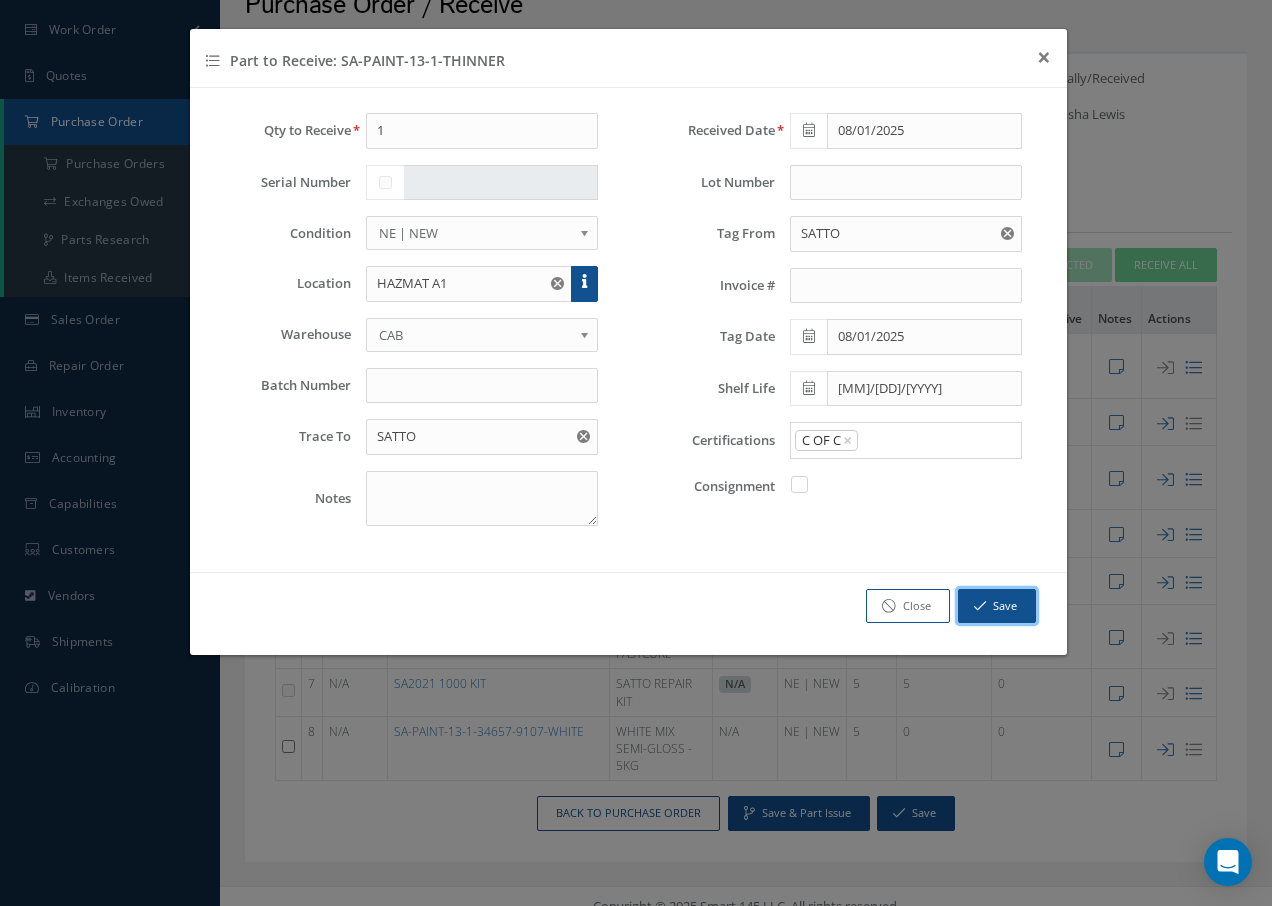 click at bounding box center [980, 606] 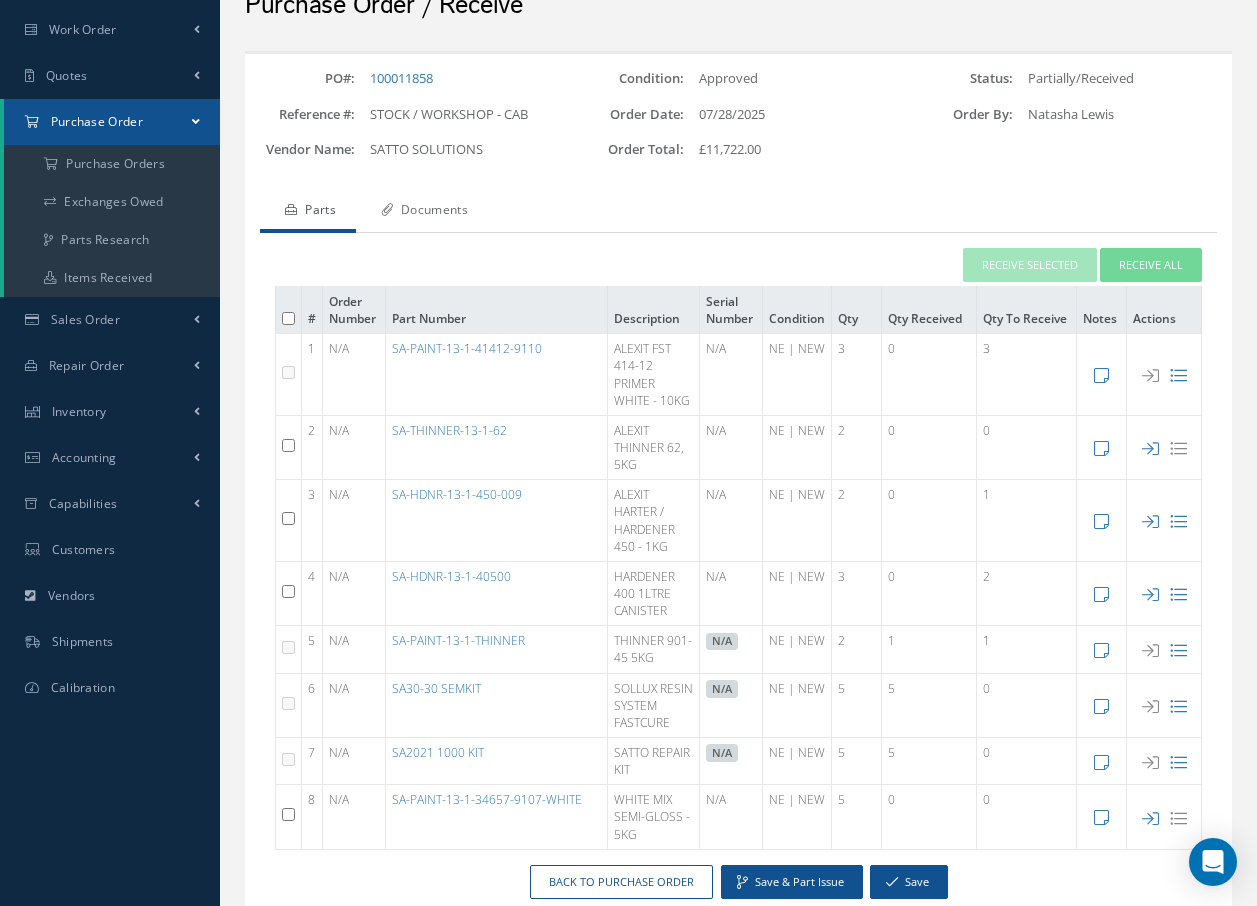 click on "Documents" at bounding box center [422, 212] 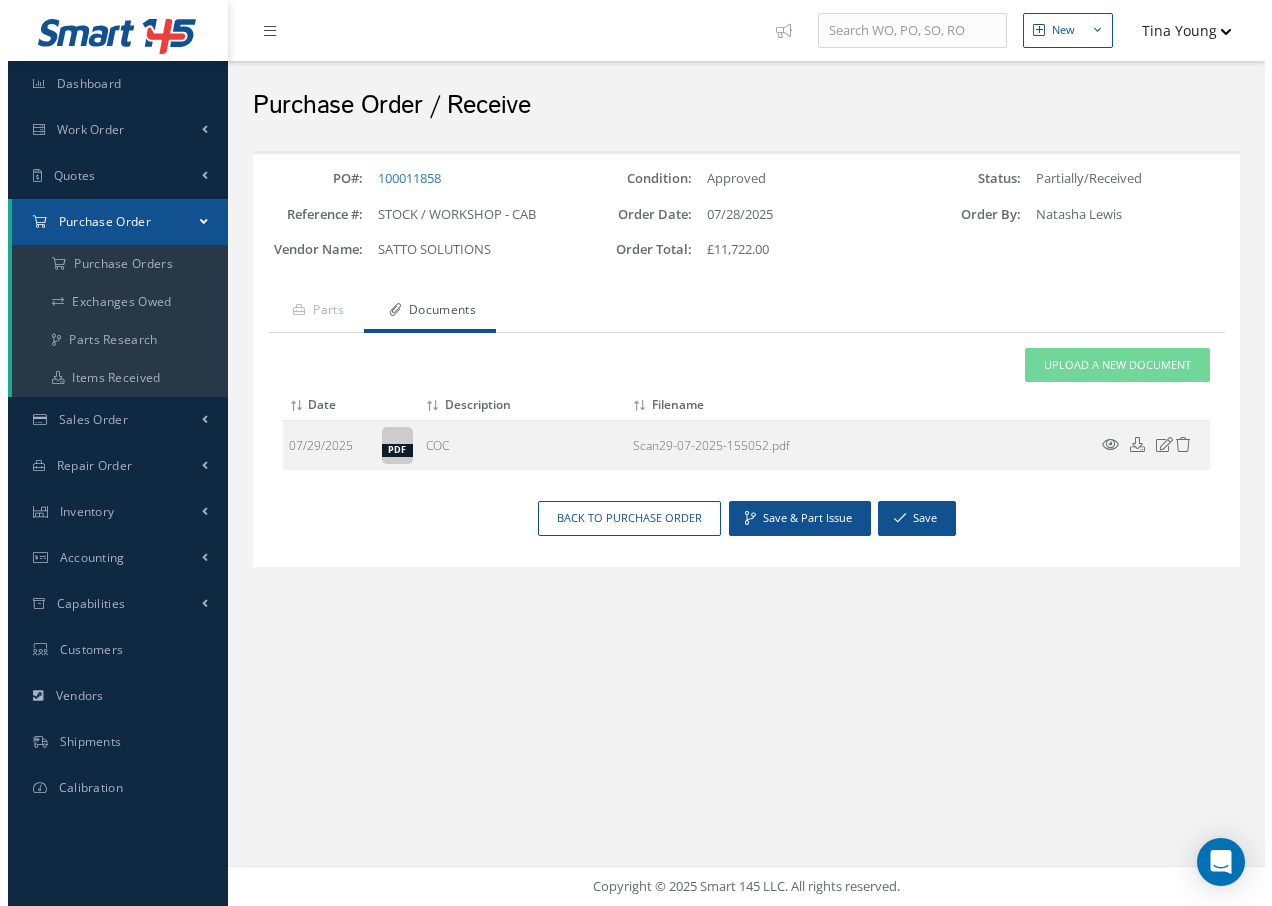 scroll, scrollTop: 0, scrollLeft: 0, axis: both 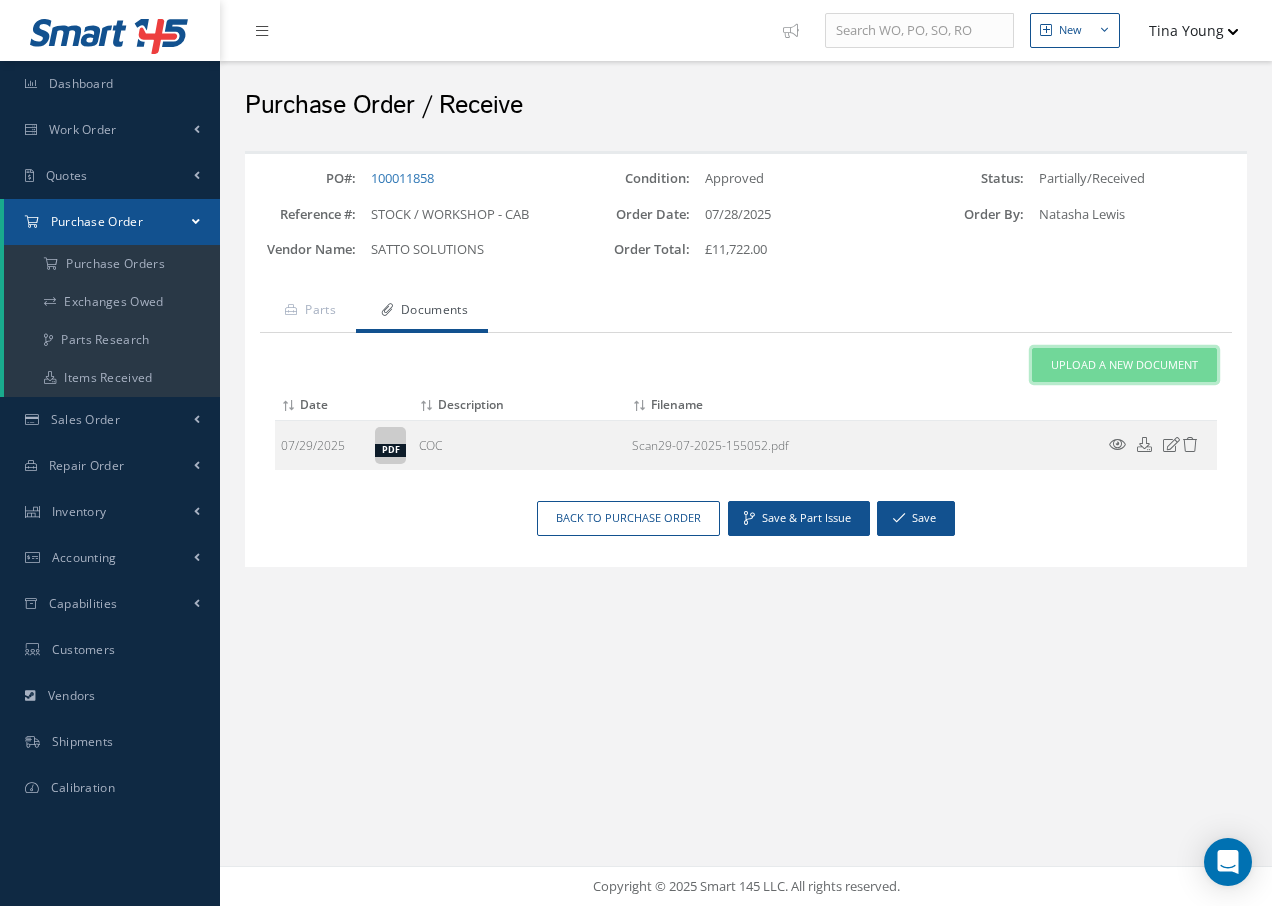 drag, startPoint x: 1184, startPoint y: 366, endPoint x: 1175, endPoint y: 352, distance: 16.643316 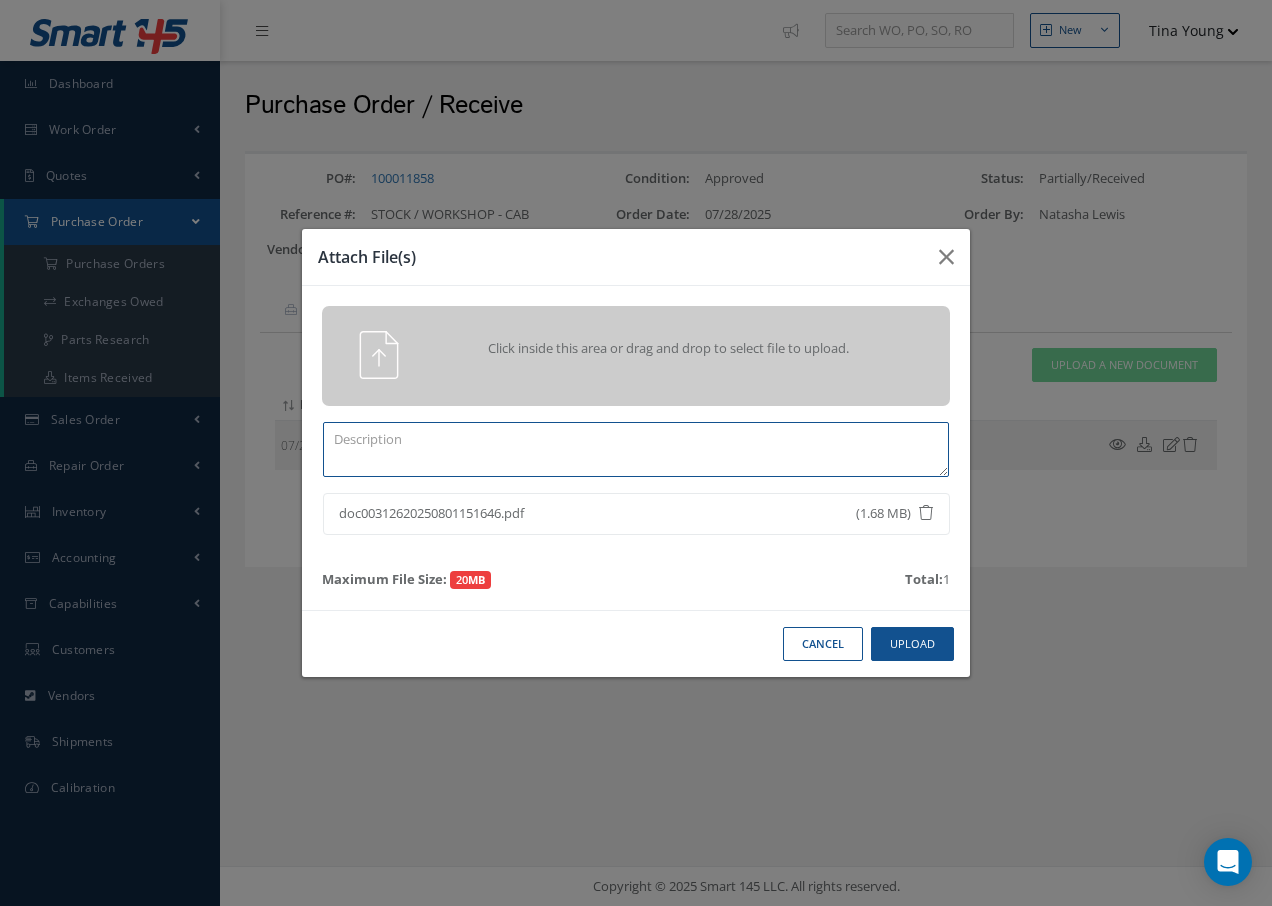 drag, startPoint x: 369, startPoint y: 445, endPoint x: 277, endPoint y: 353, distance: 130.10765 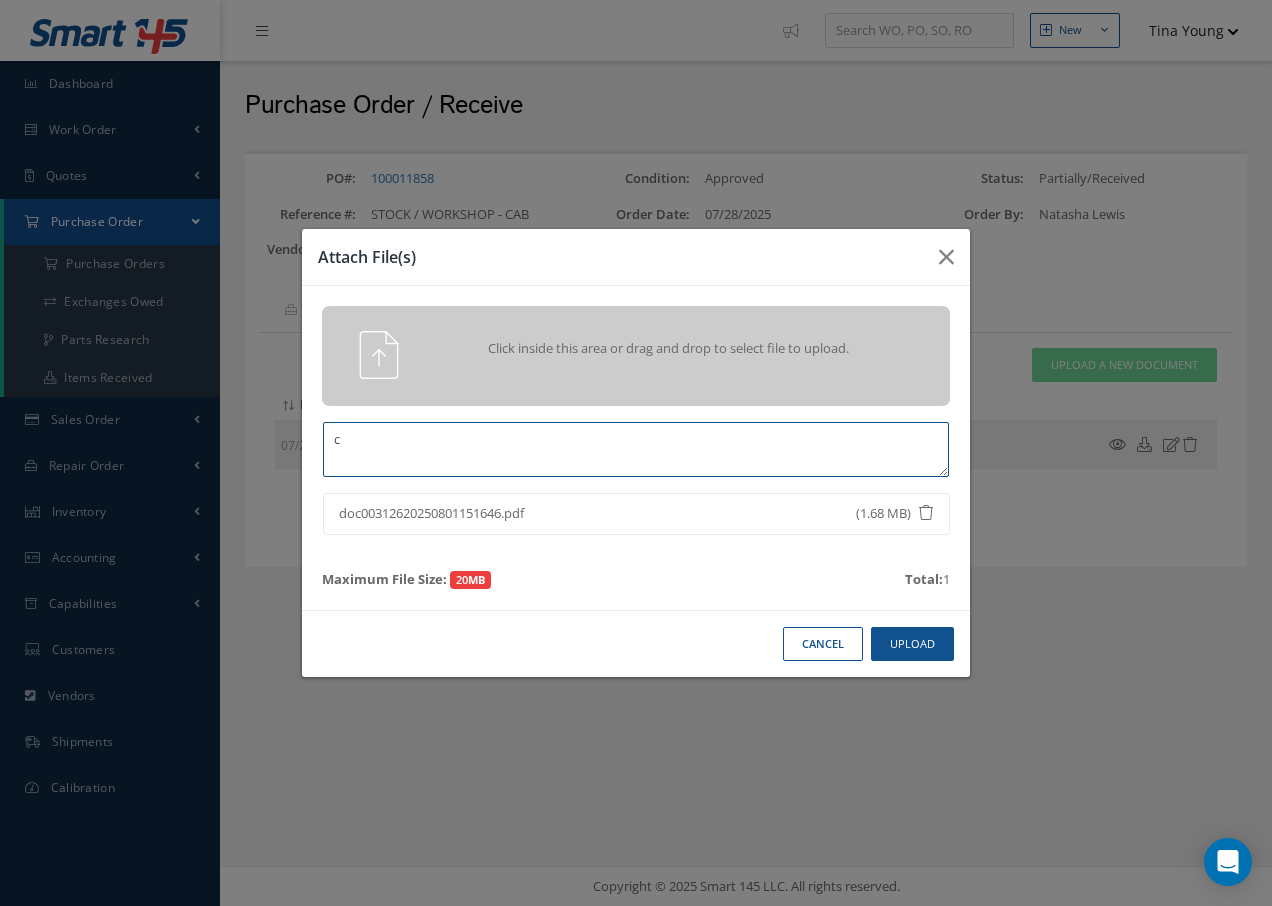 type on "c" 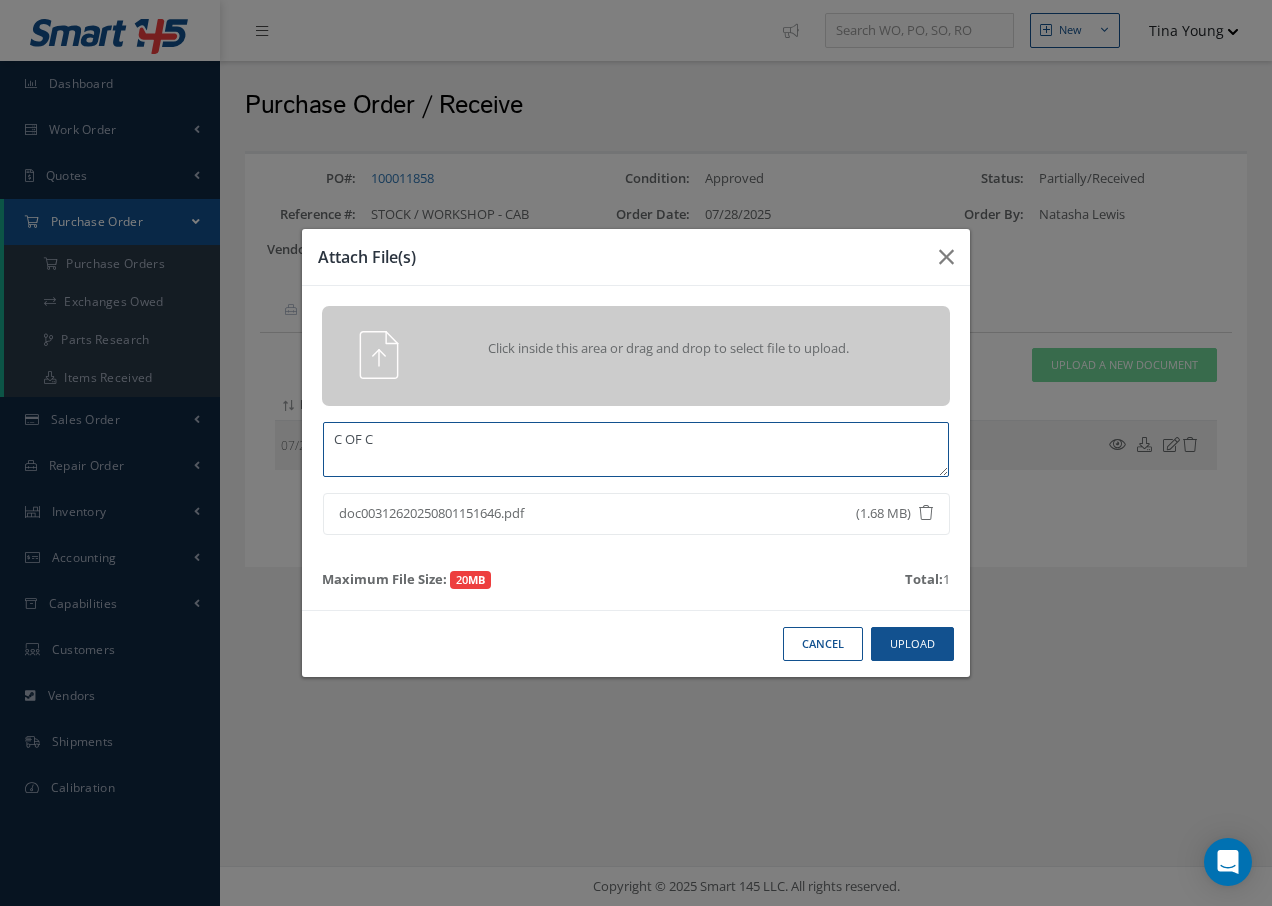 type on "C OF C" 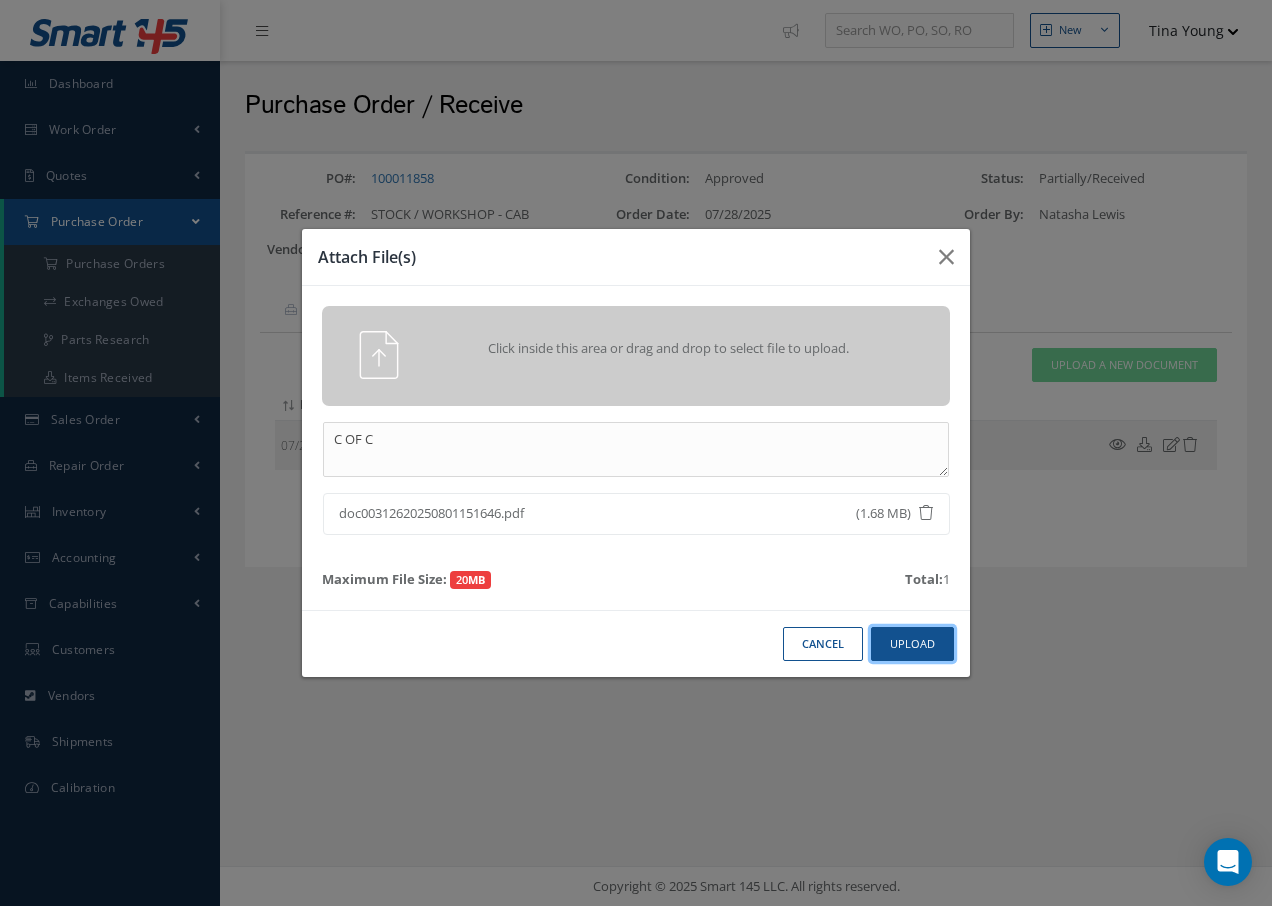 click on "Upload" at bounding box center [912, 644] 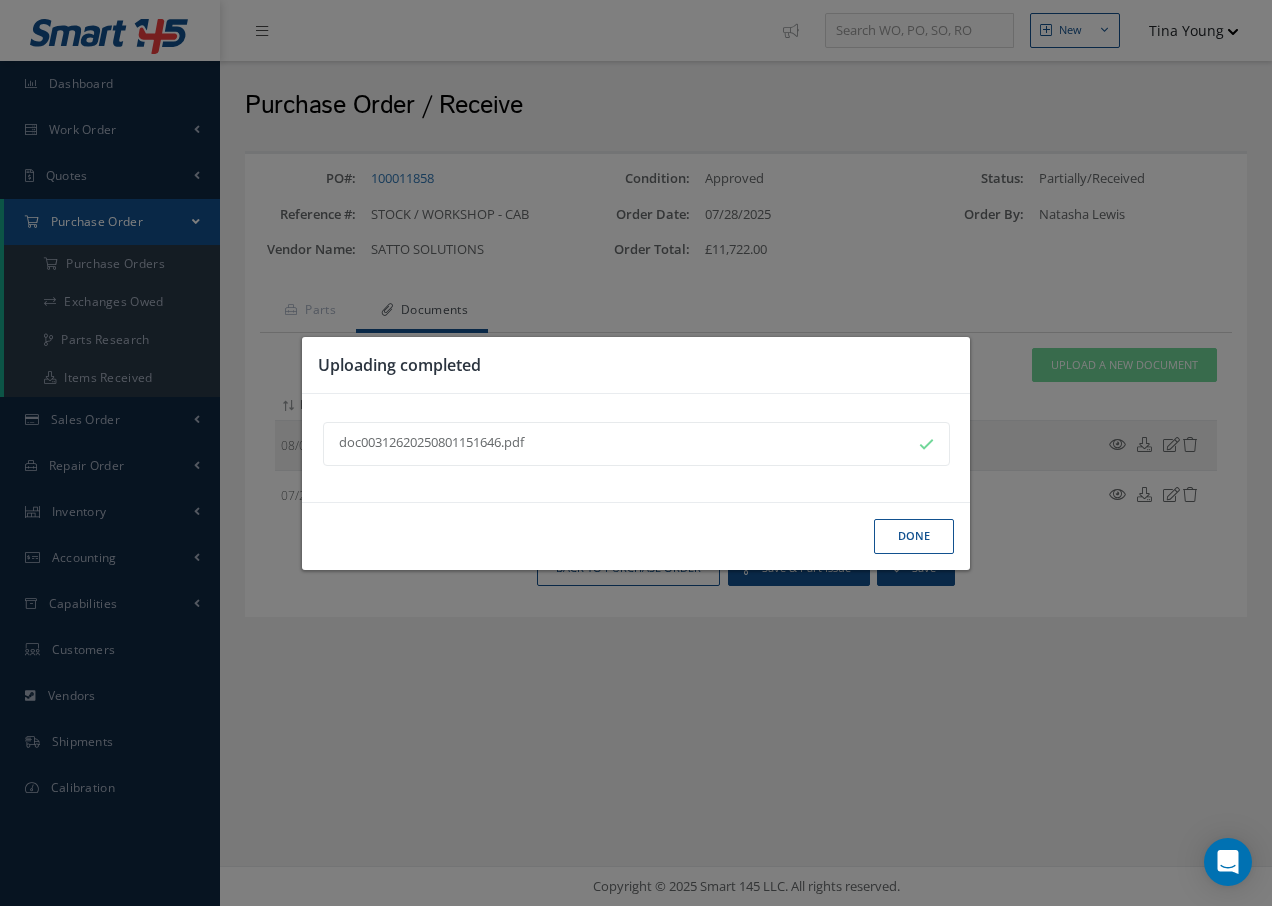 click on "Done" at bounding box center [914, 536] 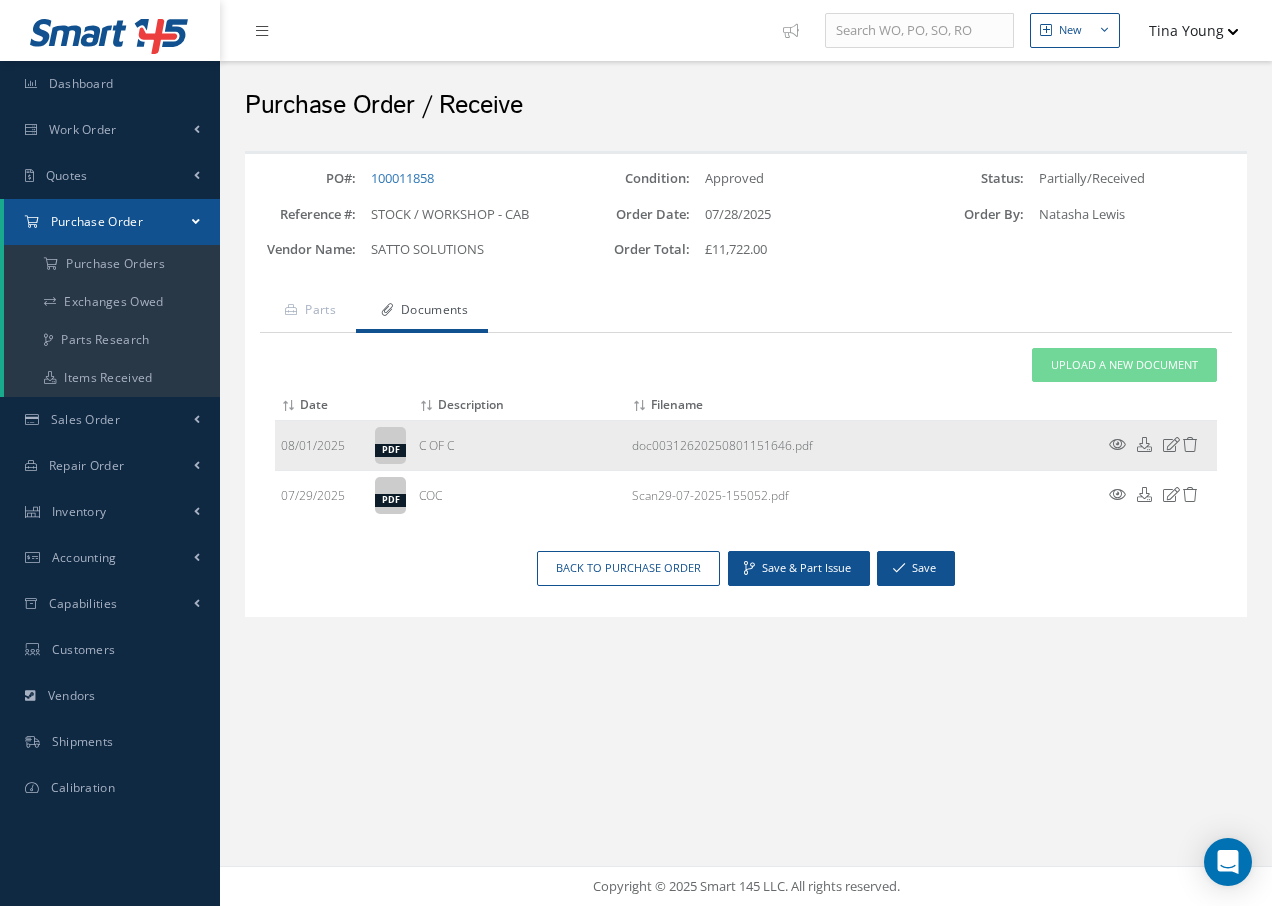 click at bounding box center (1117, 444) 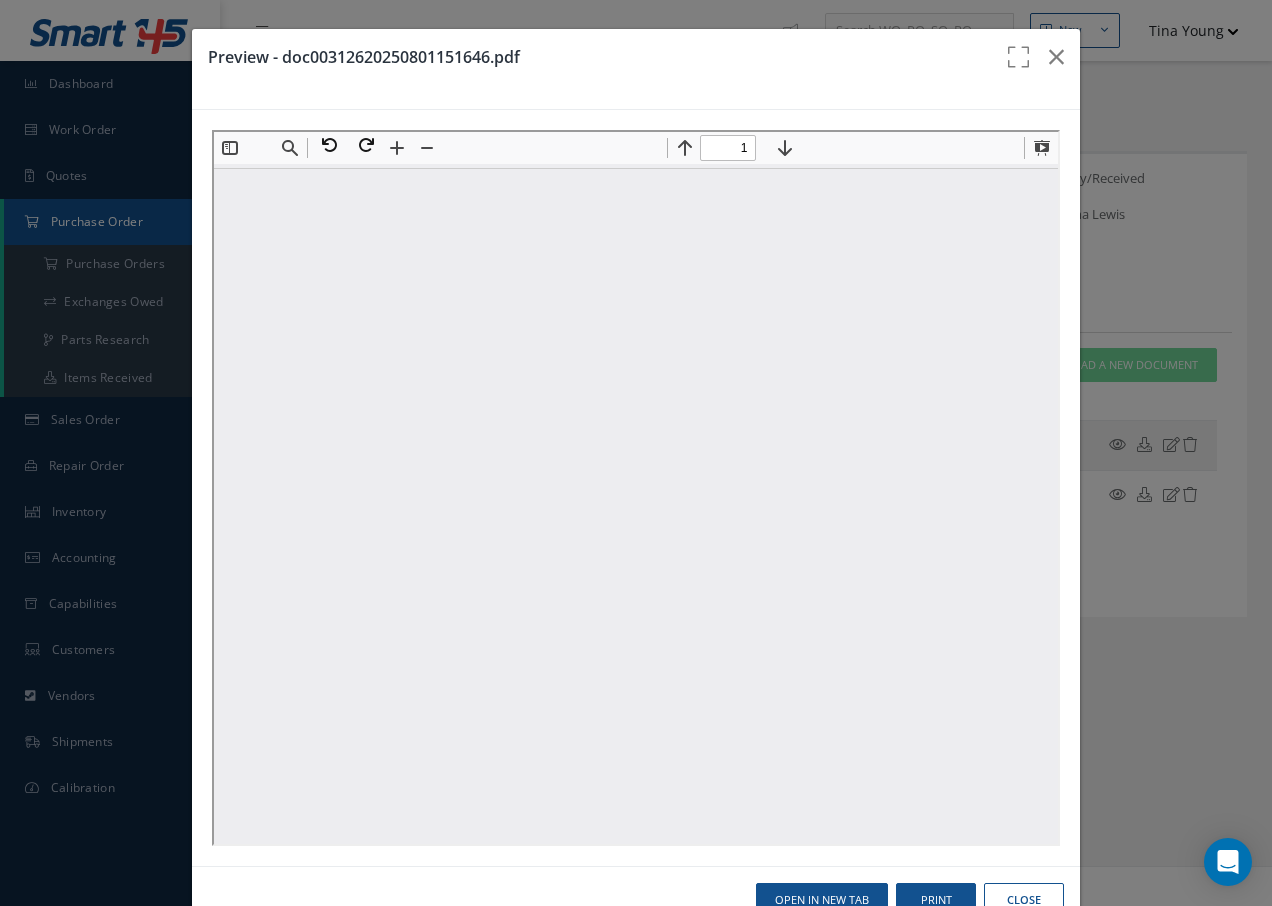 scroll, scrollTop: 0, scrollLeft: 0, axis: both 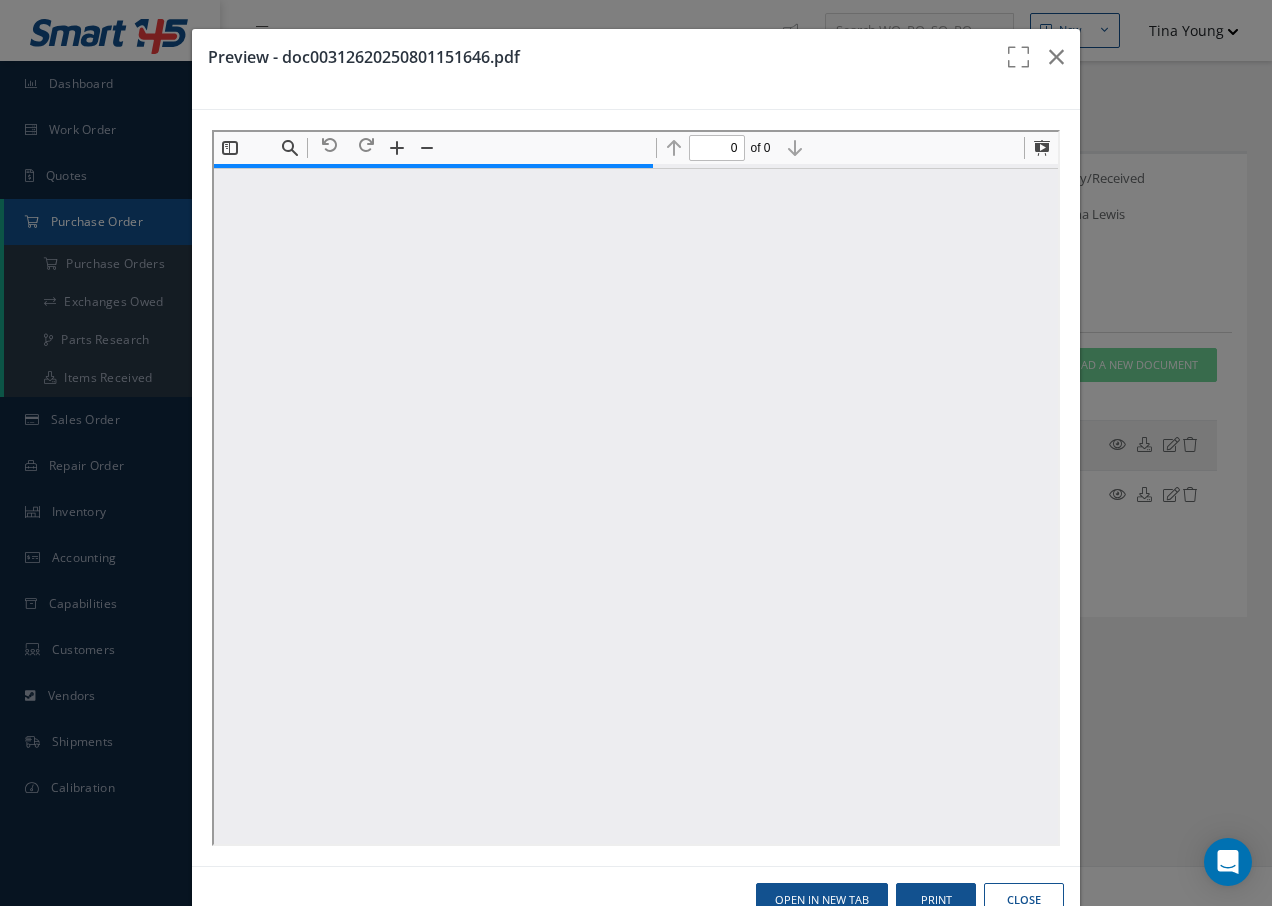 type on "1" 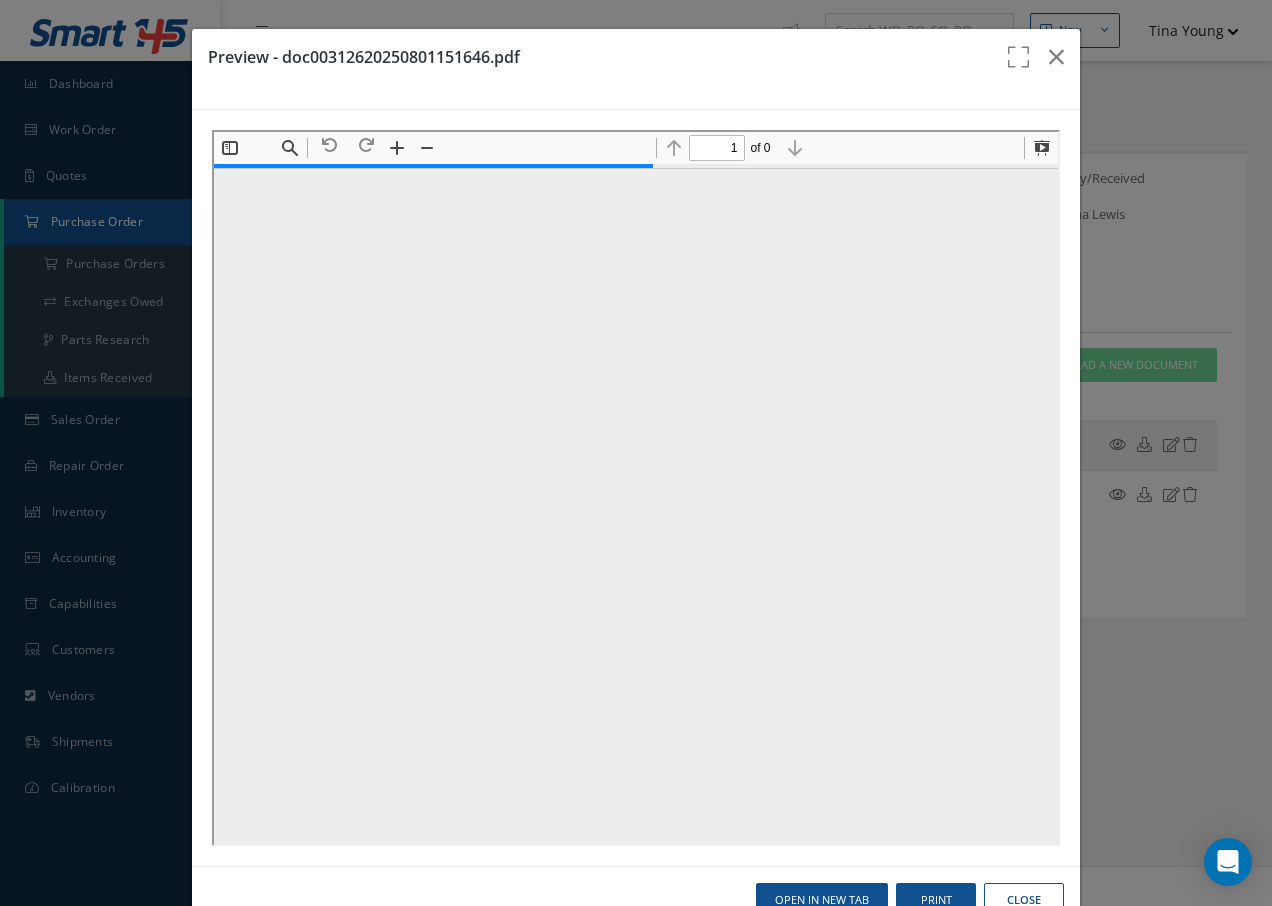 scroll, scrollTop: 10, scrollLeft: 0, axis: vertical 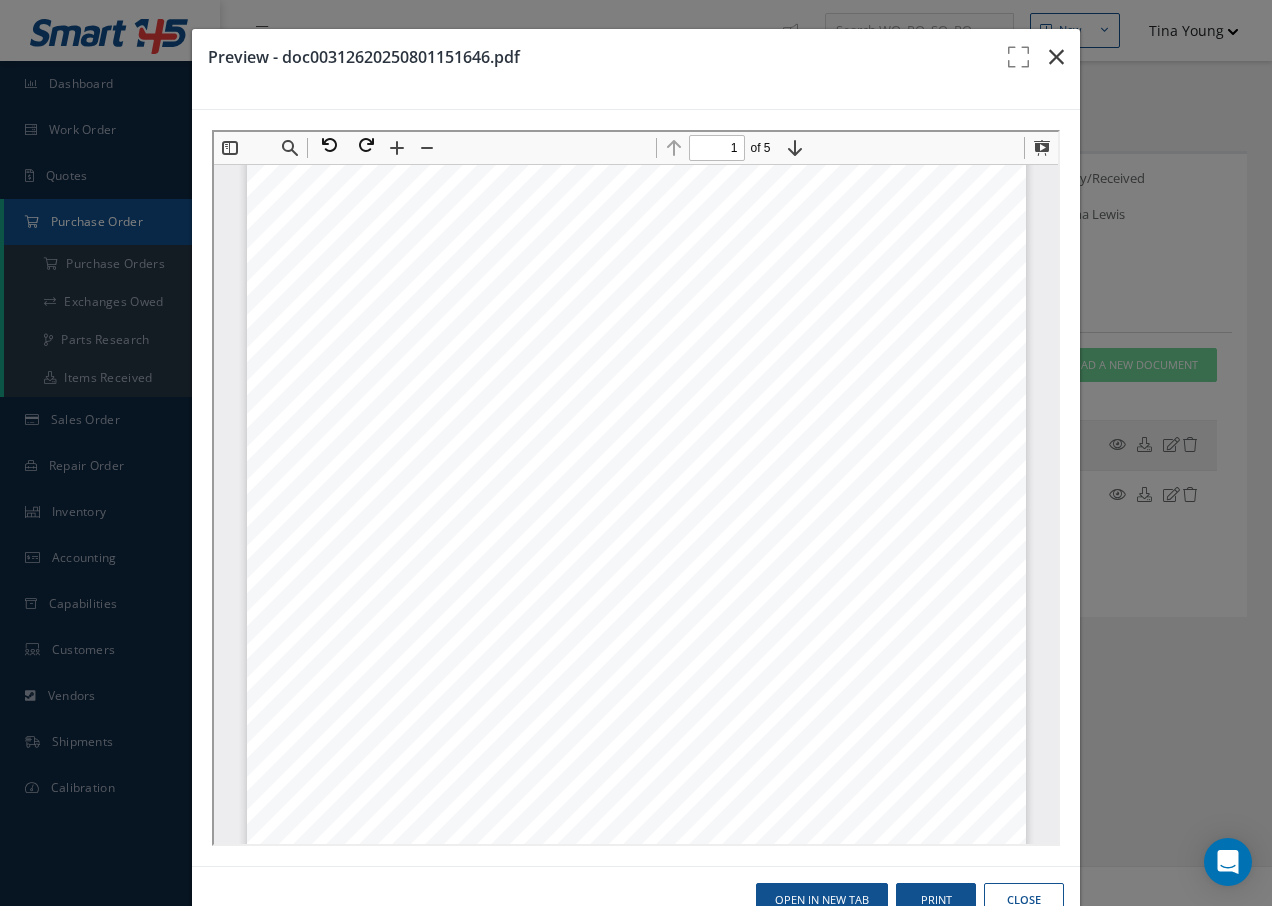 click at bounding box center [1056, 57] 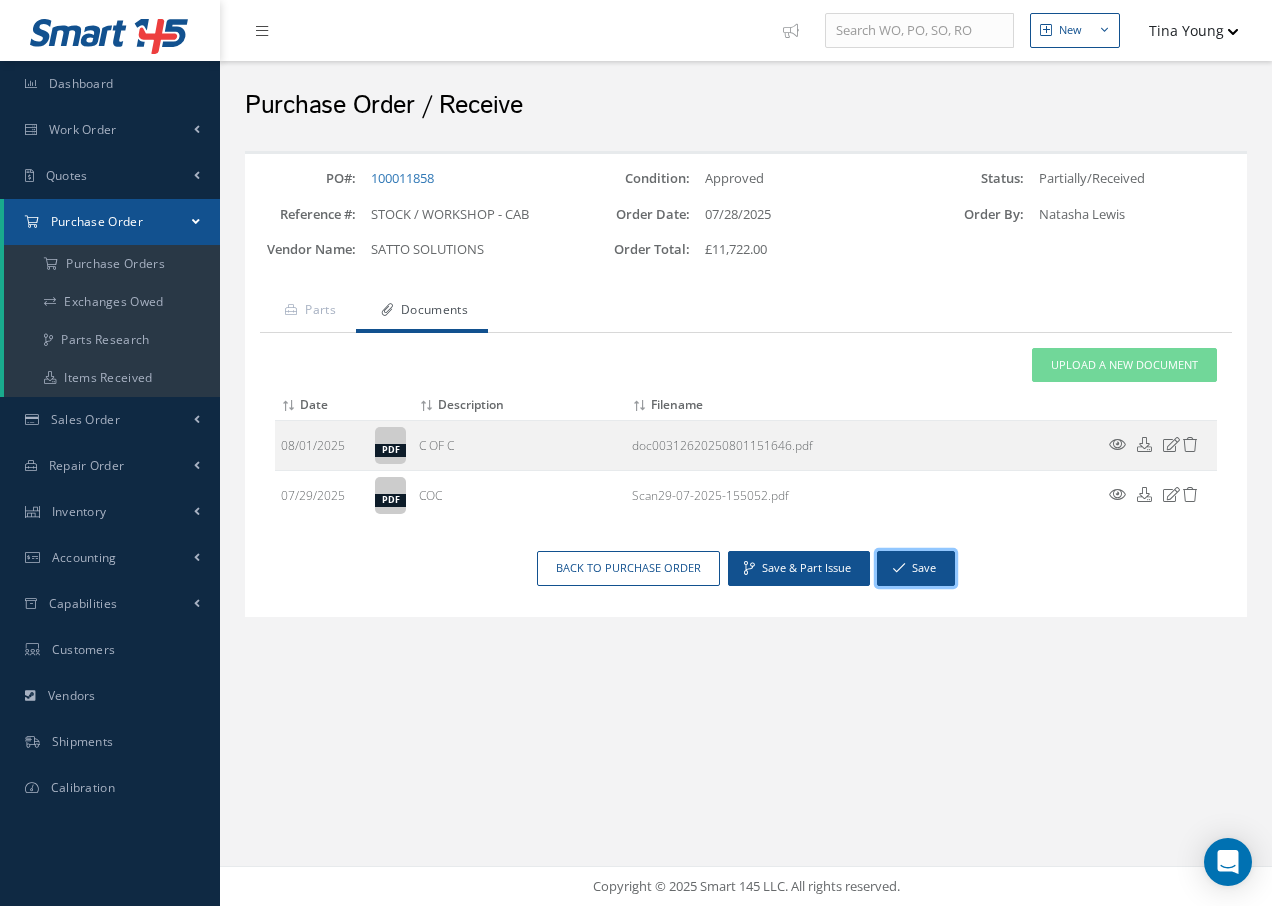 click on "Save" at bounding box center [916, 568] 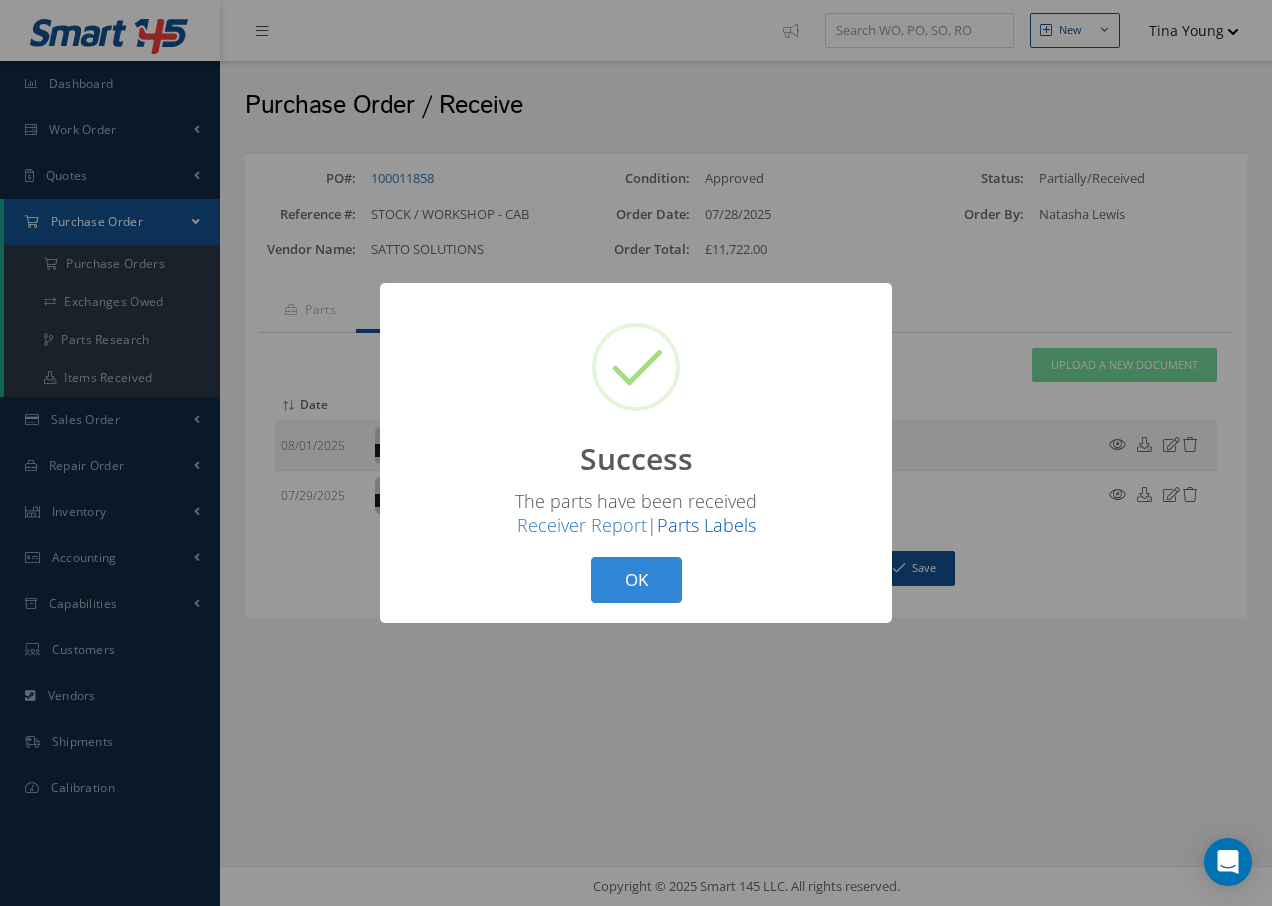 click on "Parts Labels" at bounding box center [706, 525] 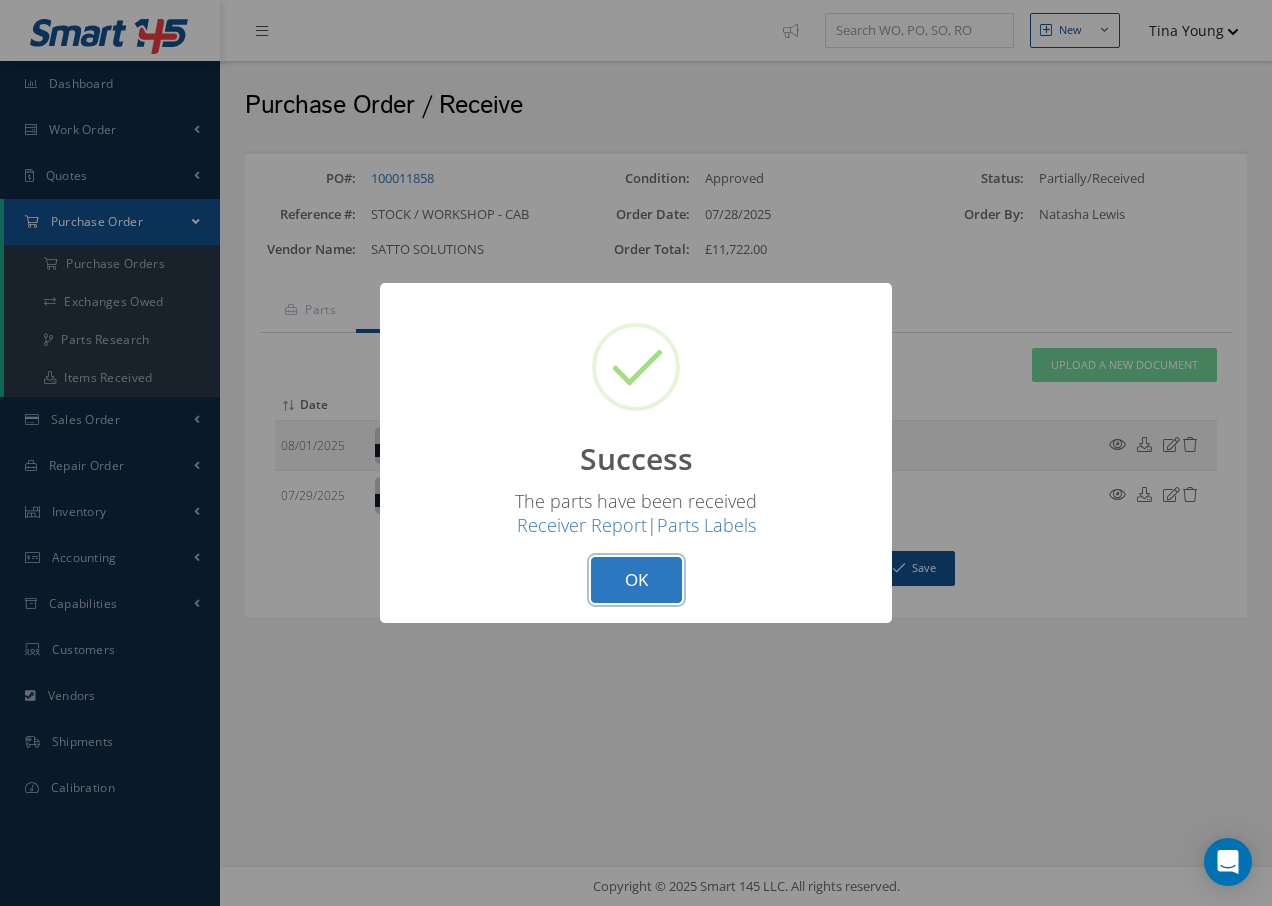 click on "OK" at bounding box center (636, 580) 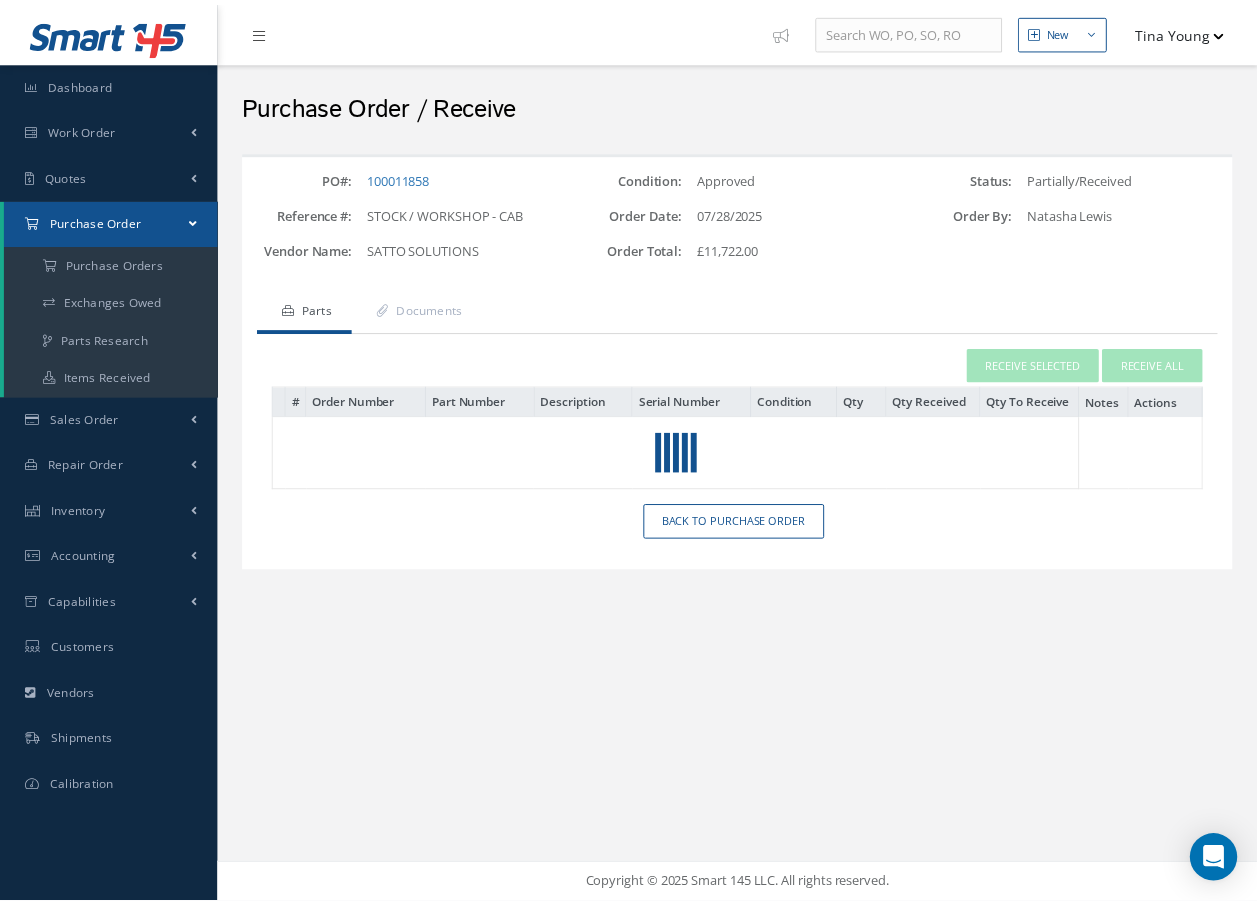scroll, scrollTop: 0, scrollLeft: 0, axis: both 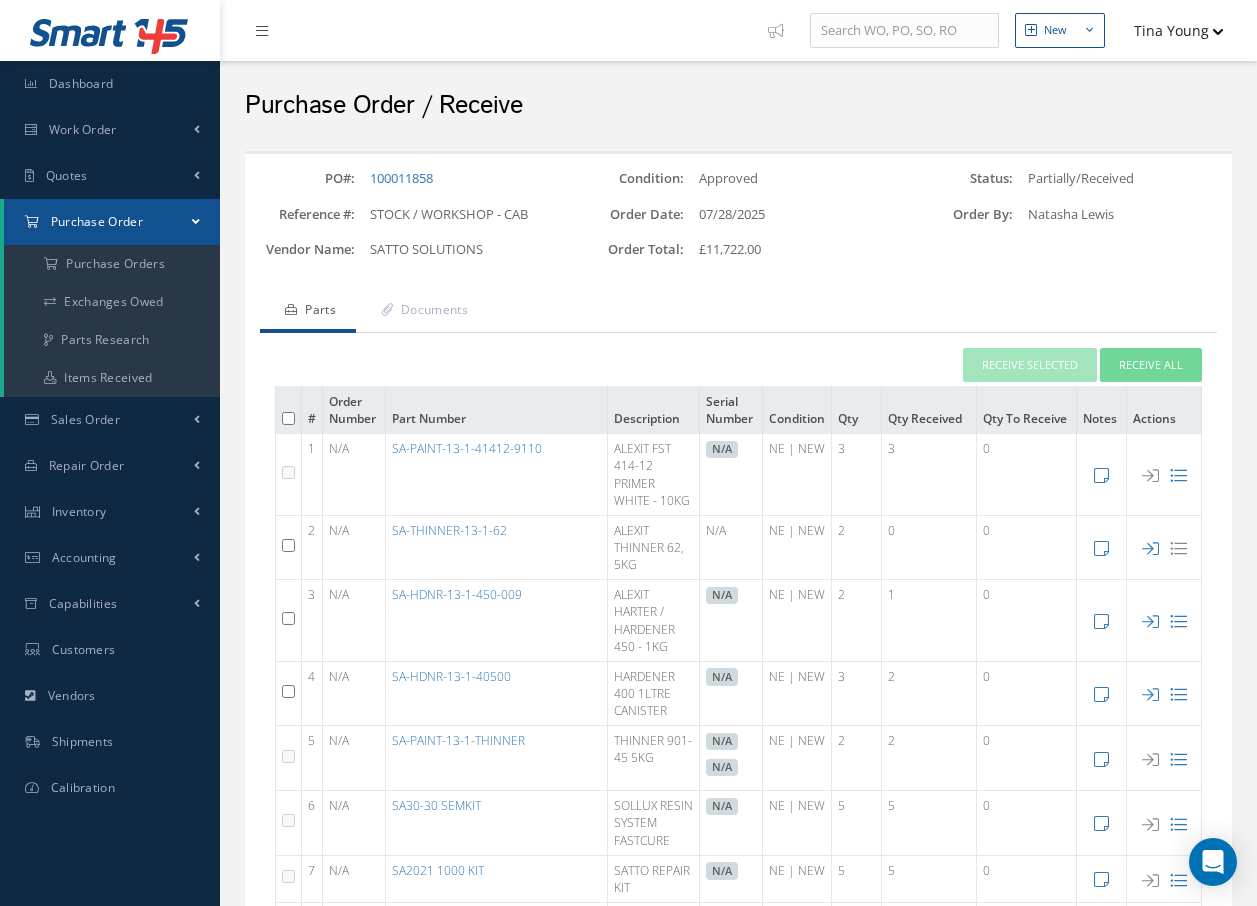 click on "ALEXIT THINNER 62, 5KG" at bounding box center (654, 547) 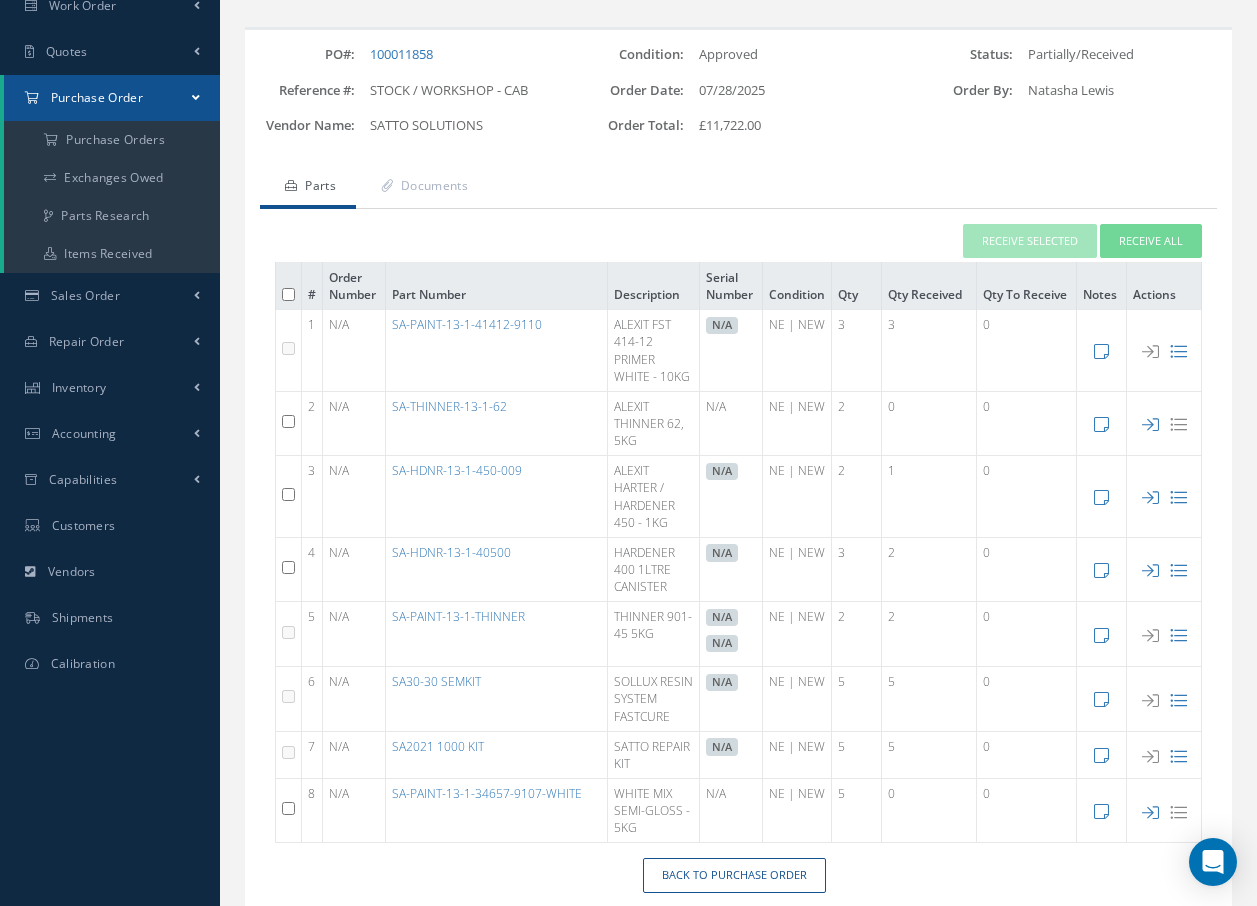 scroll, scrollTop: 0, scrollLeft: 0, axis: both 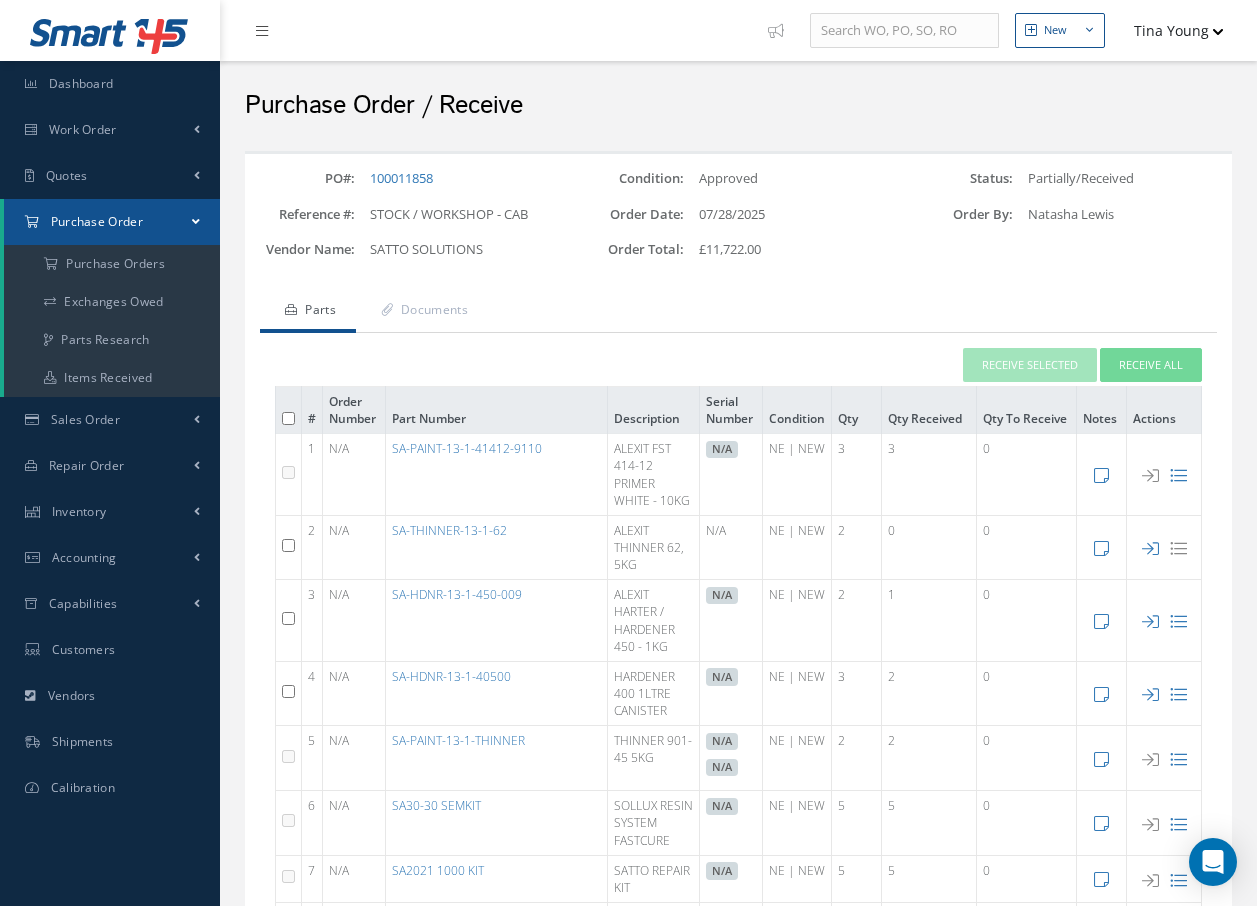 click on "Purchase Order" at bounding box center (97, 221) 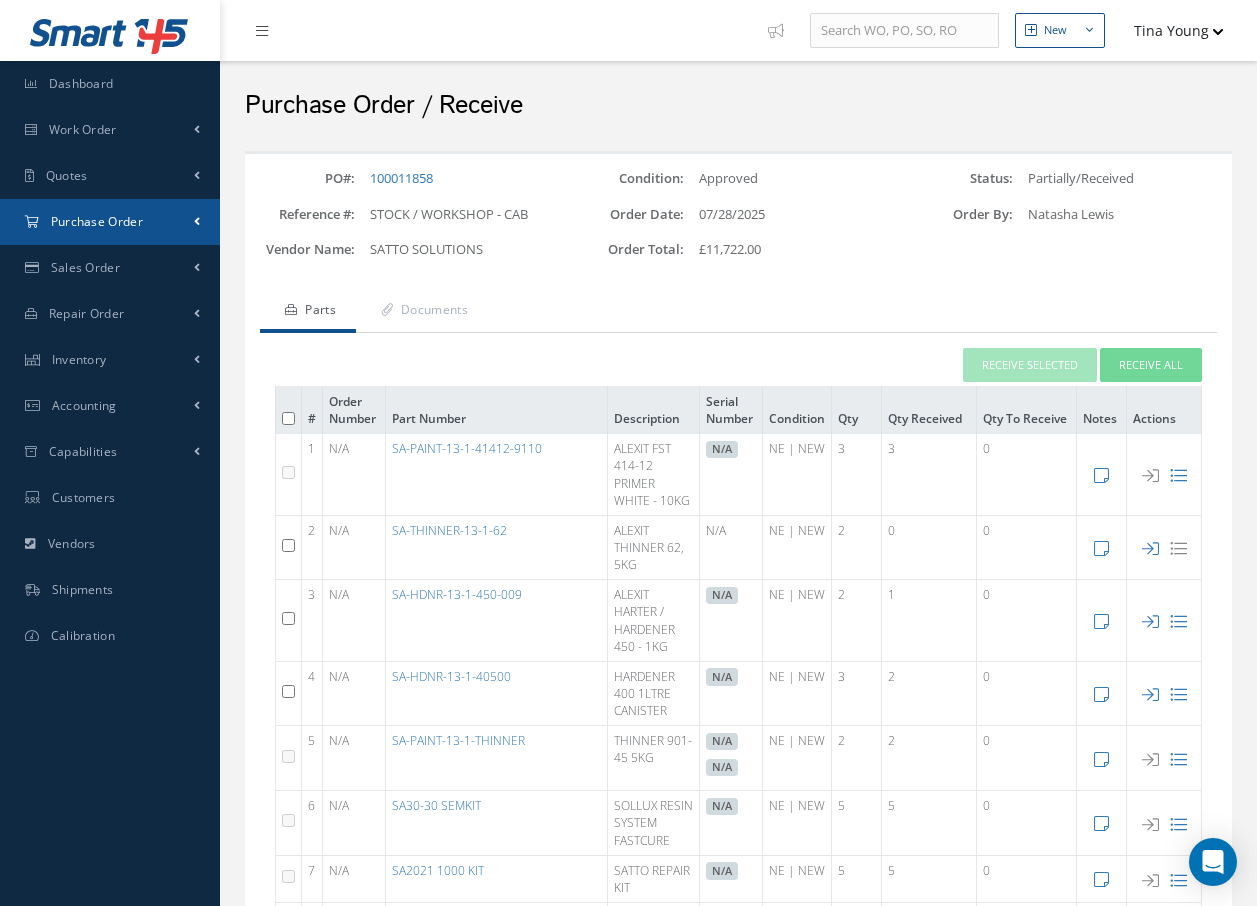 click on "Purchase Order" at bounding box center (110, 222) 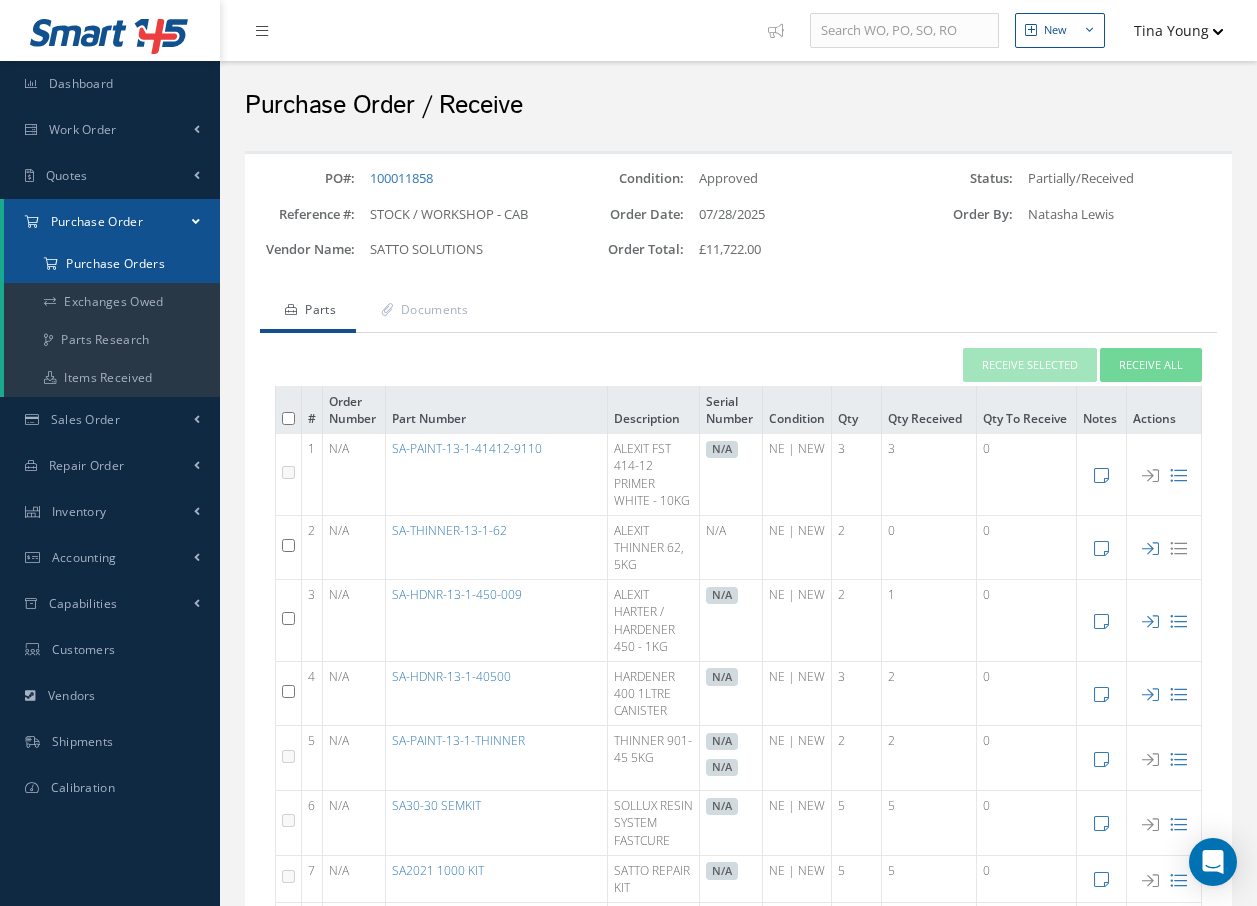 click on "Purchase Orders" at bounding box center (112, 264) 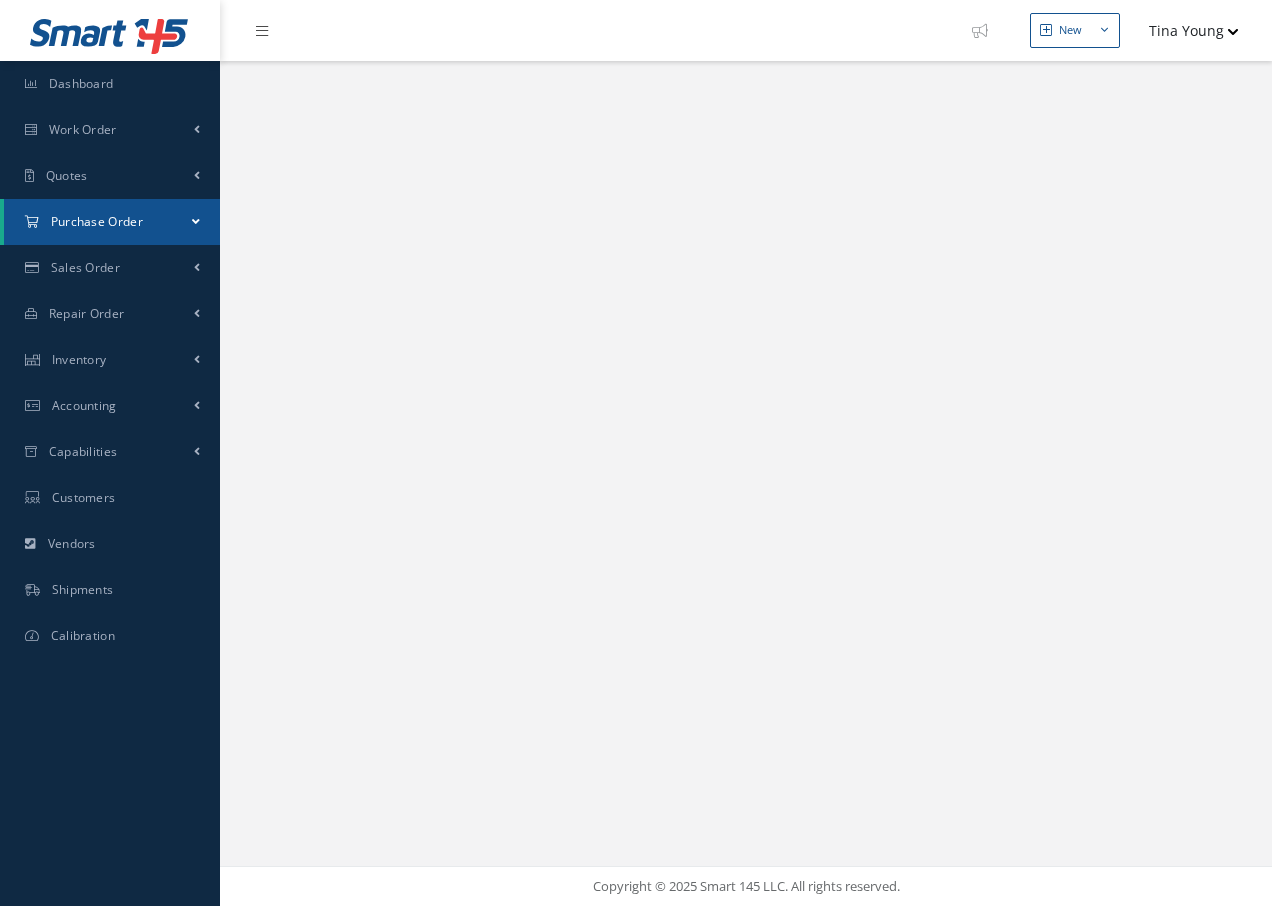 select on "25" 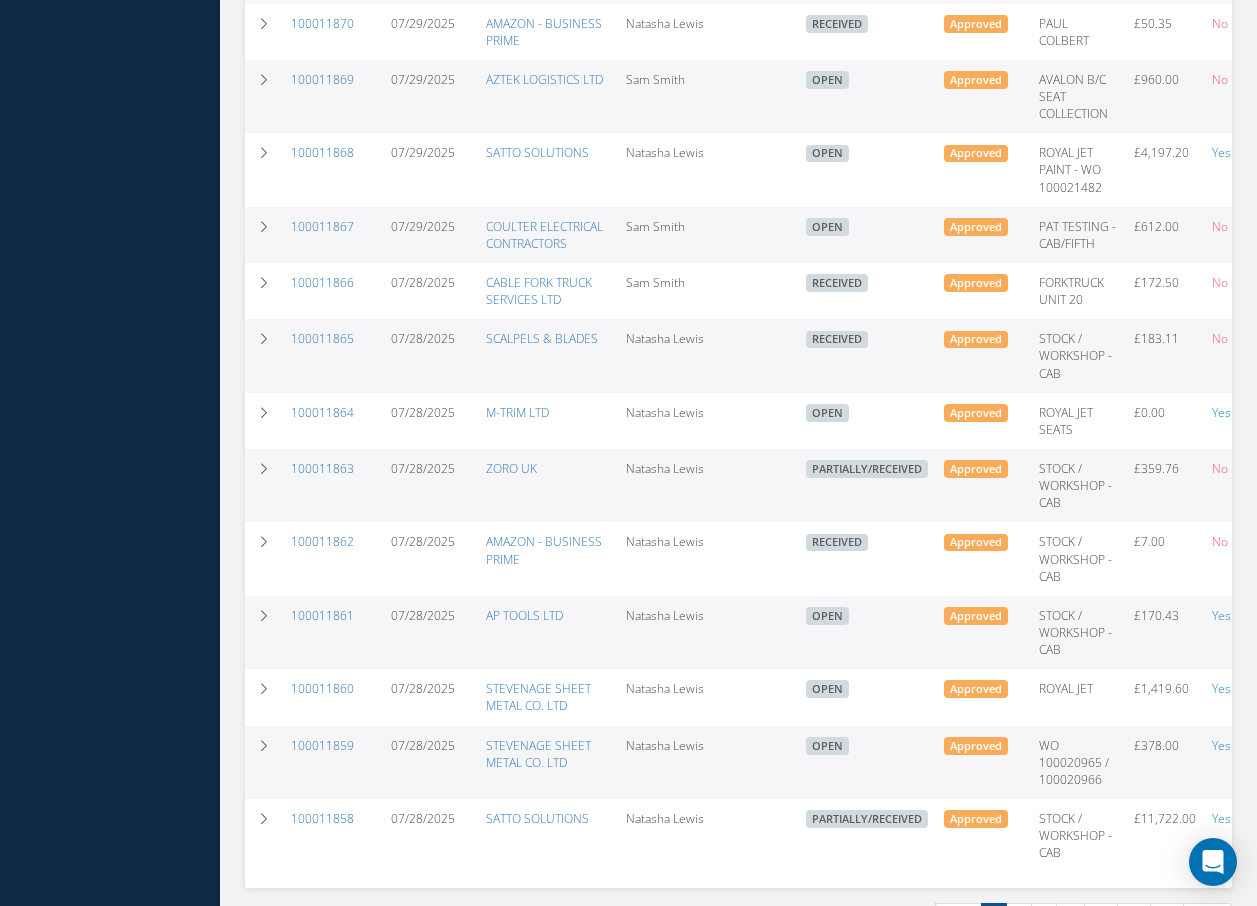 scroll, scrollTop: 1200, scrollLeft: 0, axis: vertical 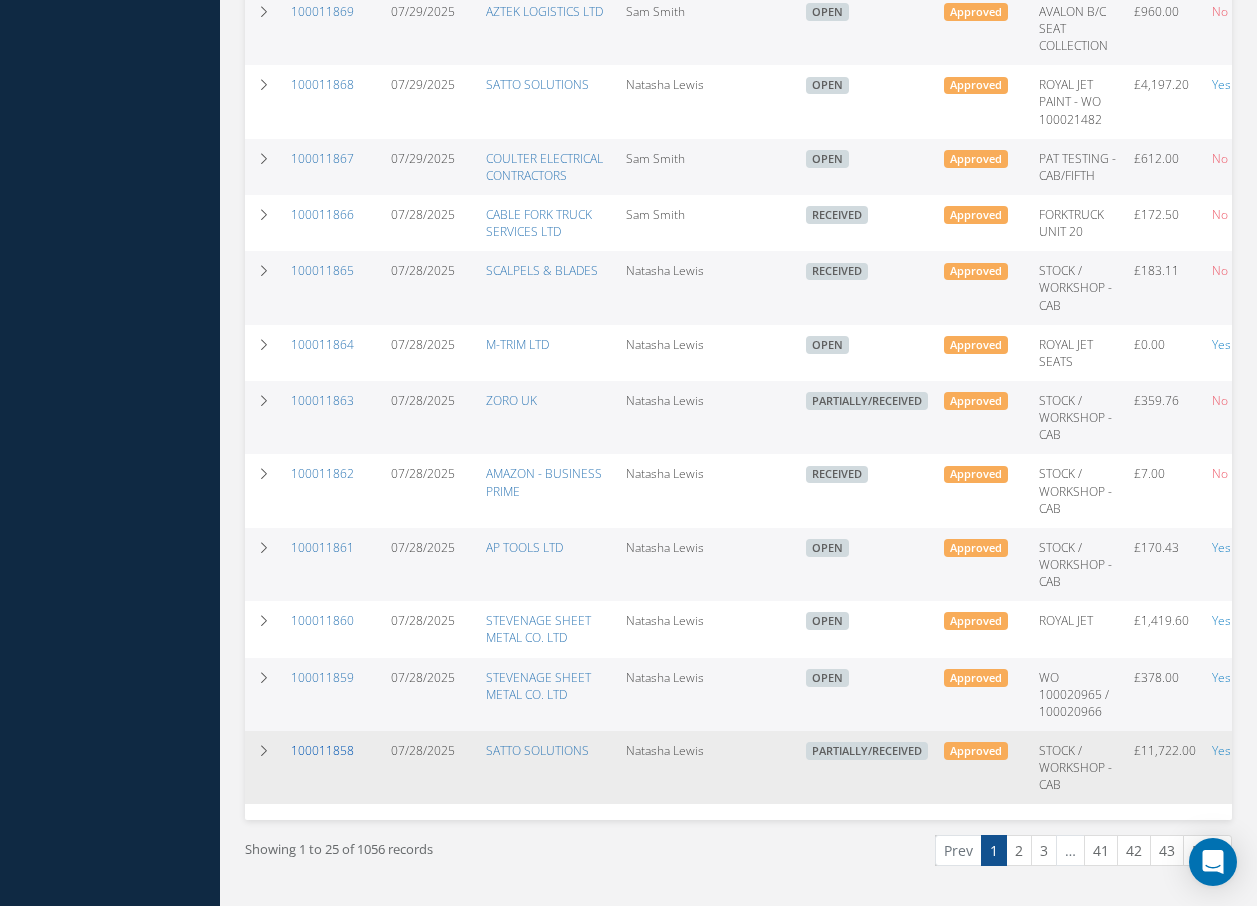click on "100011858" at bounding box center (322, 750) 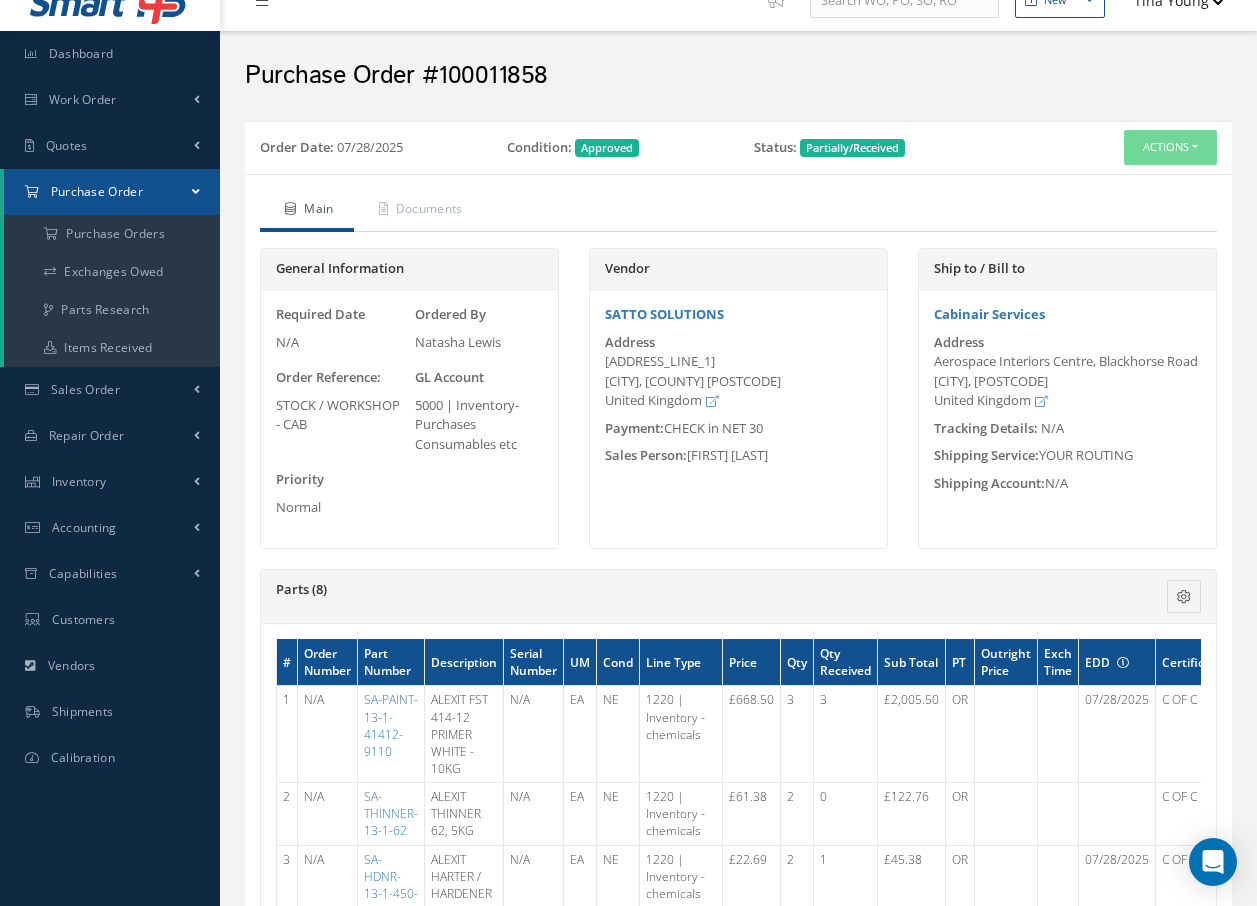scroll, scrollTop: 0, scrollLeft: 0, axis: both 